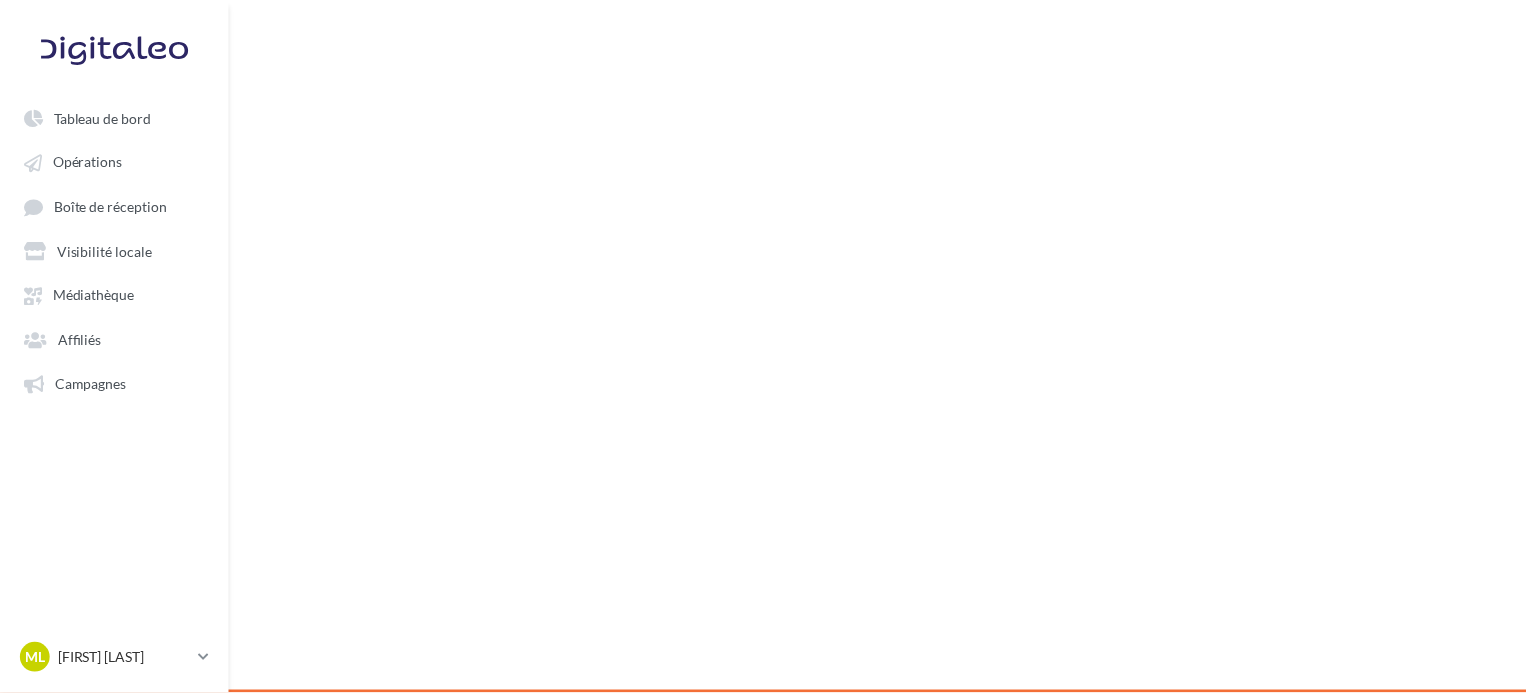 scroll, scrollTop: 0, scrollLeft: 0, axis: both 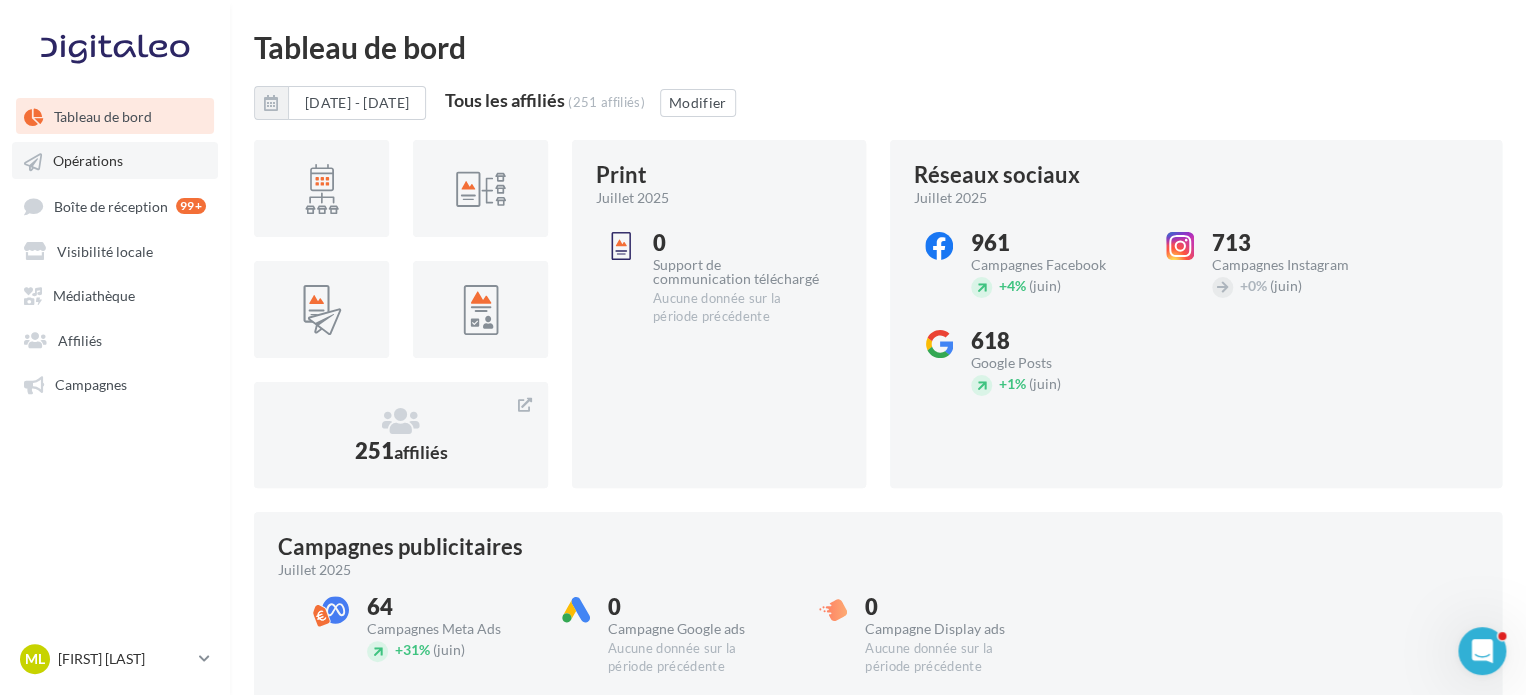 click on "Opérations" at bounding box center [88, 161] 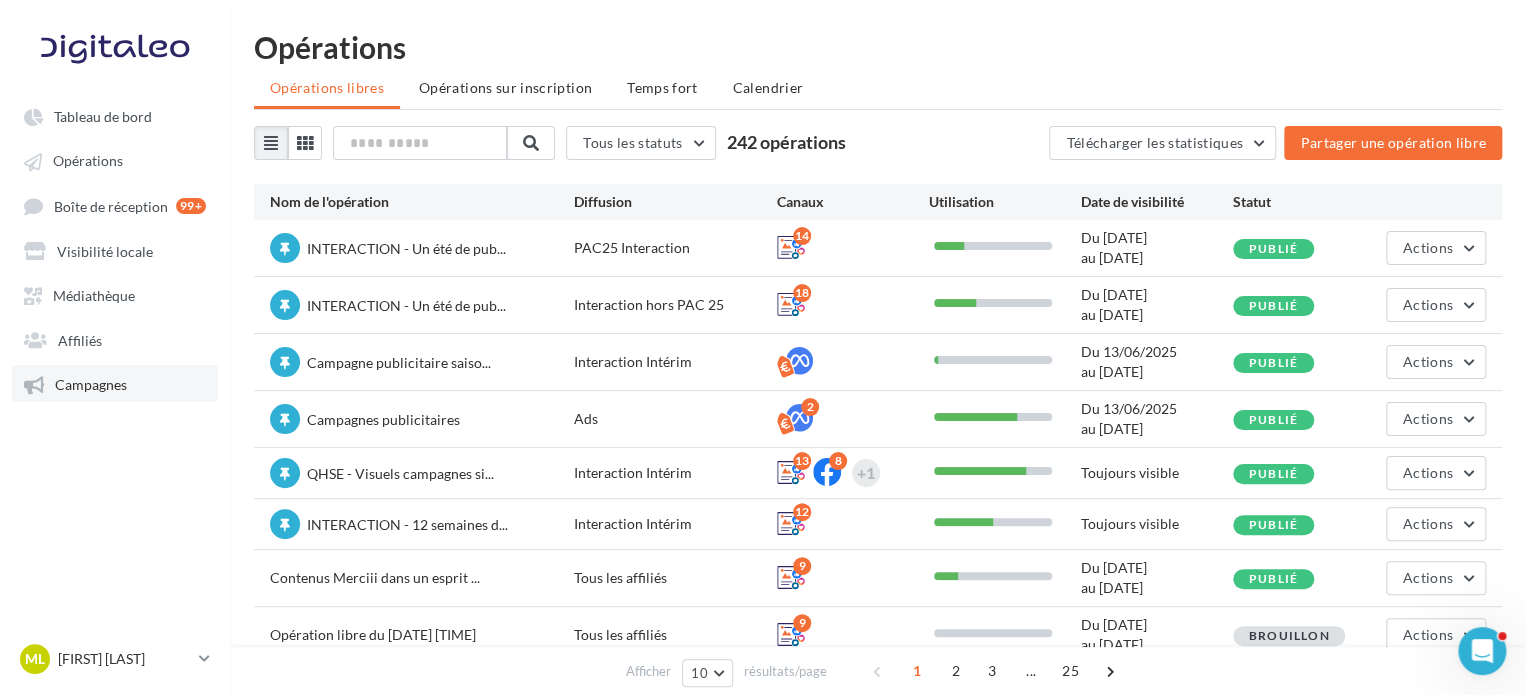 click on "Campagnes" at bounding box center [115, 383] 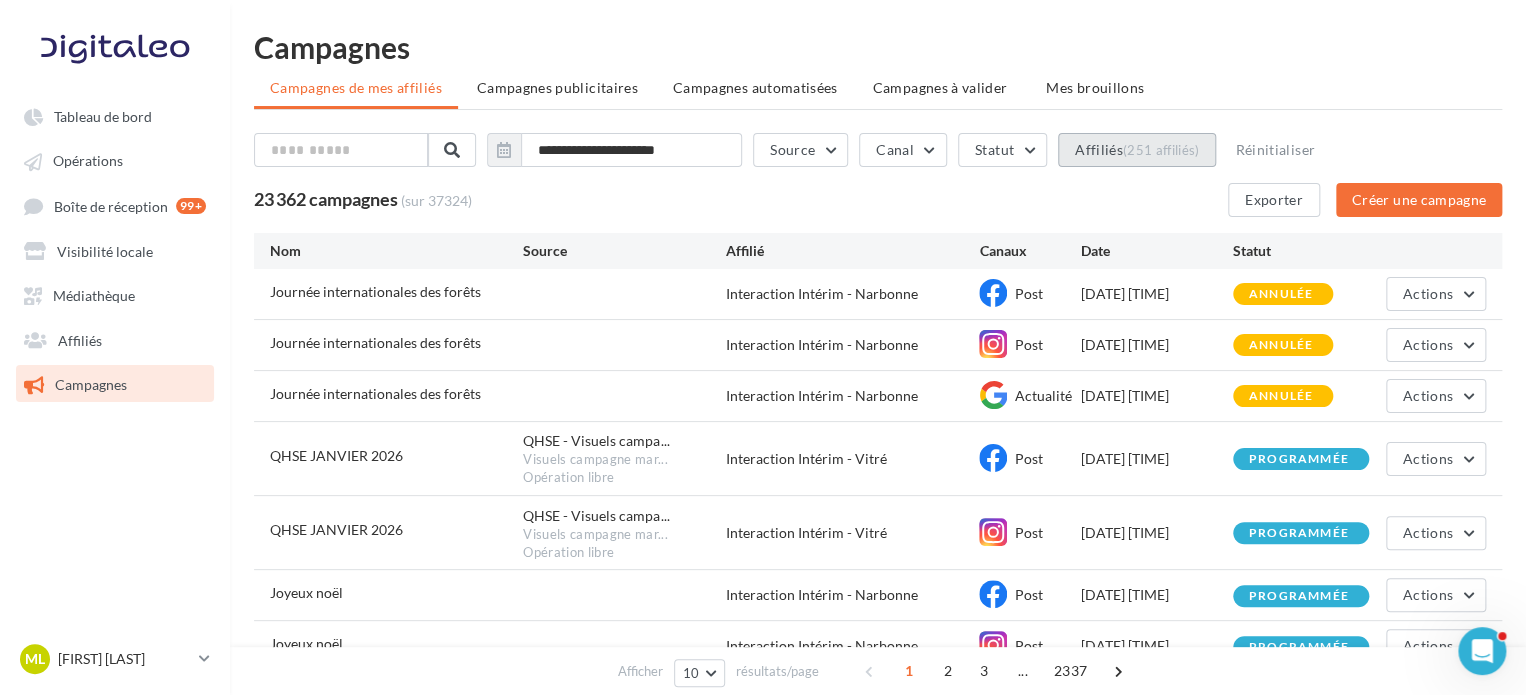 click on "(251 affiliés)" at bounding box center [1161, 150] 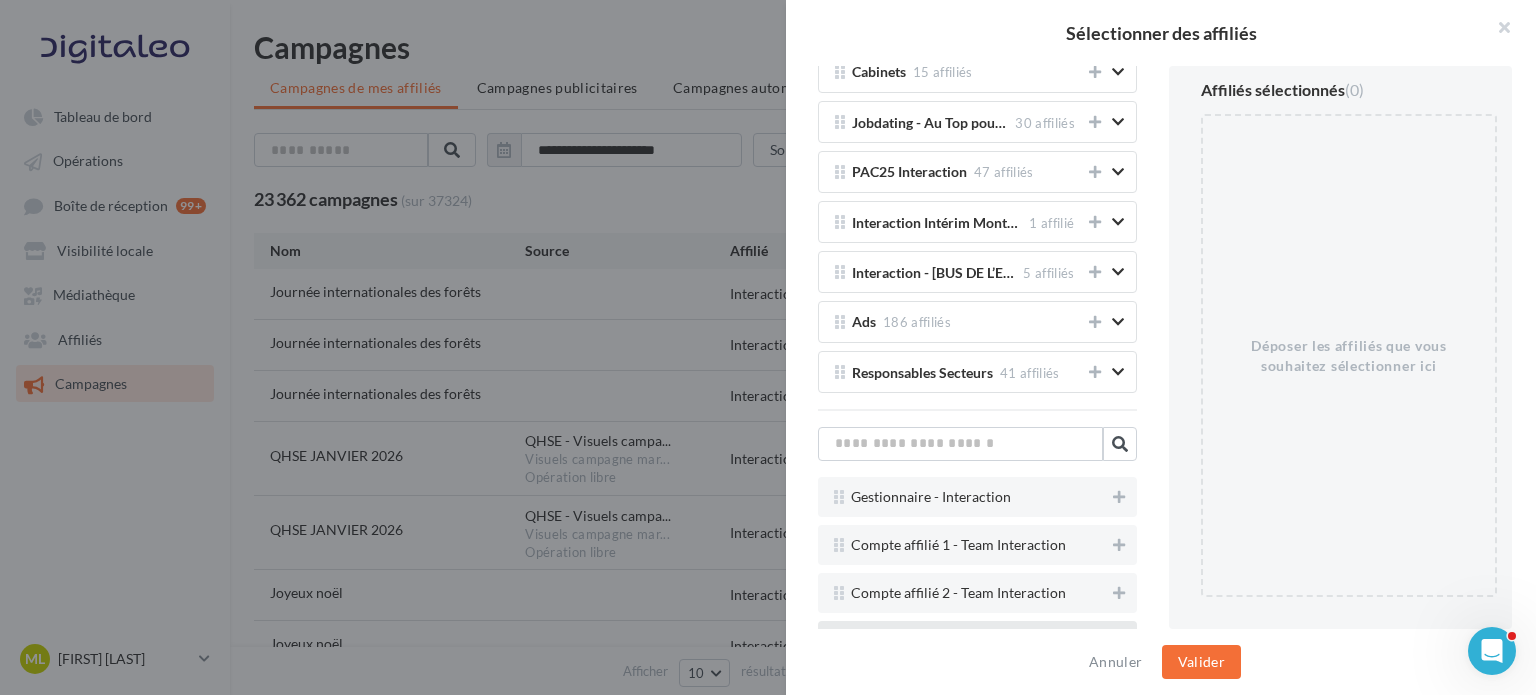 scroll, scrollTop: 4500, scrollLeft: 0, axis: vertical 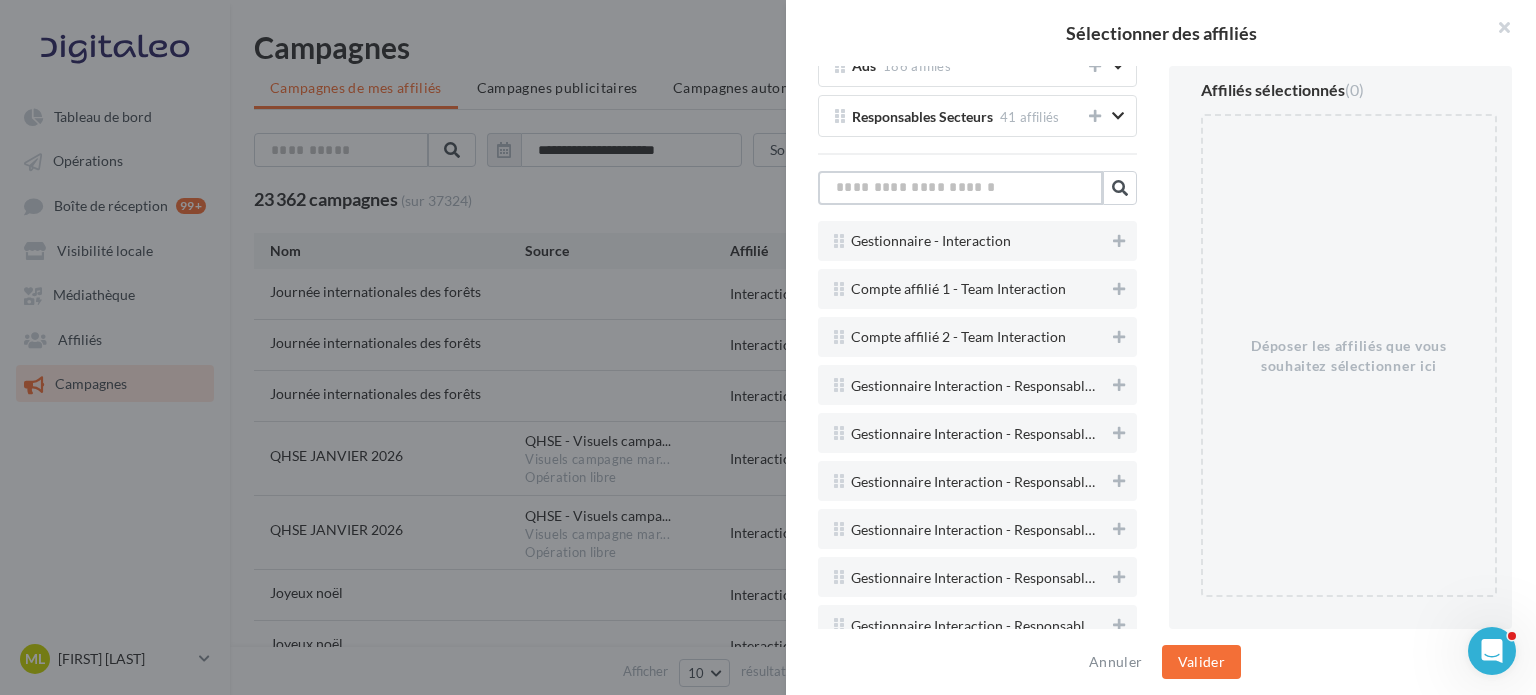 click at bounding box center (960, 188) 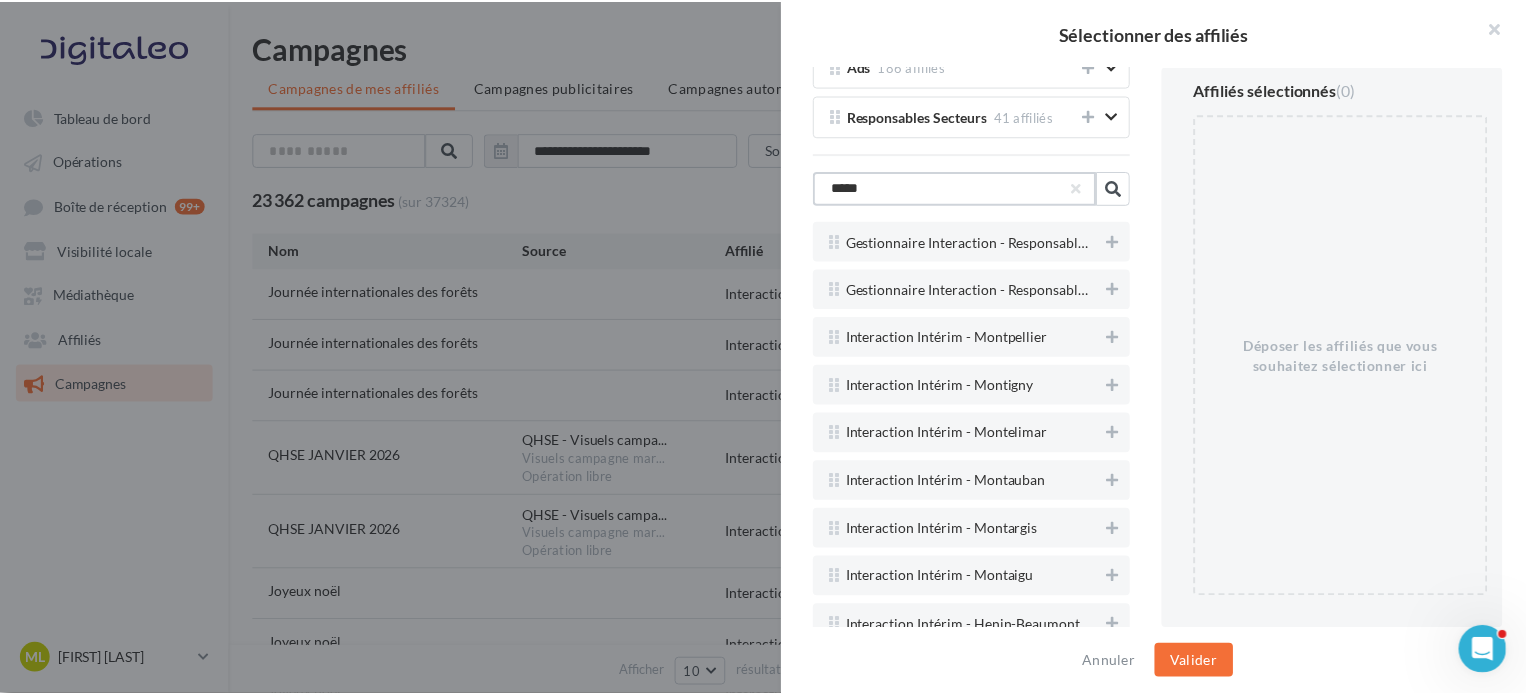 scroll, scrollTop: 4190, scrollLeft: 0, axis: vertical 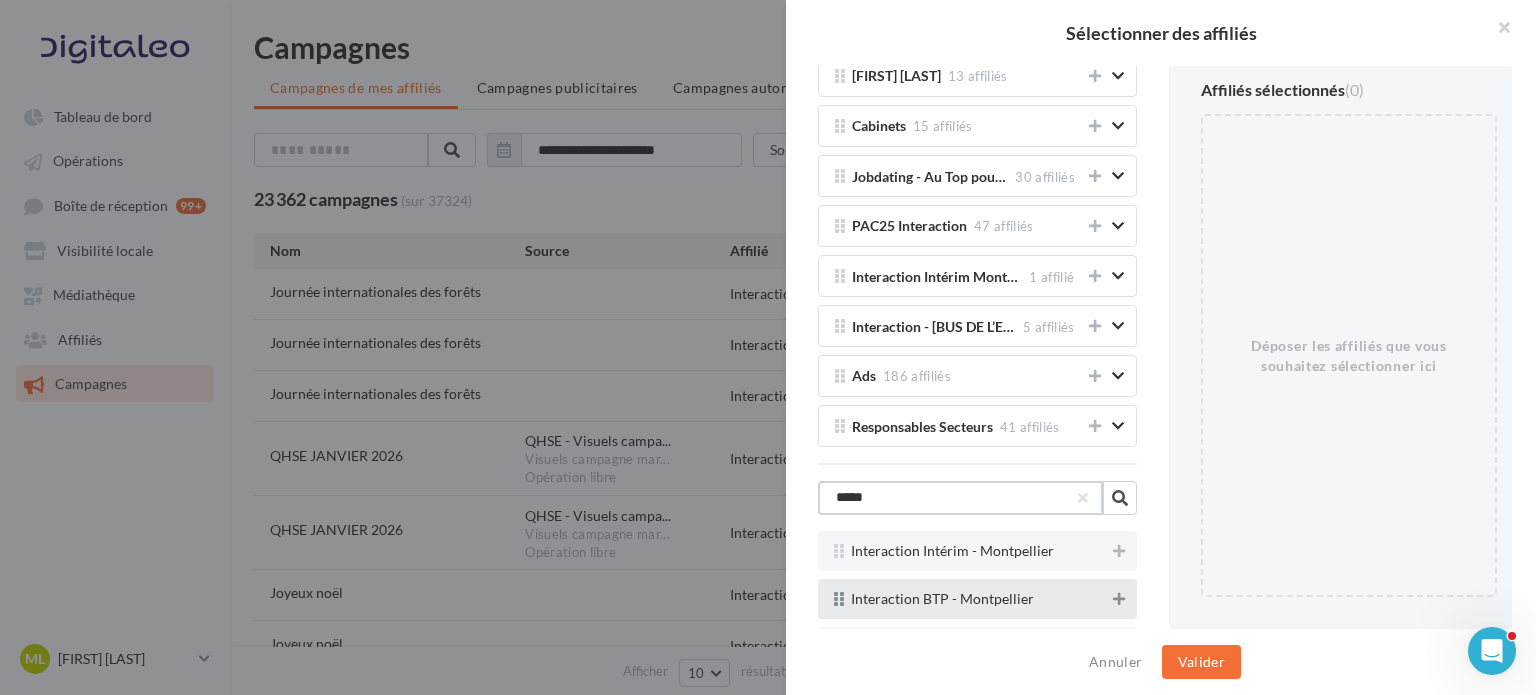 type on "*****" 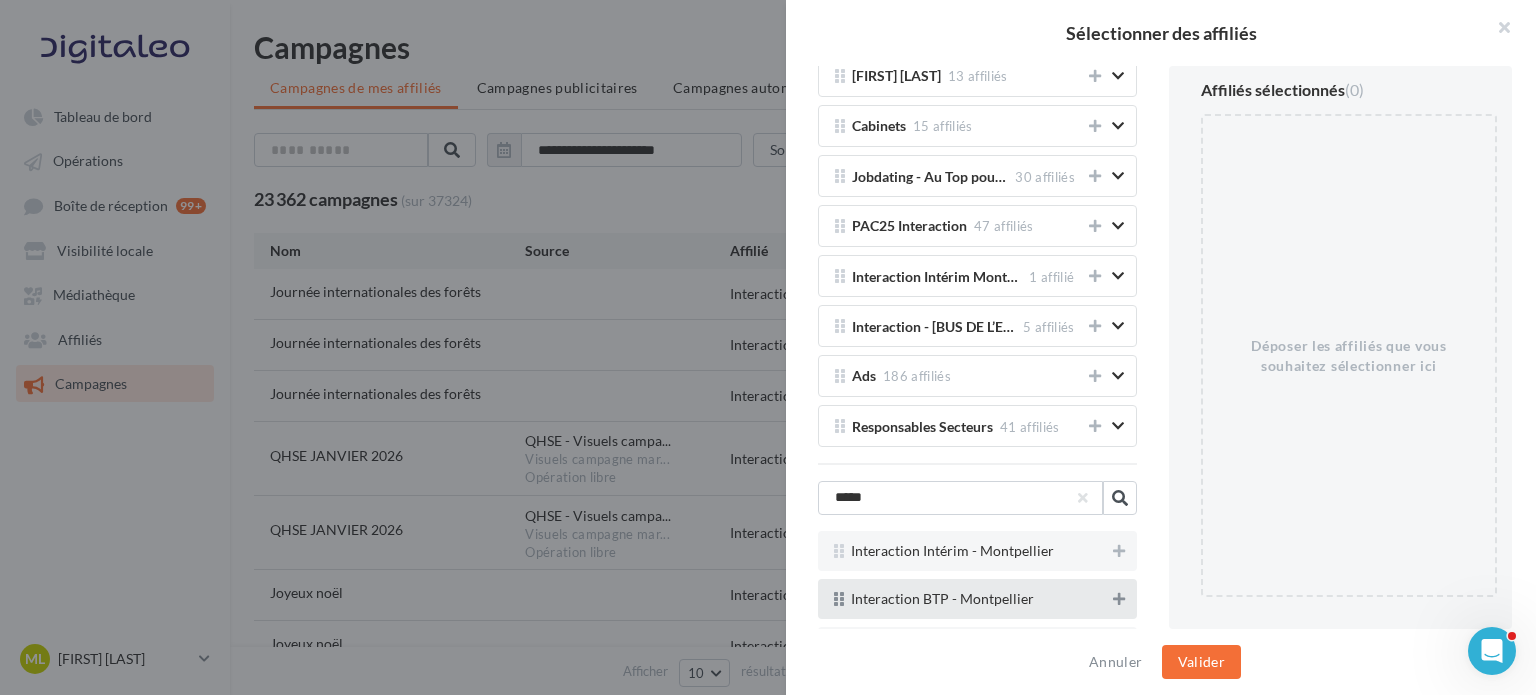 click at bounding box center (1119, 599) 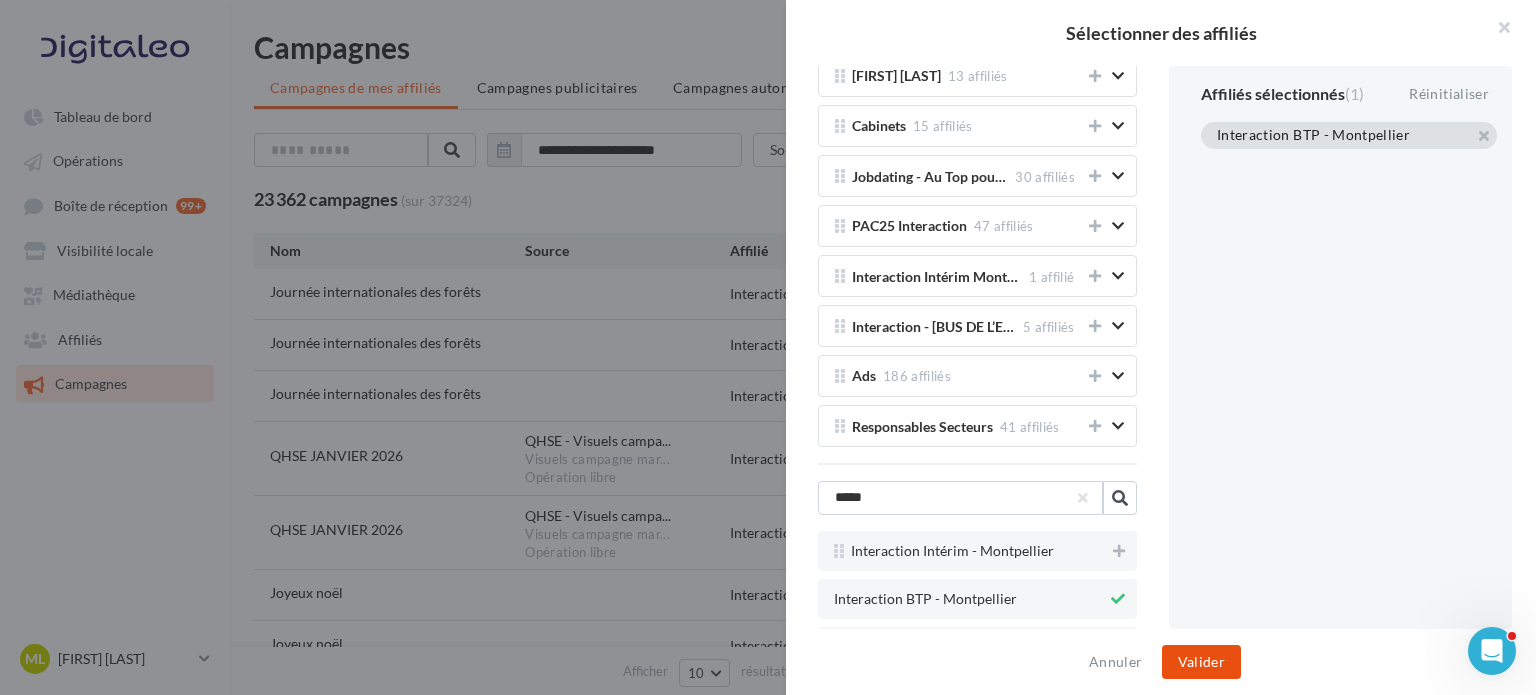 click on "Valider" at bounding box center [1201, 662] 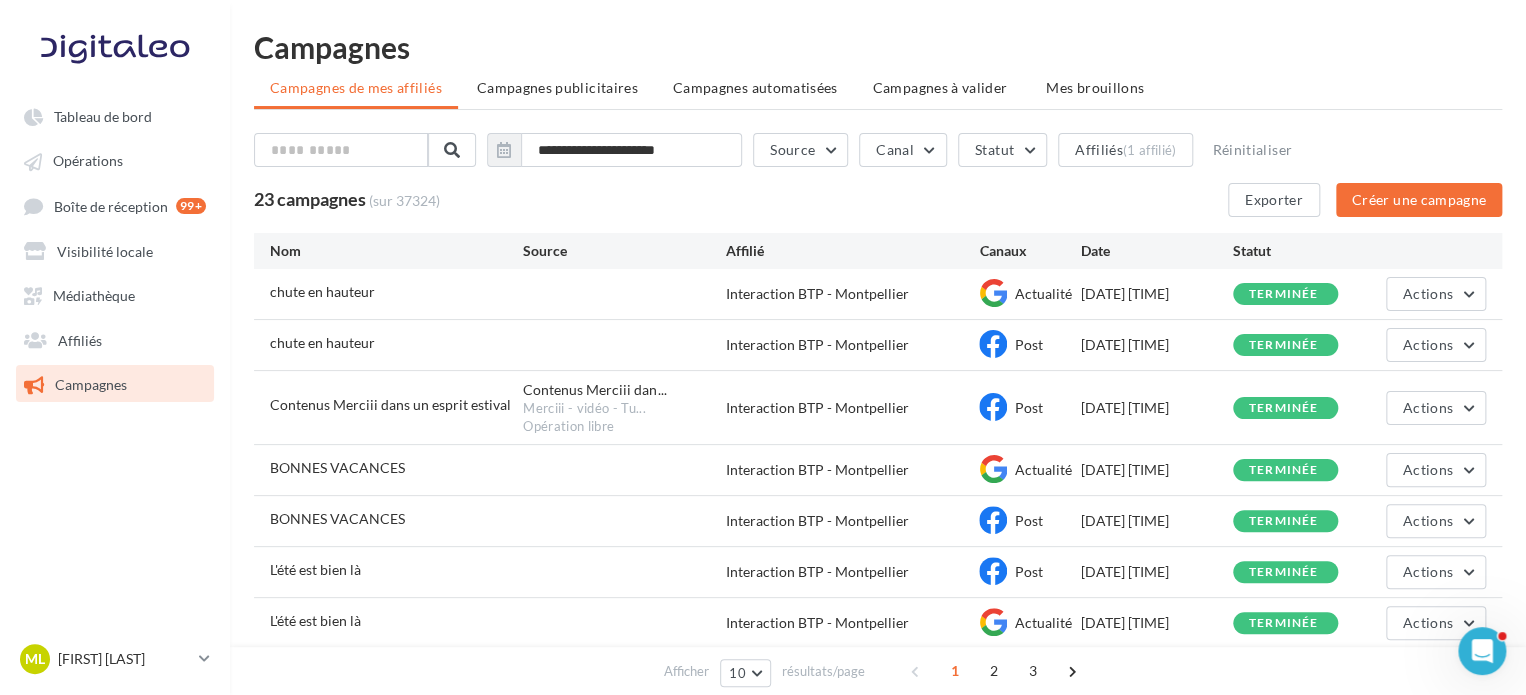 click on "Affilié" at bounding box center [852, 251] 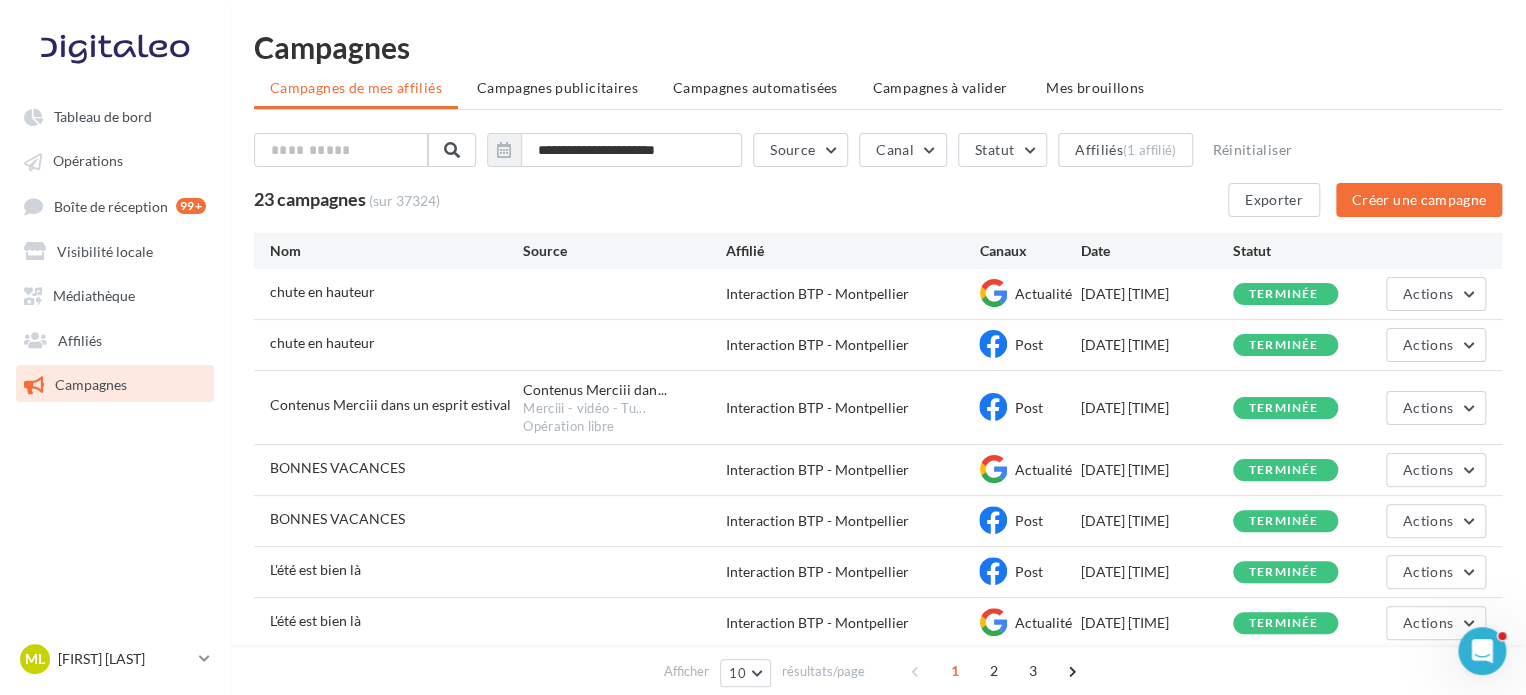 click on "Affilié" at bounding box center (852, 251) 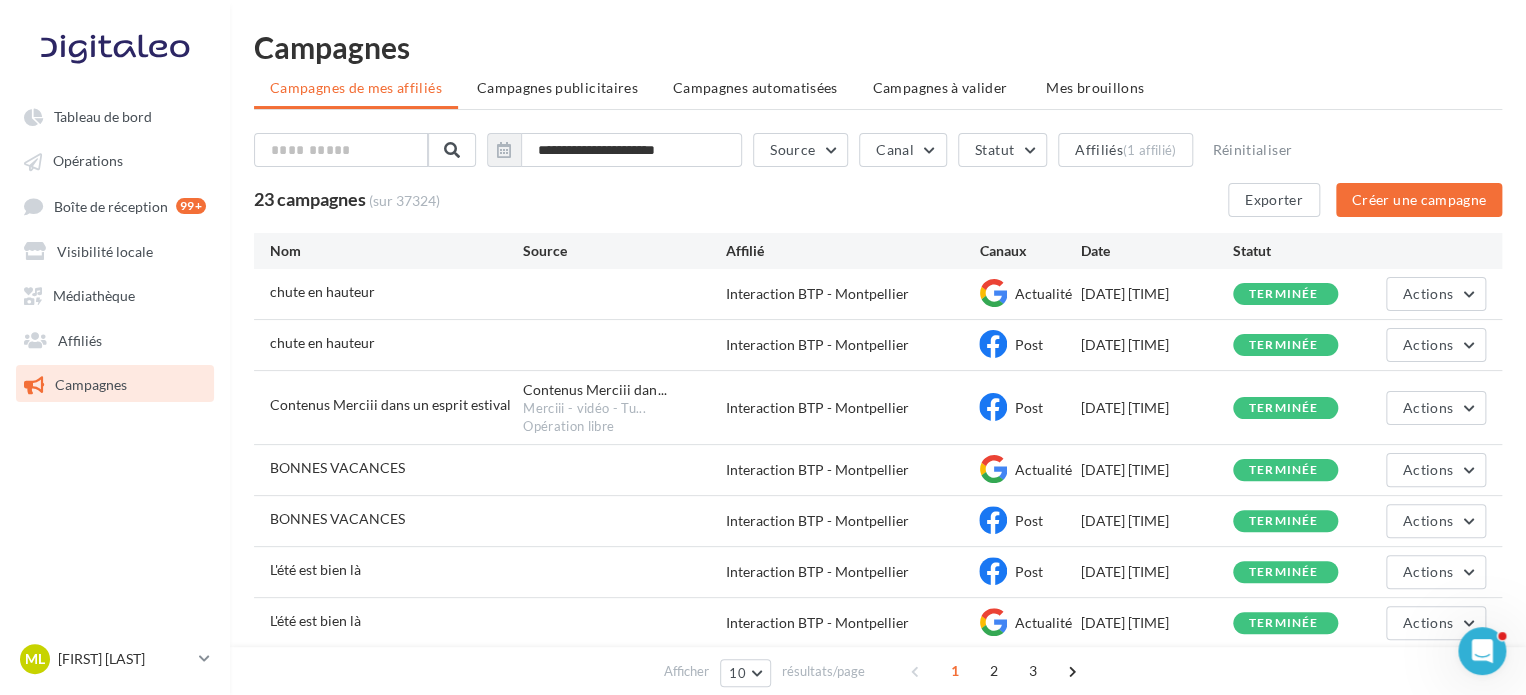 click on "Affilié" at bounding box center [852, 251] 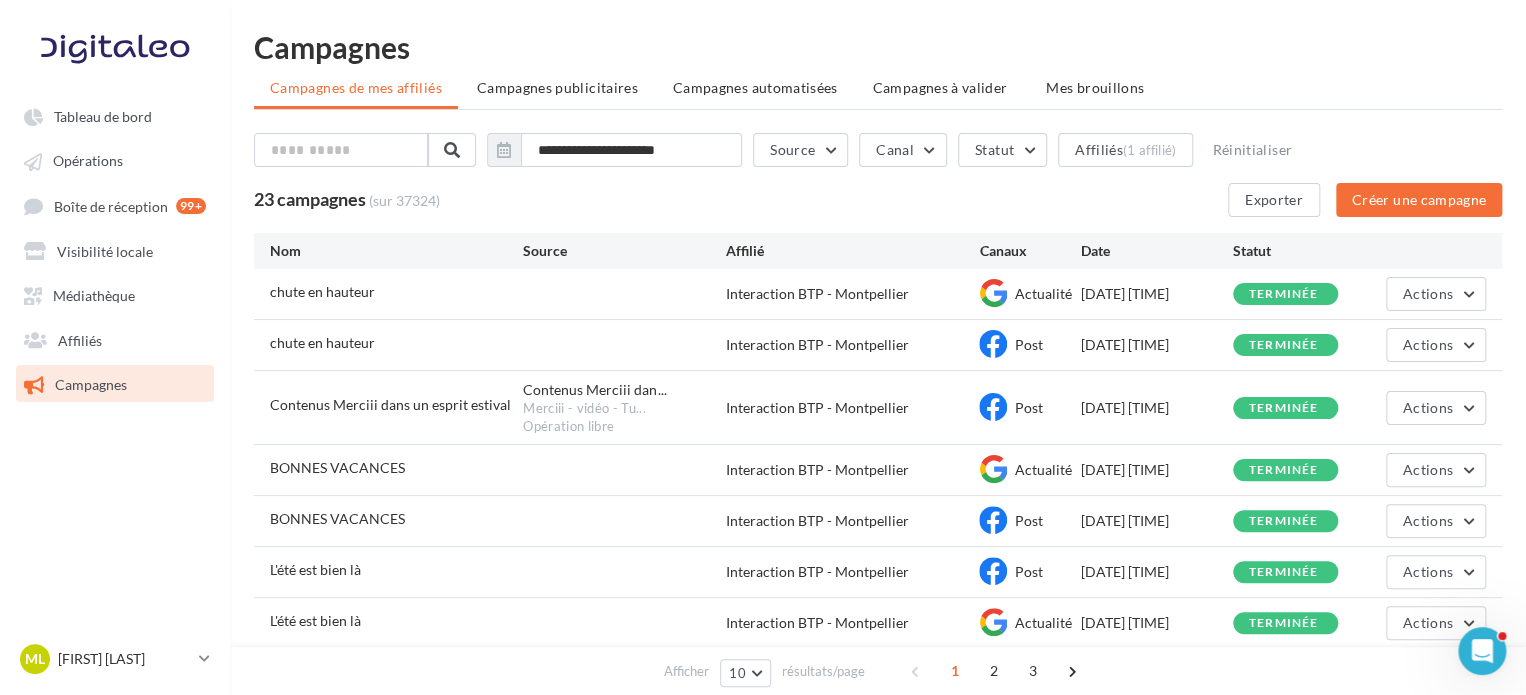 click on "Affilié" at bounding box center [852, 251] 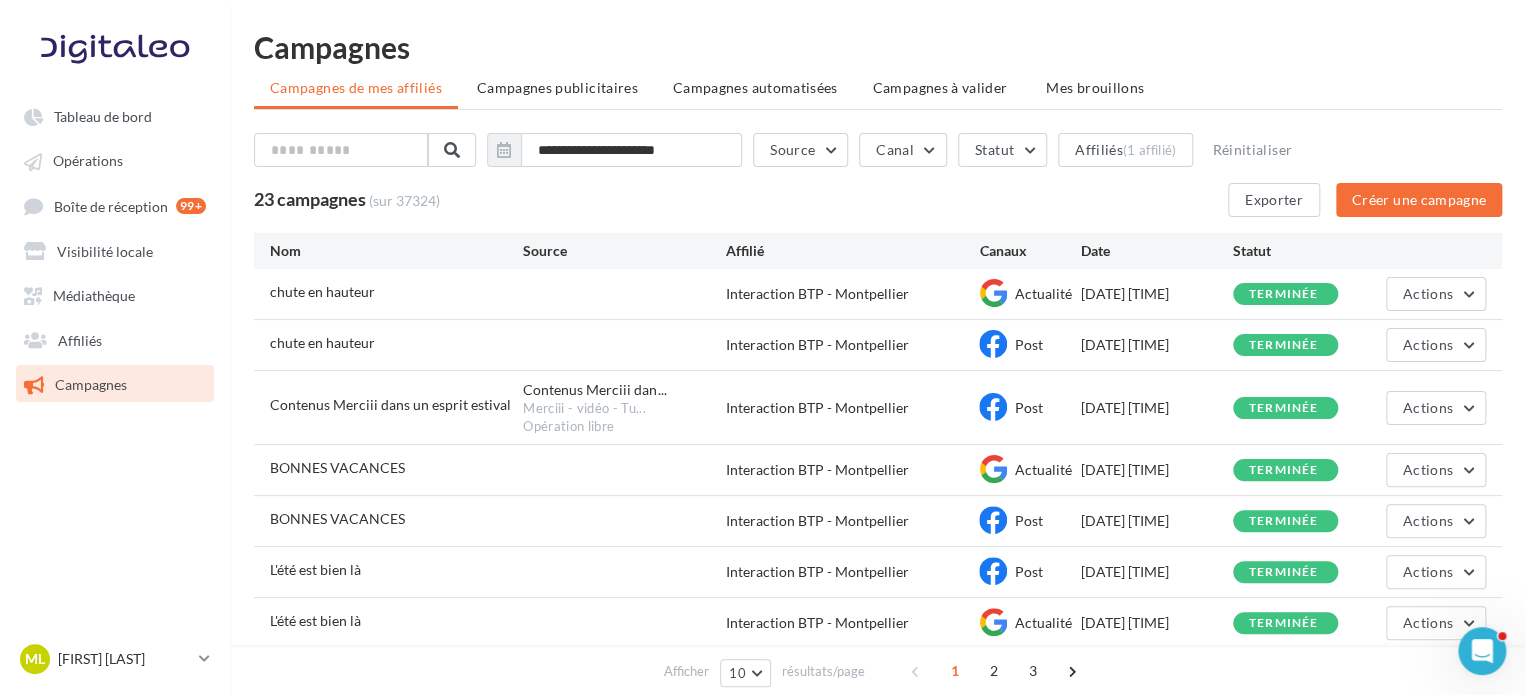 click on "Affilié" at bounding box center (852, 251) 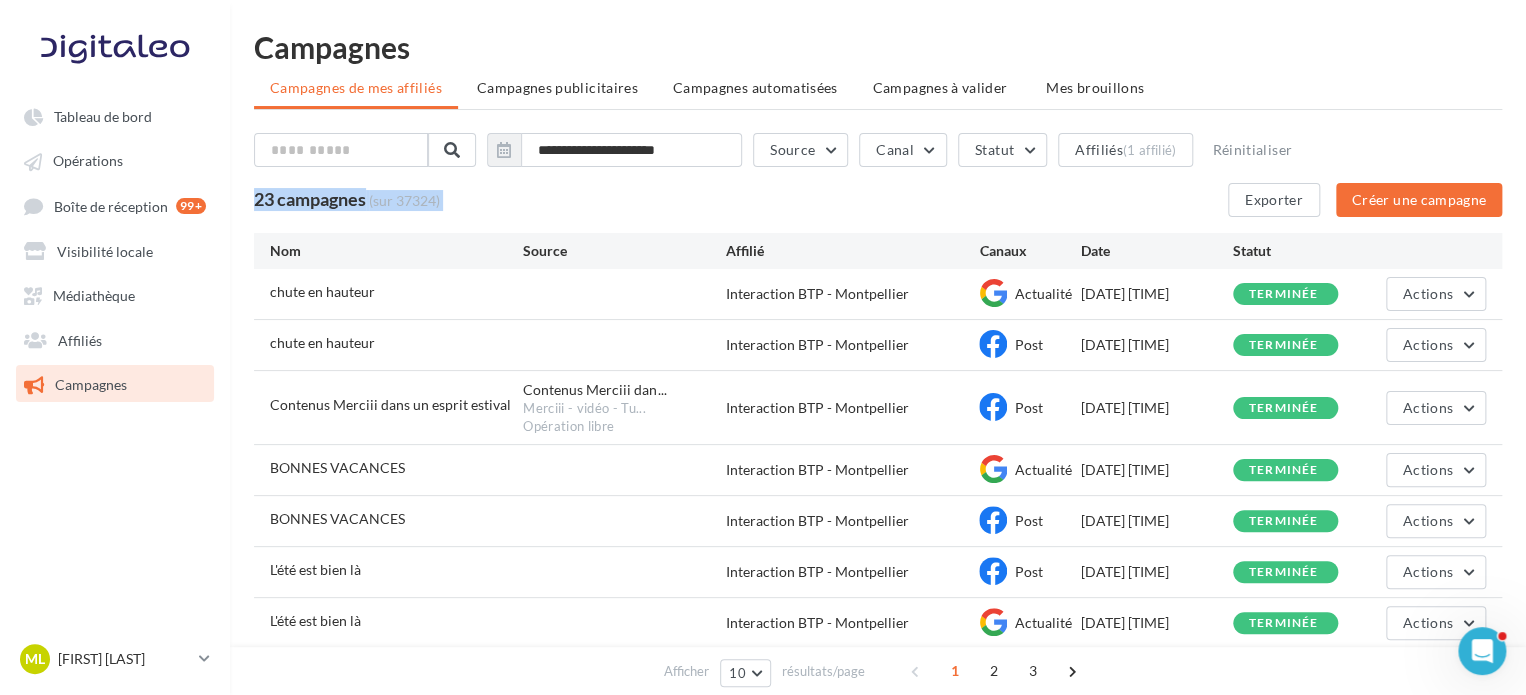 click on "23 campagnes   (sur 37324)       Exporter
Créer une campagne" at bounding box center [878, 200] 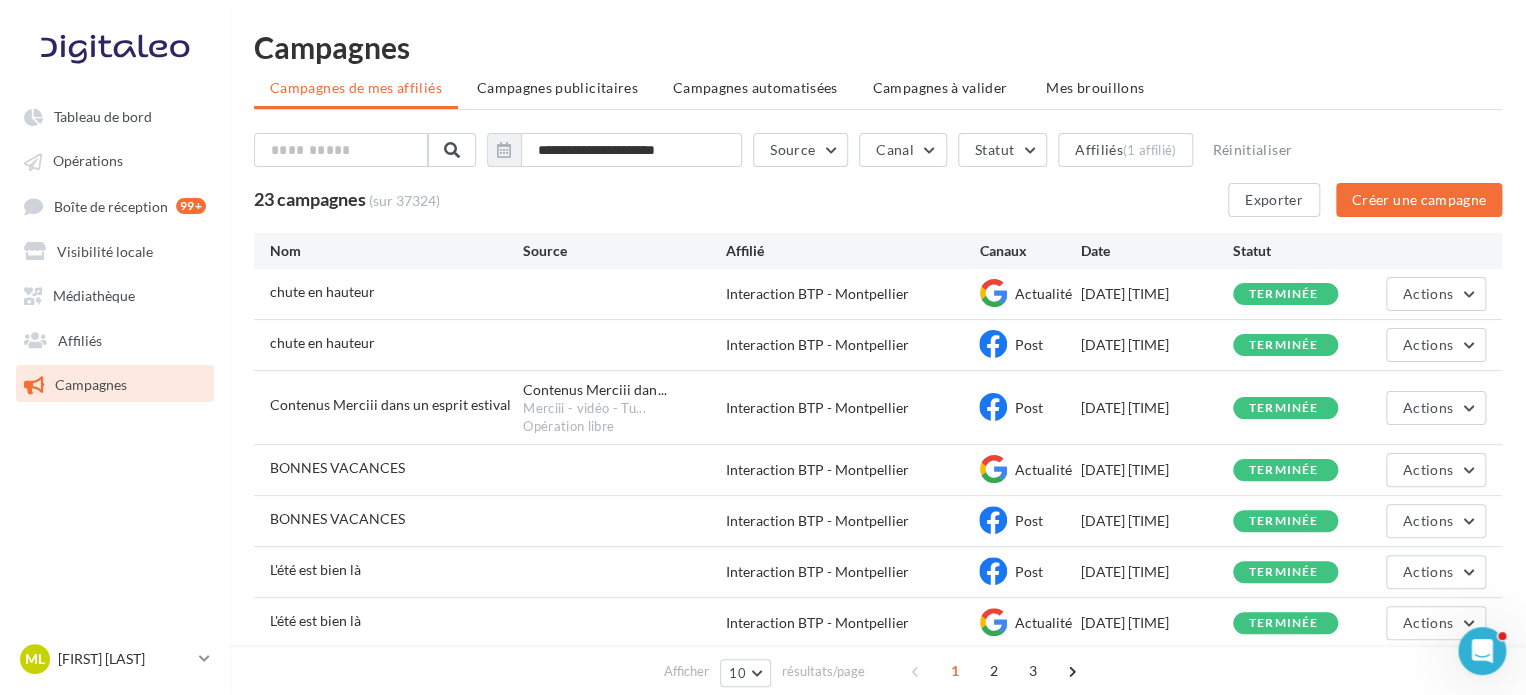 click on "23 campagnes   (sur 37324)       Exporter
Créer une campagne" at bounding box center (878, 200) 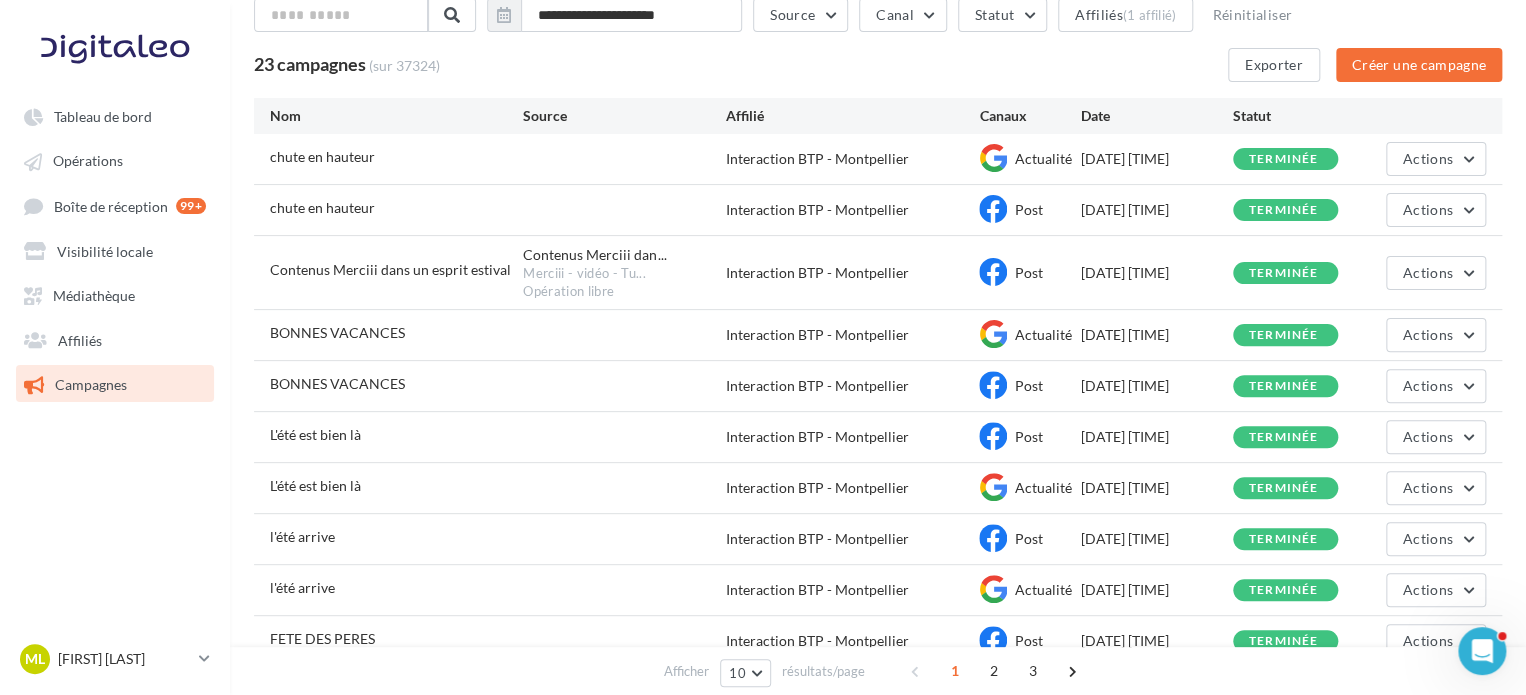 scroll, scrollTop: 0, scrollLeft: 0, axis: both 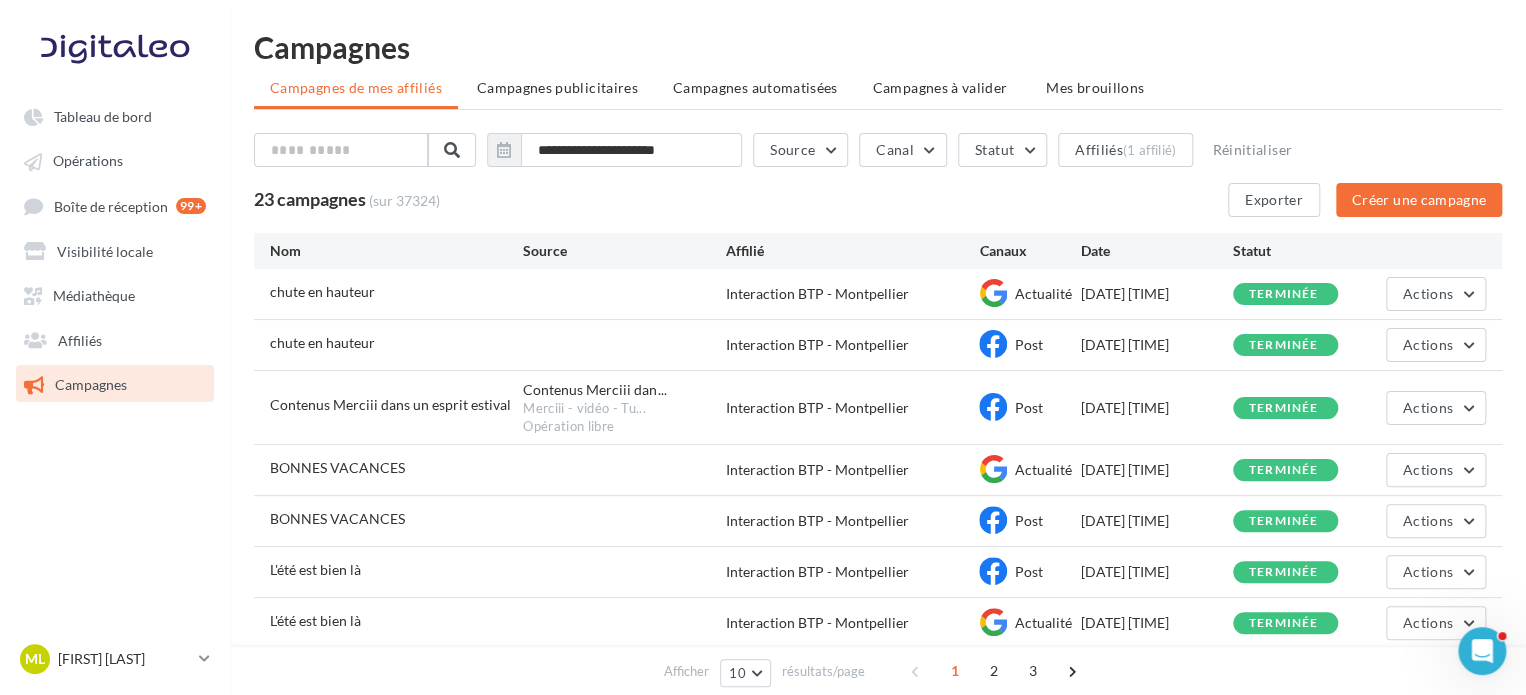 click on "23 campagnes" at bounding box center (310, 199) 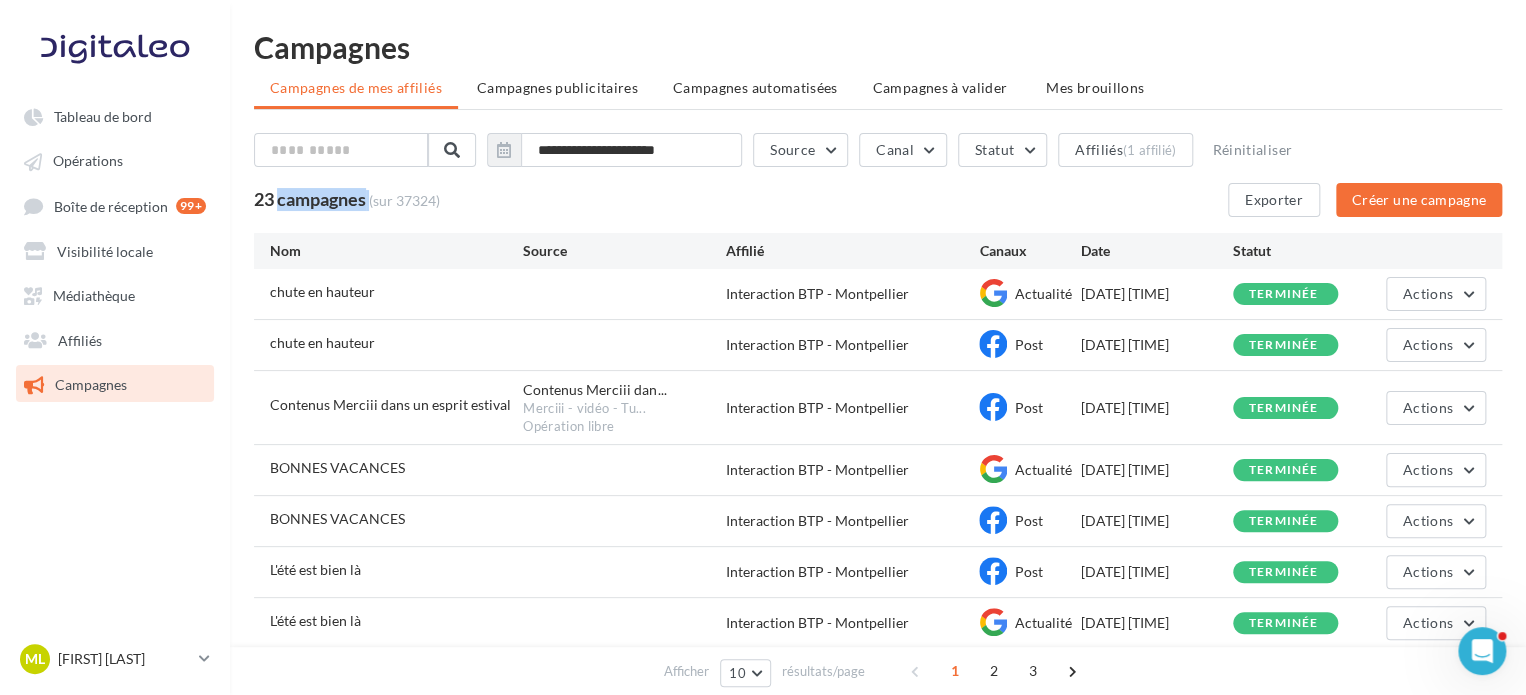 click on "23 campagnes" at bounding box center [310, 199] 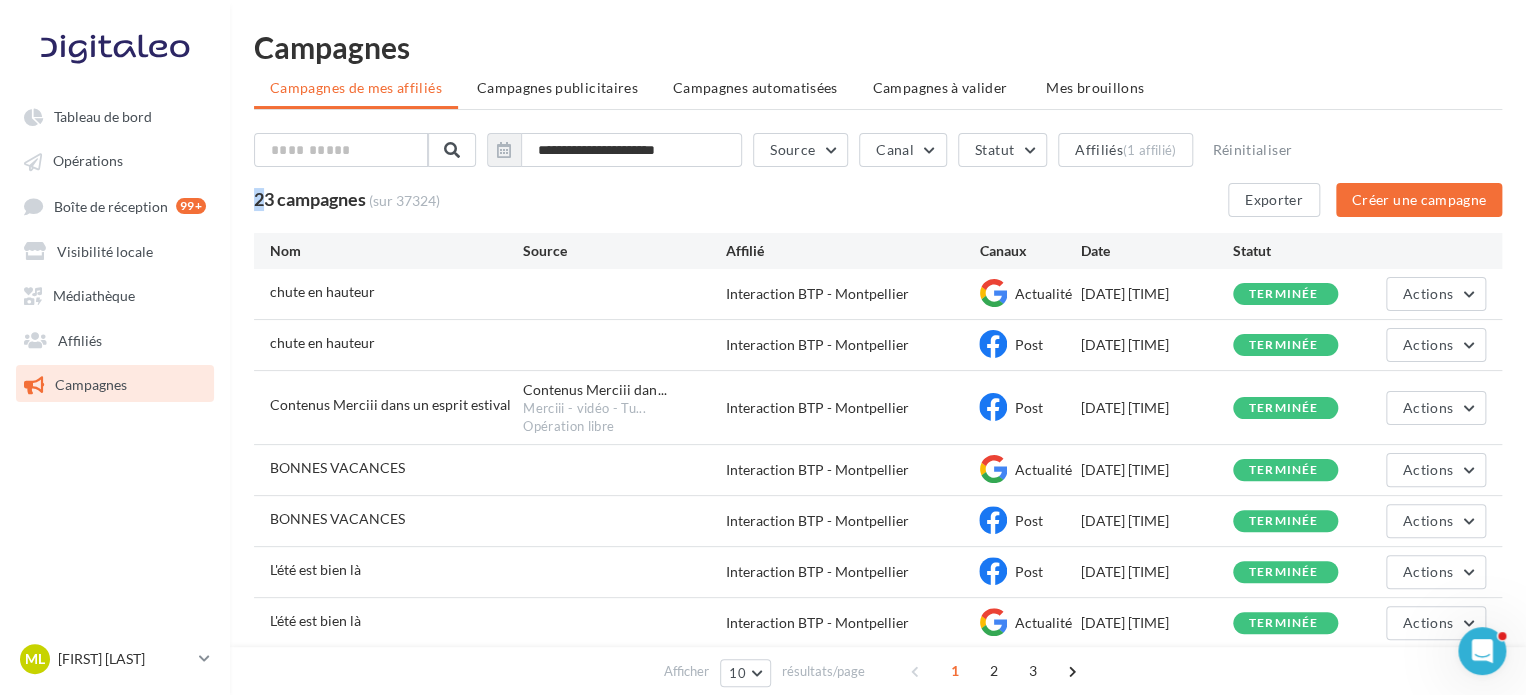 drag, startPoint x: 264, startPoint y: 196, endPoint x: 248, endPoint y: 195, distance: 16.03122 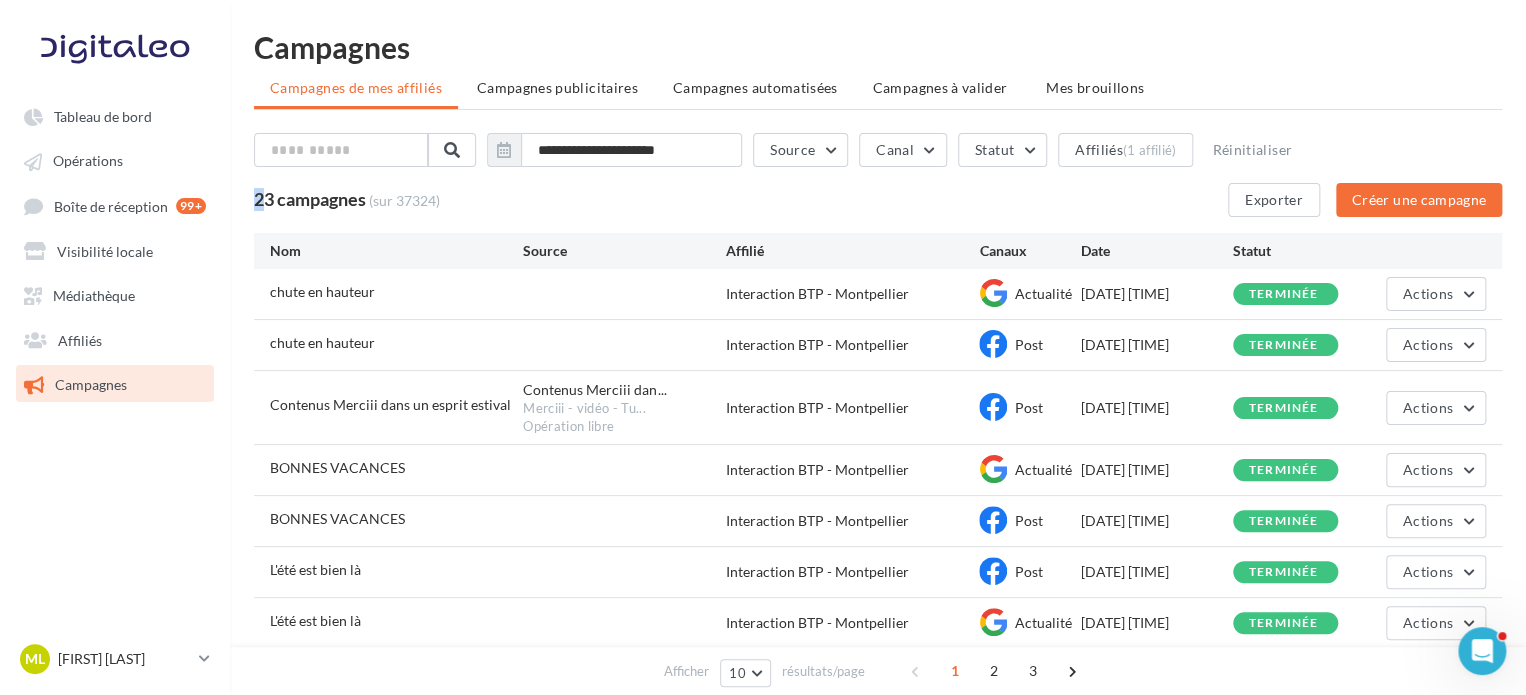 click on "**********" at bounding box center [878, 448] 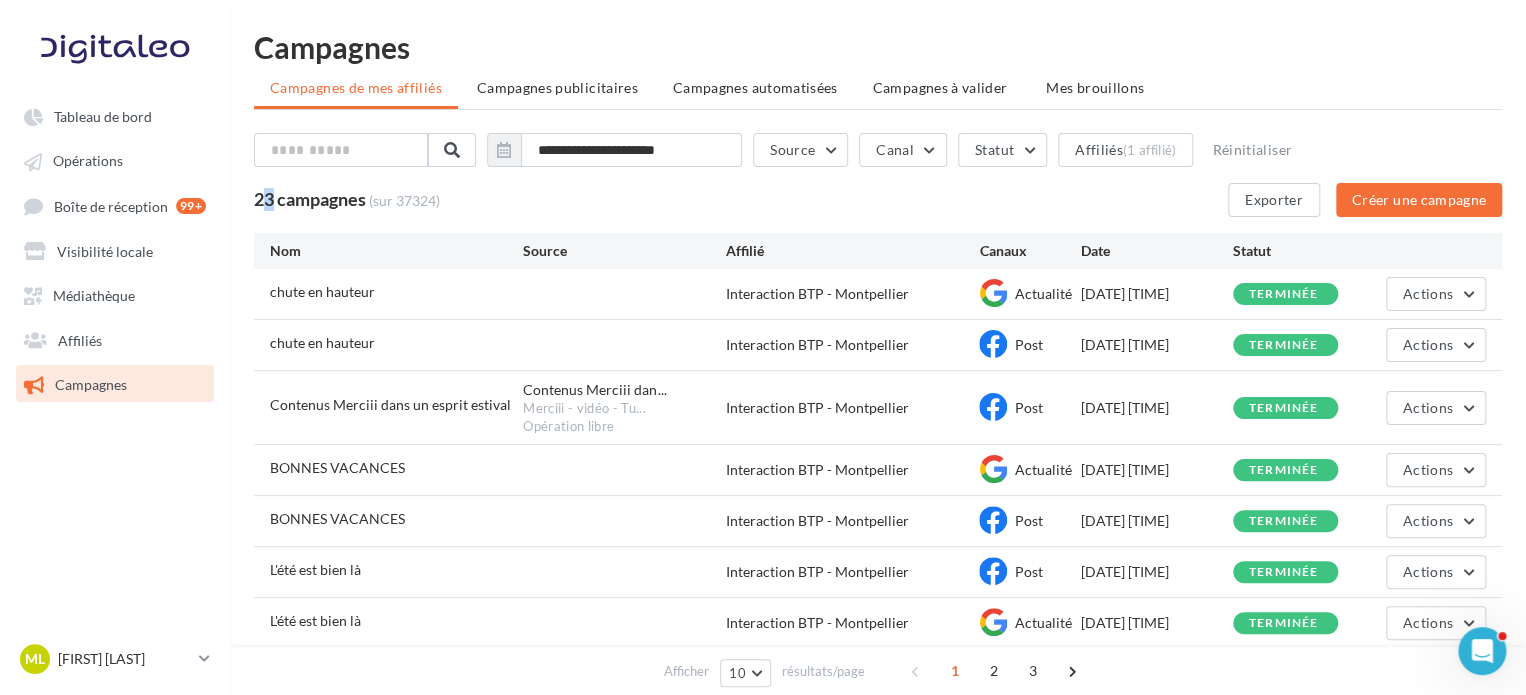 click on "23 campagnes" at bounding box center [310, 199] 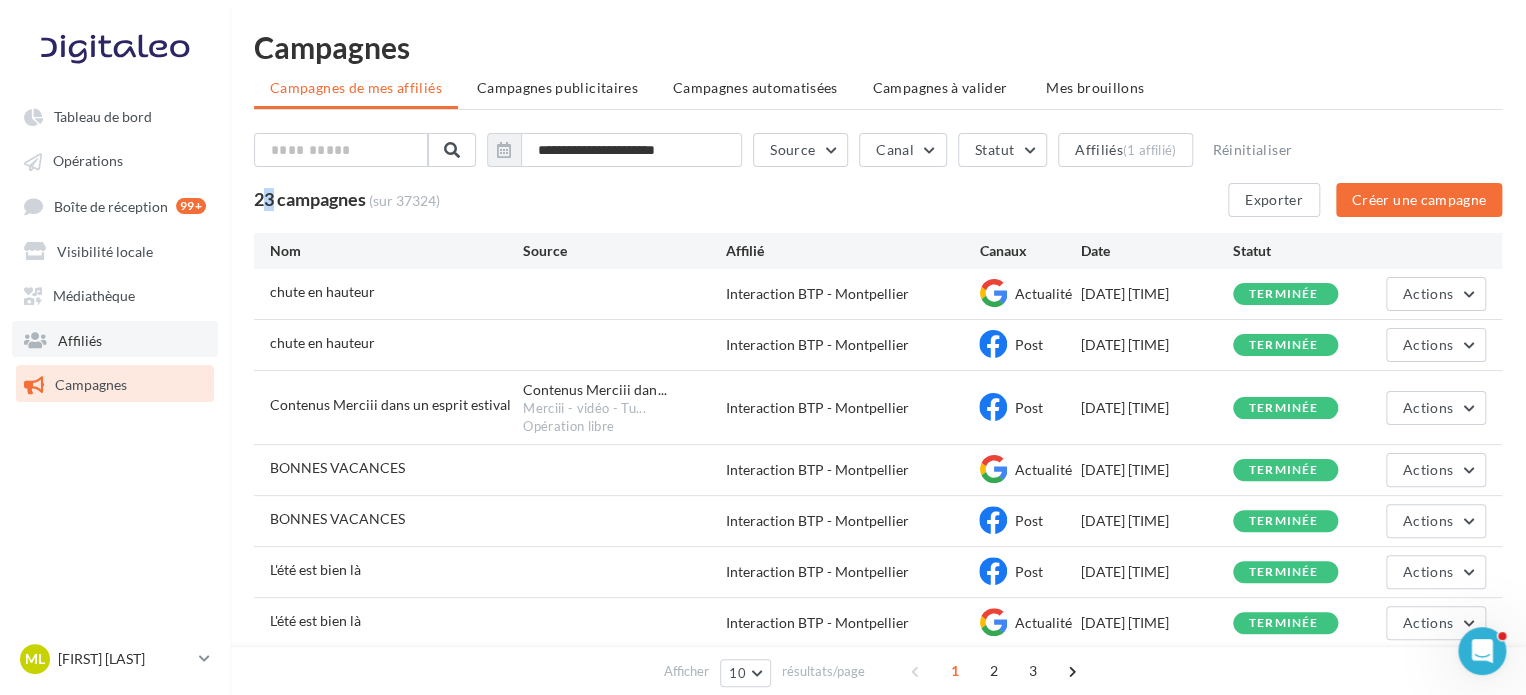 click on "Affiliés" at bounding box center [80, 339] 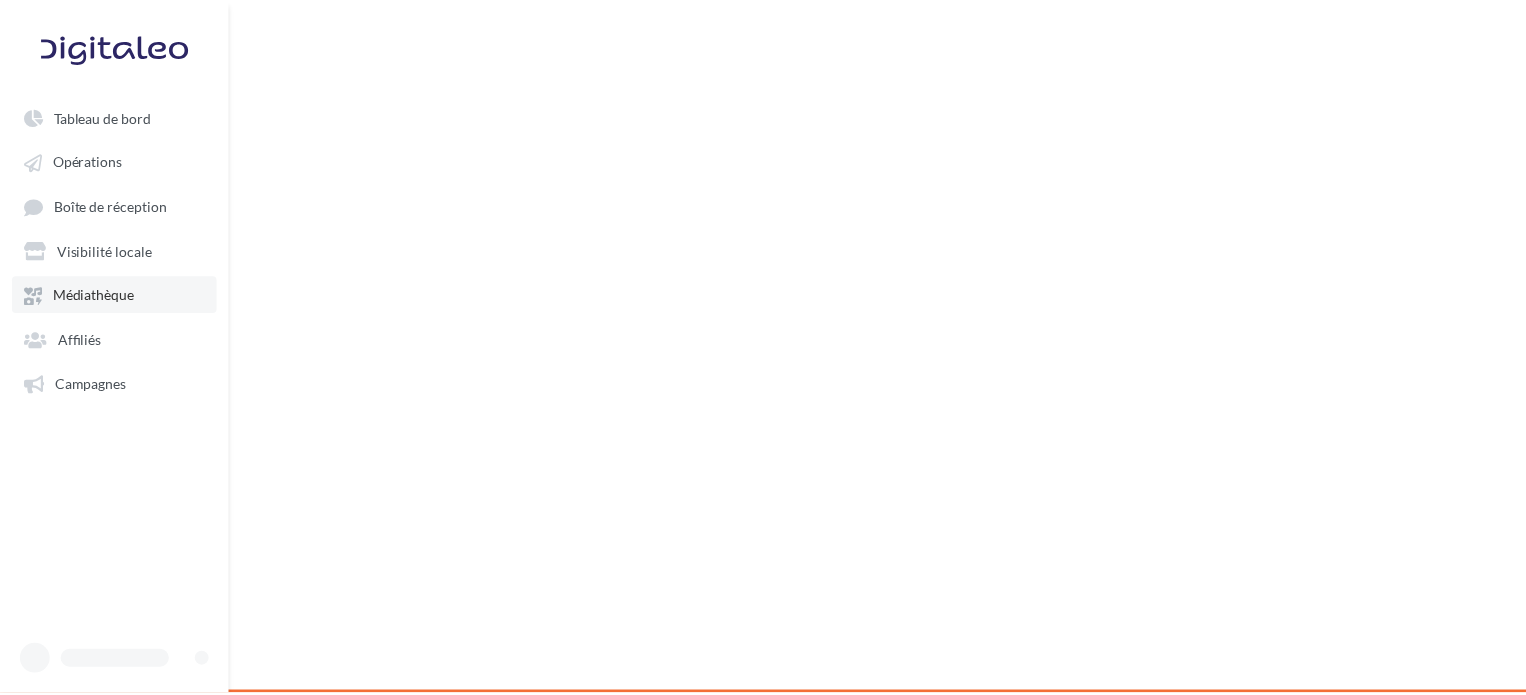 scroll, scrollTop: 0, scrollLeft: 0, axis: both 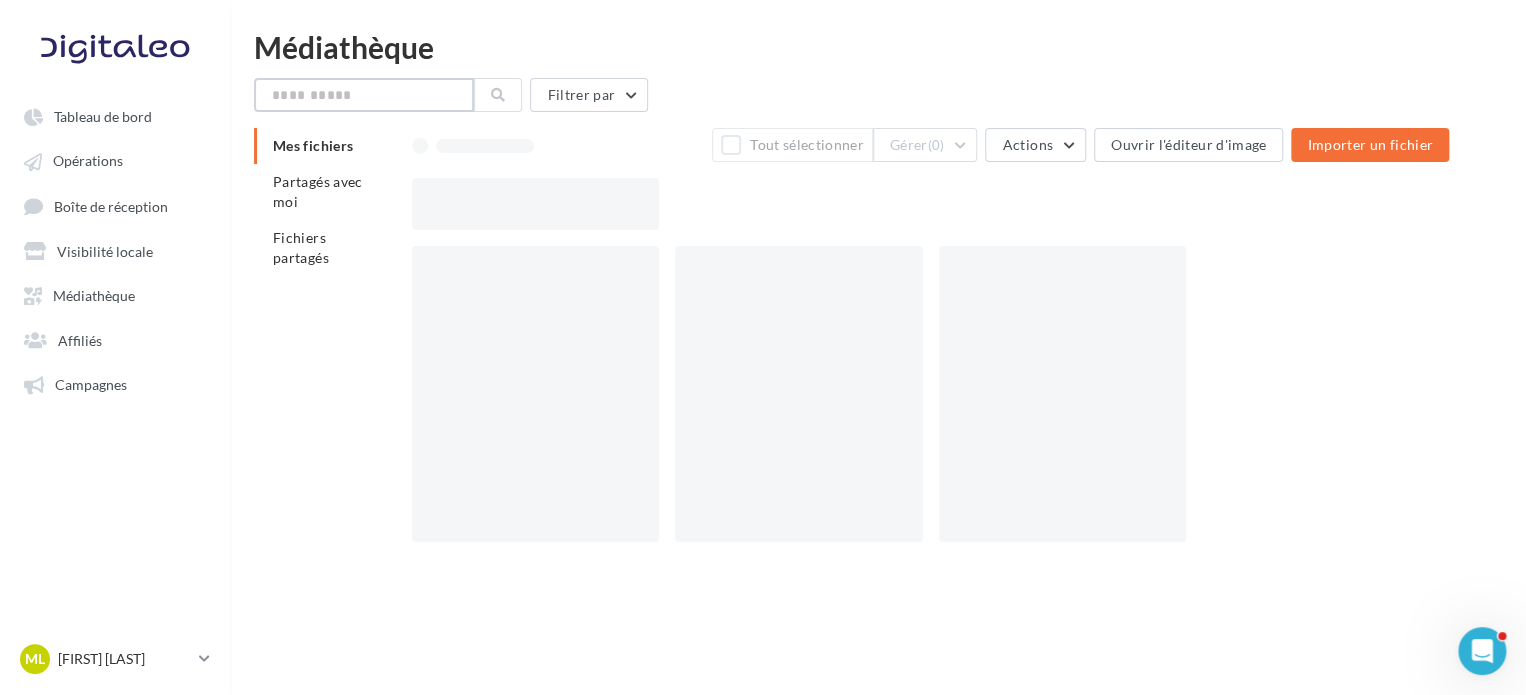 click at bounding box center [364, 95] 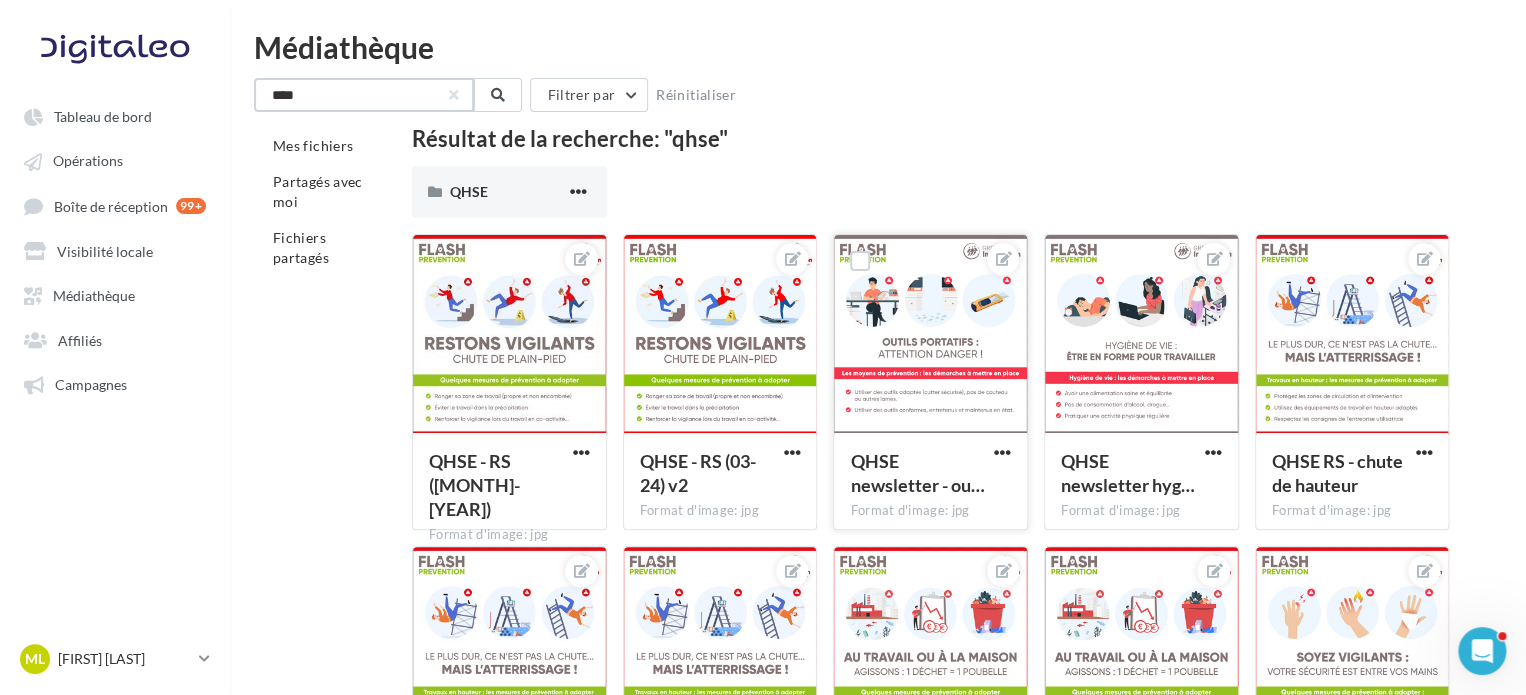 type on "****" 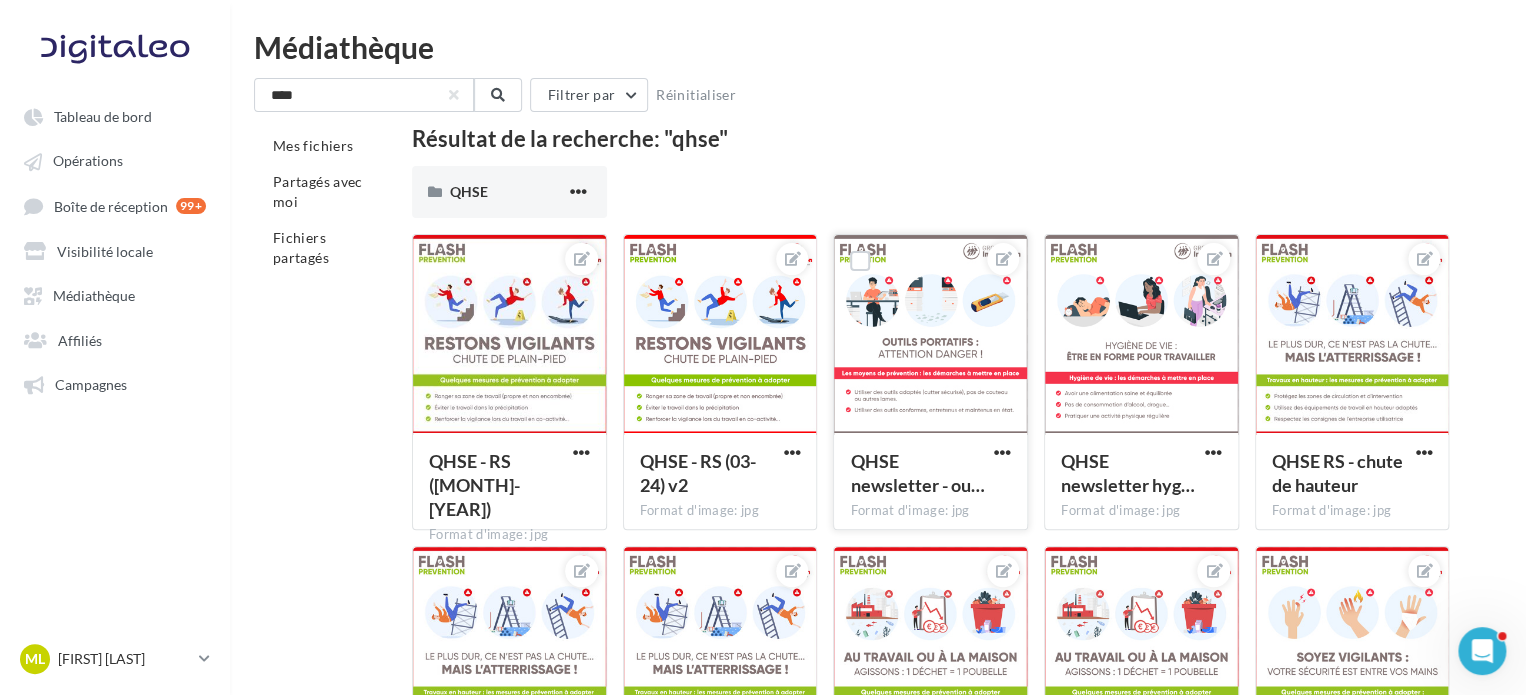 click at bounding box center (930, 335) 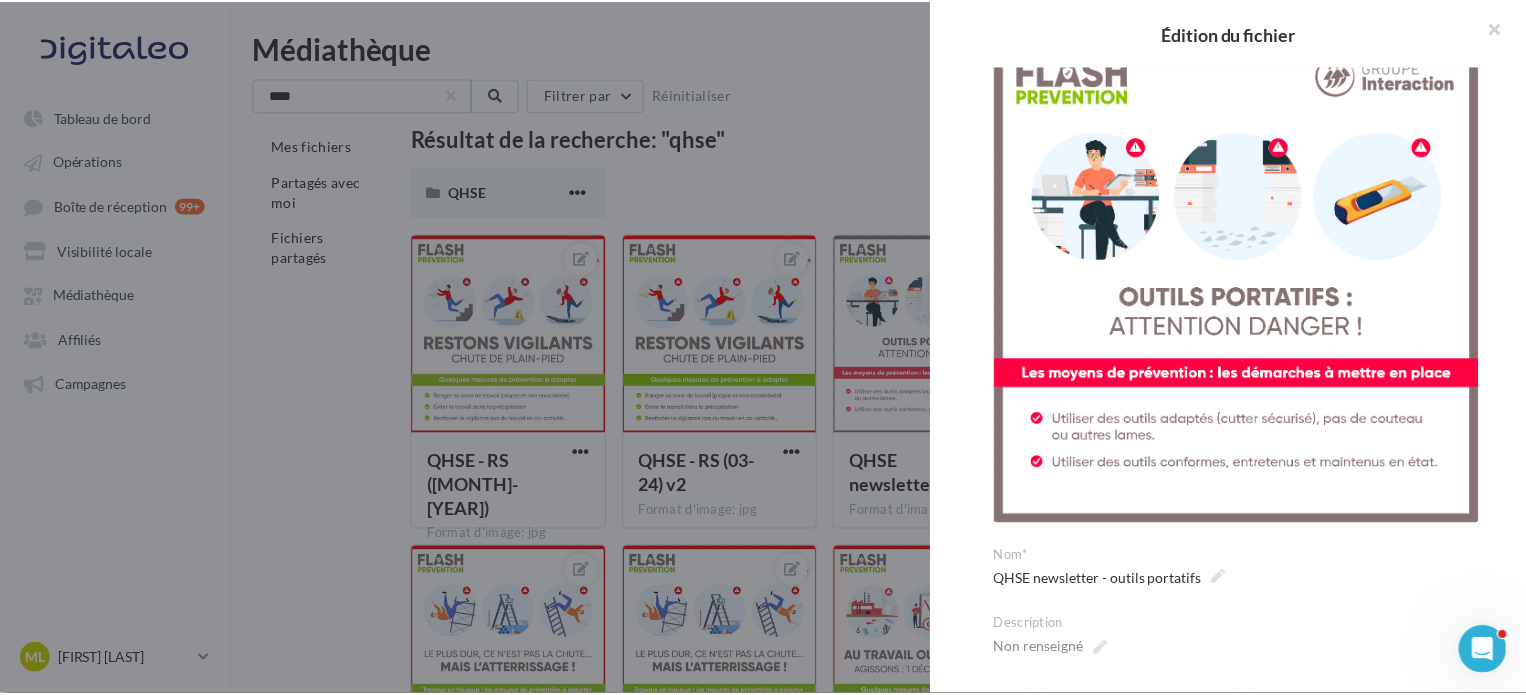scroll, scrollTop: 0, scrollLeft: 0, axis: both 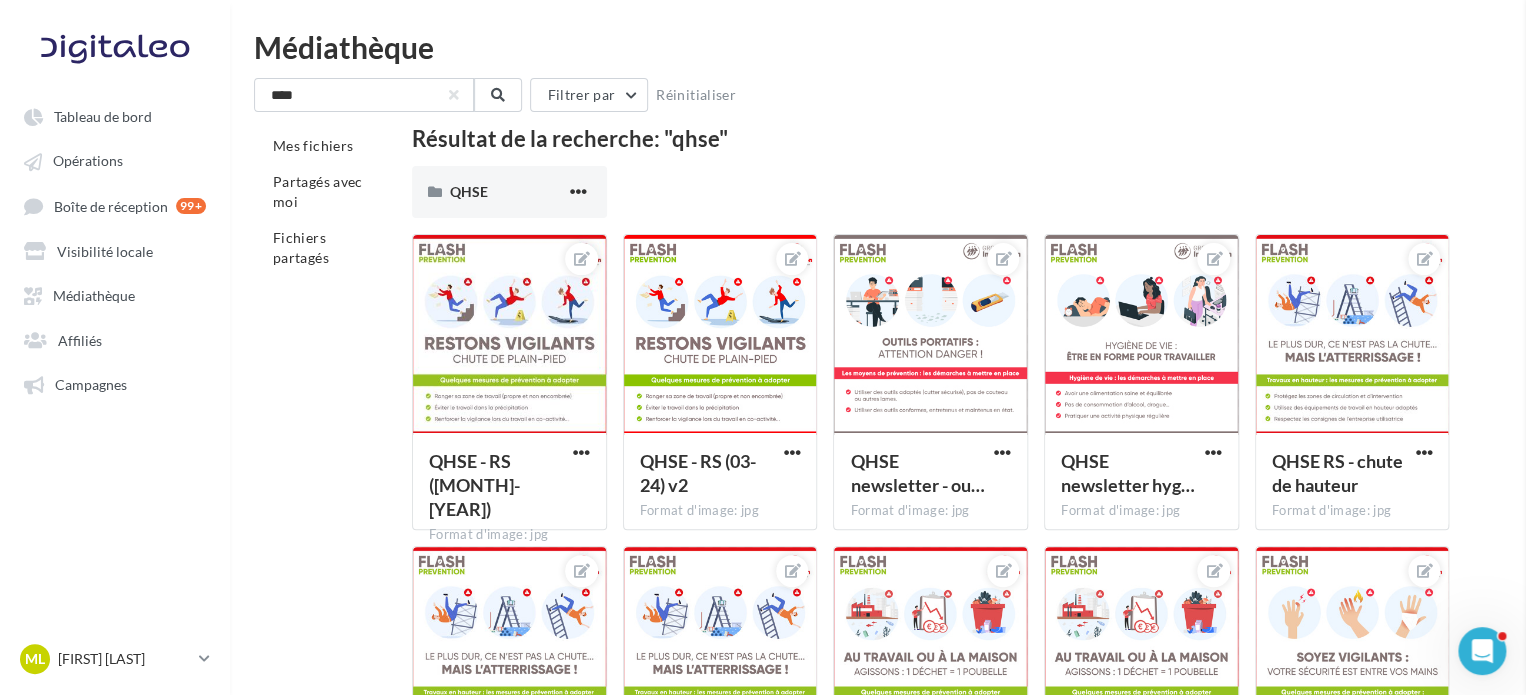 click on "Résultat de la recherche: "qhse"
QHSE                QHSE
QHSE - RS (03-24)  Format d'image: jpg                   QHSE - RS (03-24)
QHSE - RS (03-24) v2  Format d'image: jpg                   QHSE - RS (03-24) v2
QHSE newsletter - ou…  Format d'image: jpg                   QHSE newsletter - outils portatifs
QHSE newsletter hyg…  Format d'image: jpg                   QHSE newsletter hygiène de vie
QHSE RS - chute de hauteur  Format d'image: jpg                   QHSE RS - chute de hauteur
QHSE RS - chute de hauteur[2]" at bounding box center [930, 493] 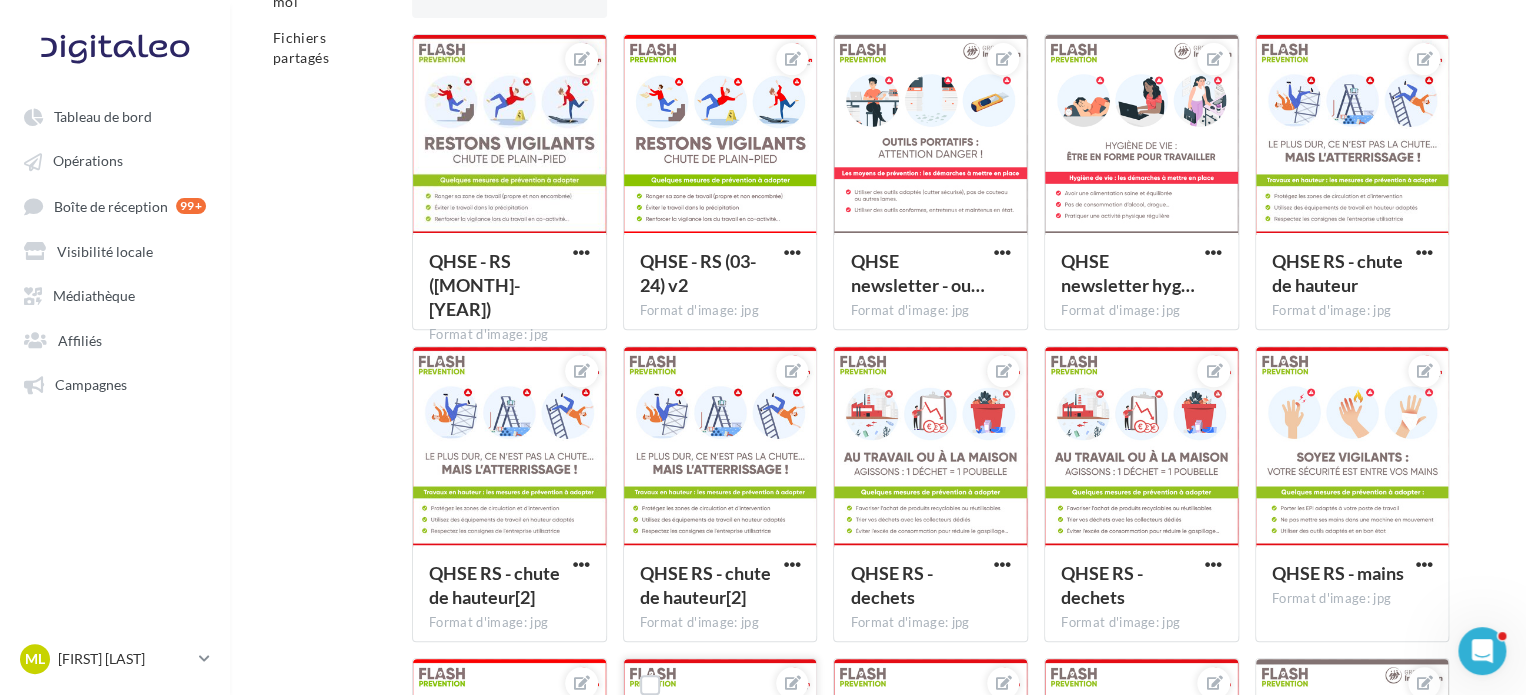 scroll, scrollTop: 0, scrollLeft: 0, axis: both 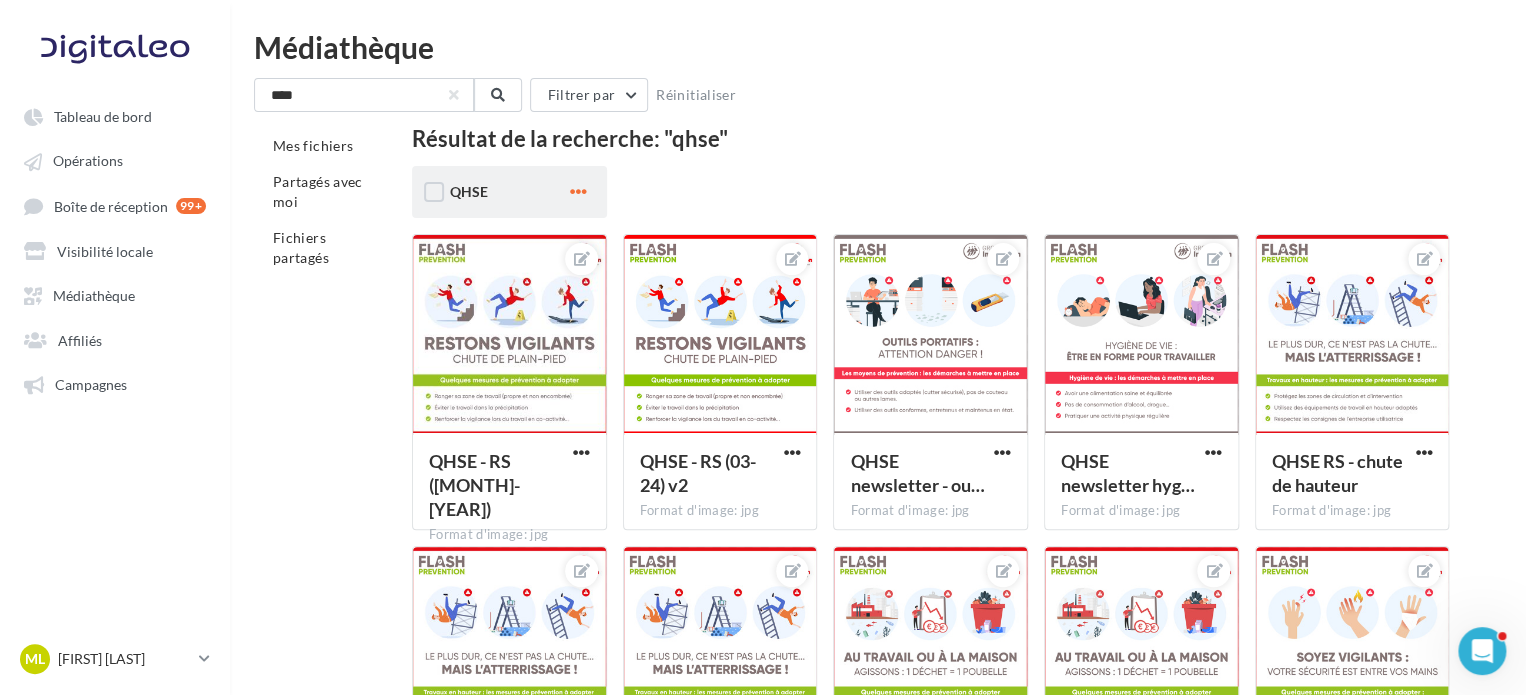 click at bounding box center (578, 191) 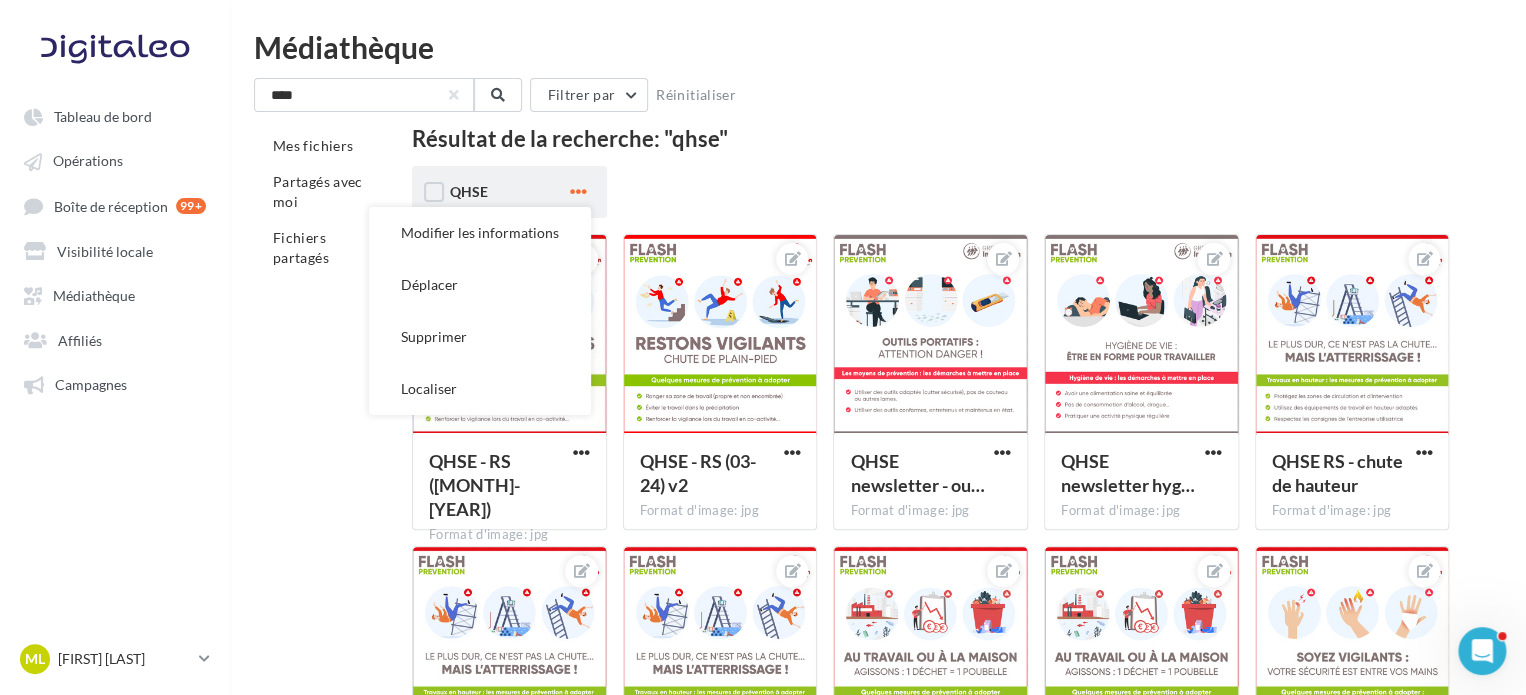click at bounding box center [578, 191] 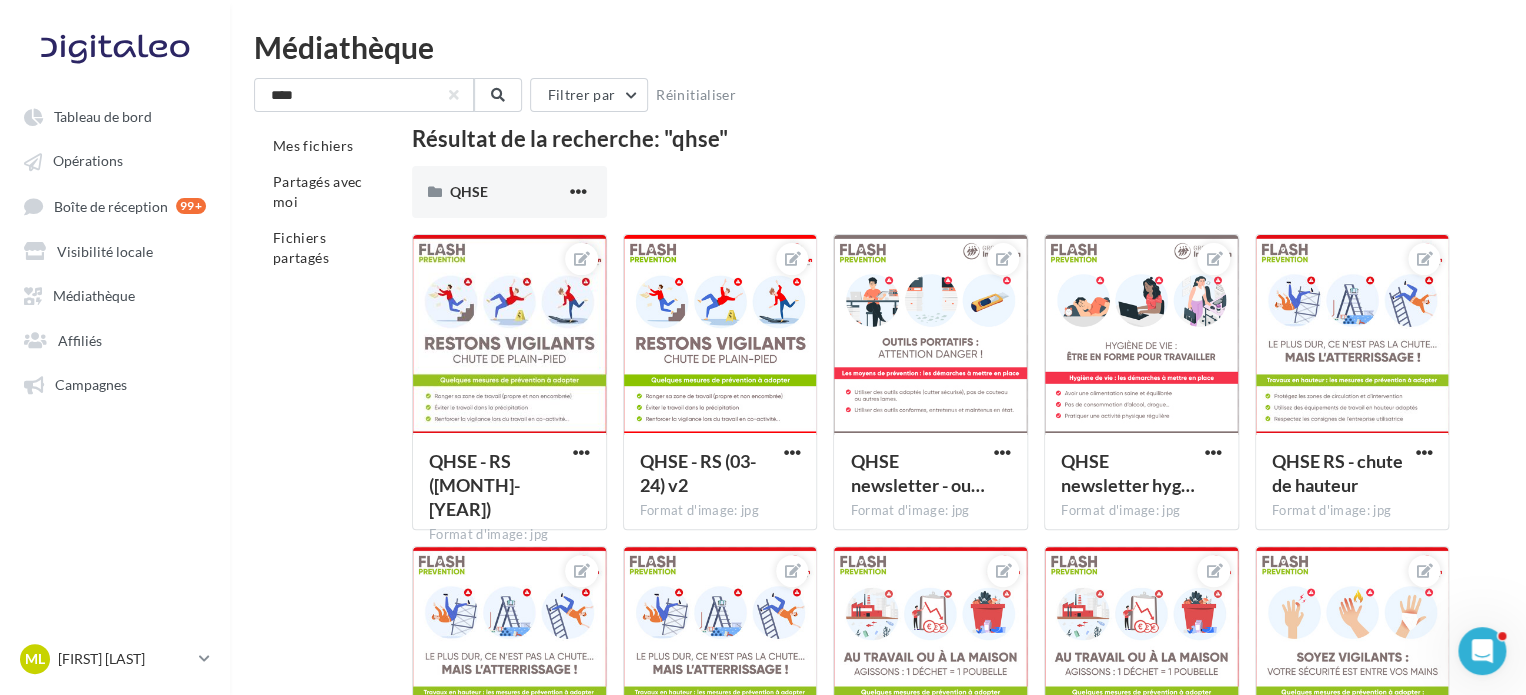 drag, startPoint x: 694, startPoint y: 186, endPoint x: 688, endPoint y: 173, distance: 14.3178215 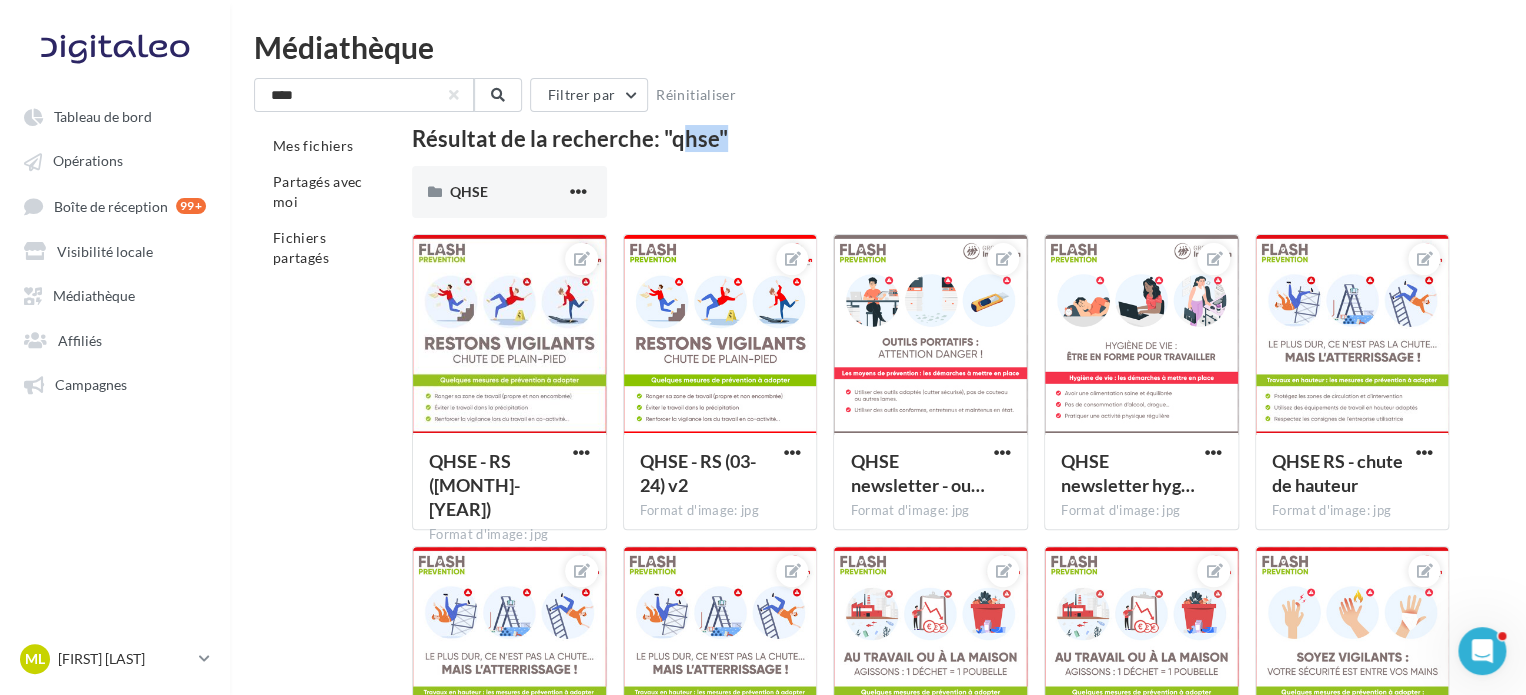 click on "Résultat de la recherche: "qhse"" at bounding box center (930, 139) 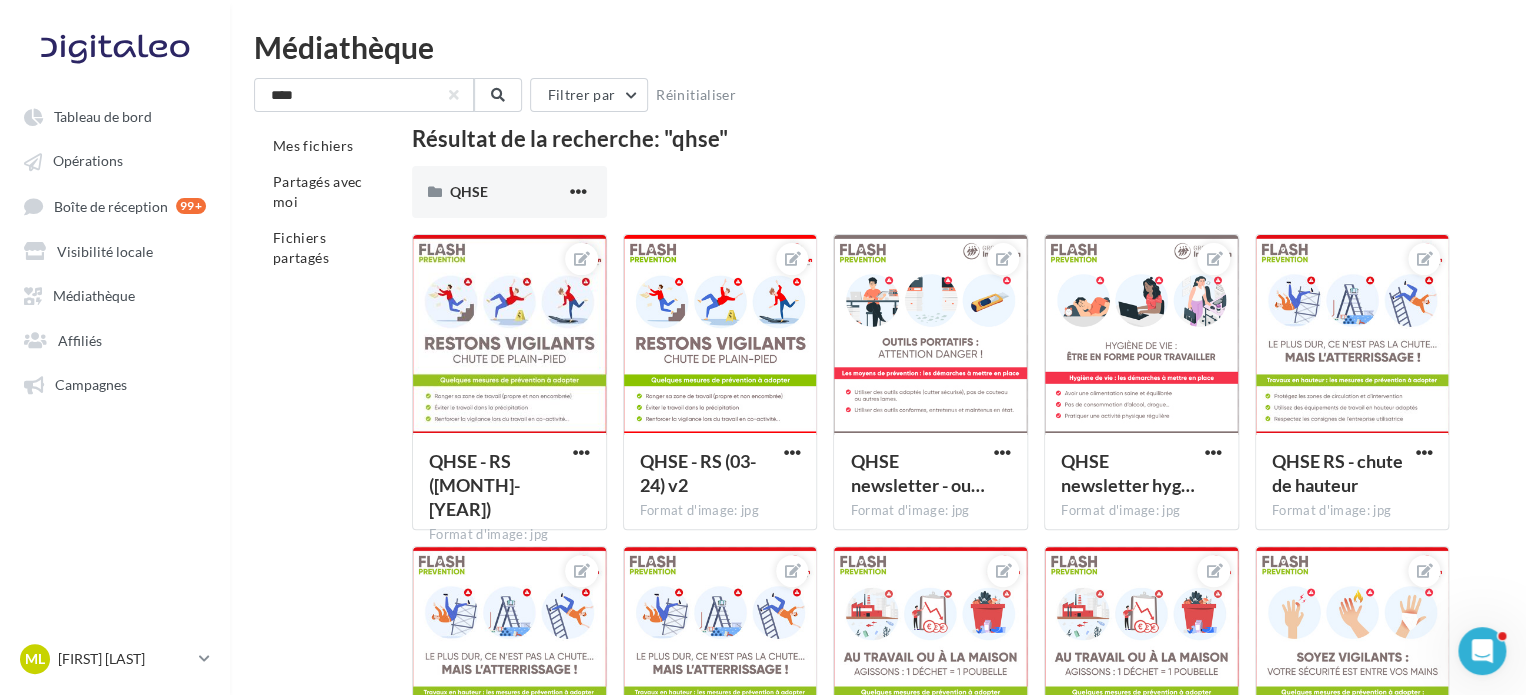 click on "Résultat de la recherche: "qhse"
QHSE                QHSE
QHSE - RS (03-24)  Format d'image: jpg                   QHSE - RS (03-24)
QHSE - RS (03-24) v2  Format d'image: jpg                   QHSE - RS (03-24) v2
QHSE newsletter - ou…  Format d'image: jpg                   QHSE newsletter - outils portatifs
QHSE newsletter hyg…  Format d'image: jpg                   QHSE newsletter hygiène de vie
QHSE RS - chute de hauteur  Format d'image: jpg                   QHSE RS - chute de hauteur
QHSE RS - chute de hauteur[2]" at bounding box center (930, 805) 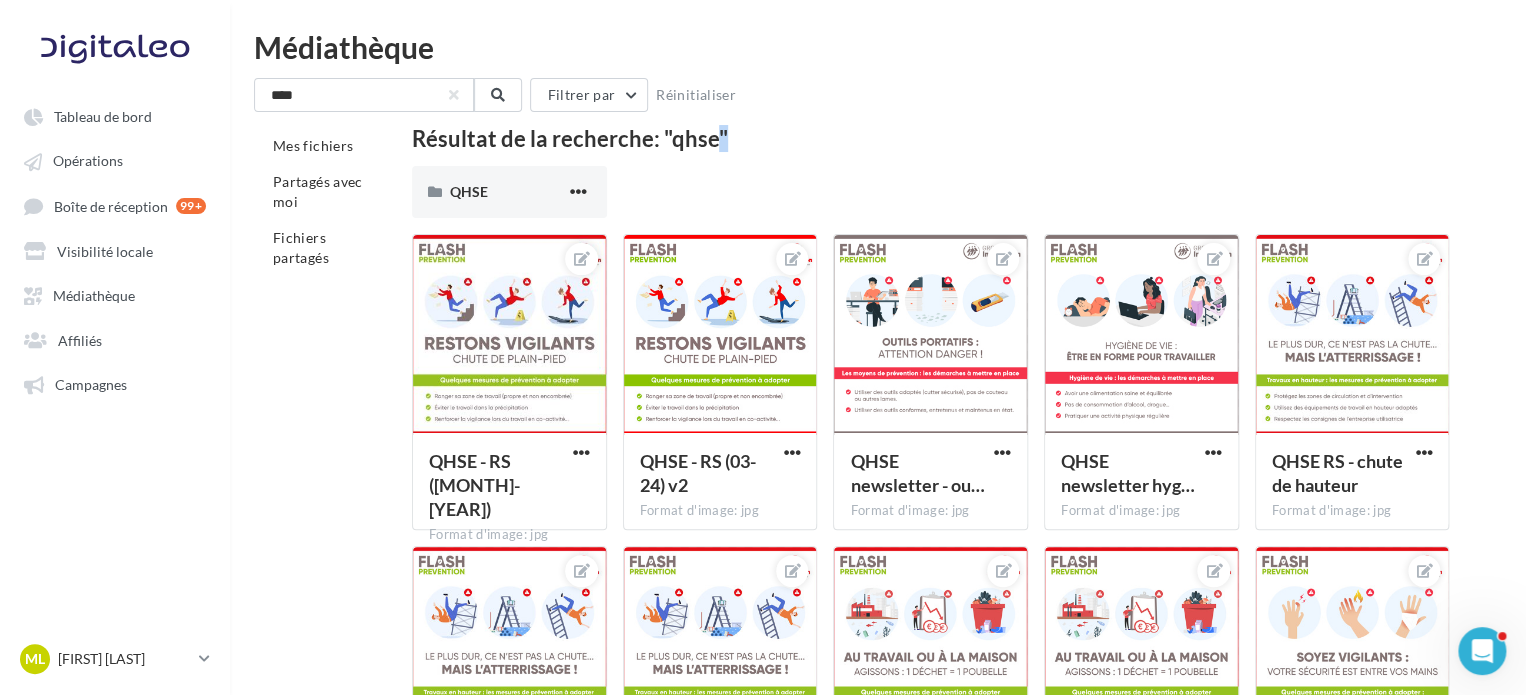 drag, startPoint x: 716, startPoint y: 139, endPoint x: 703, endPoint y: 139, distance: 13 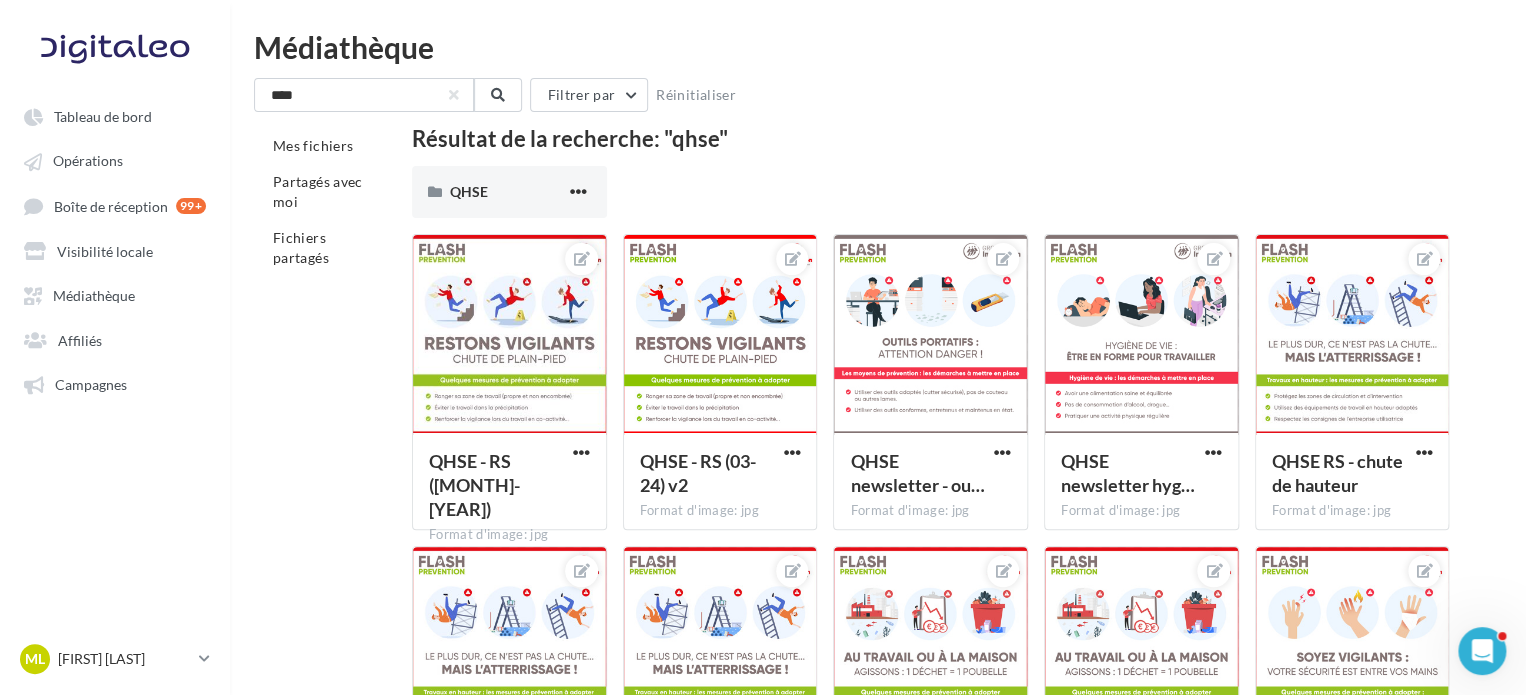 click on "Résultat de la recherche: "qhse"" at bounding box center (930, 139) 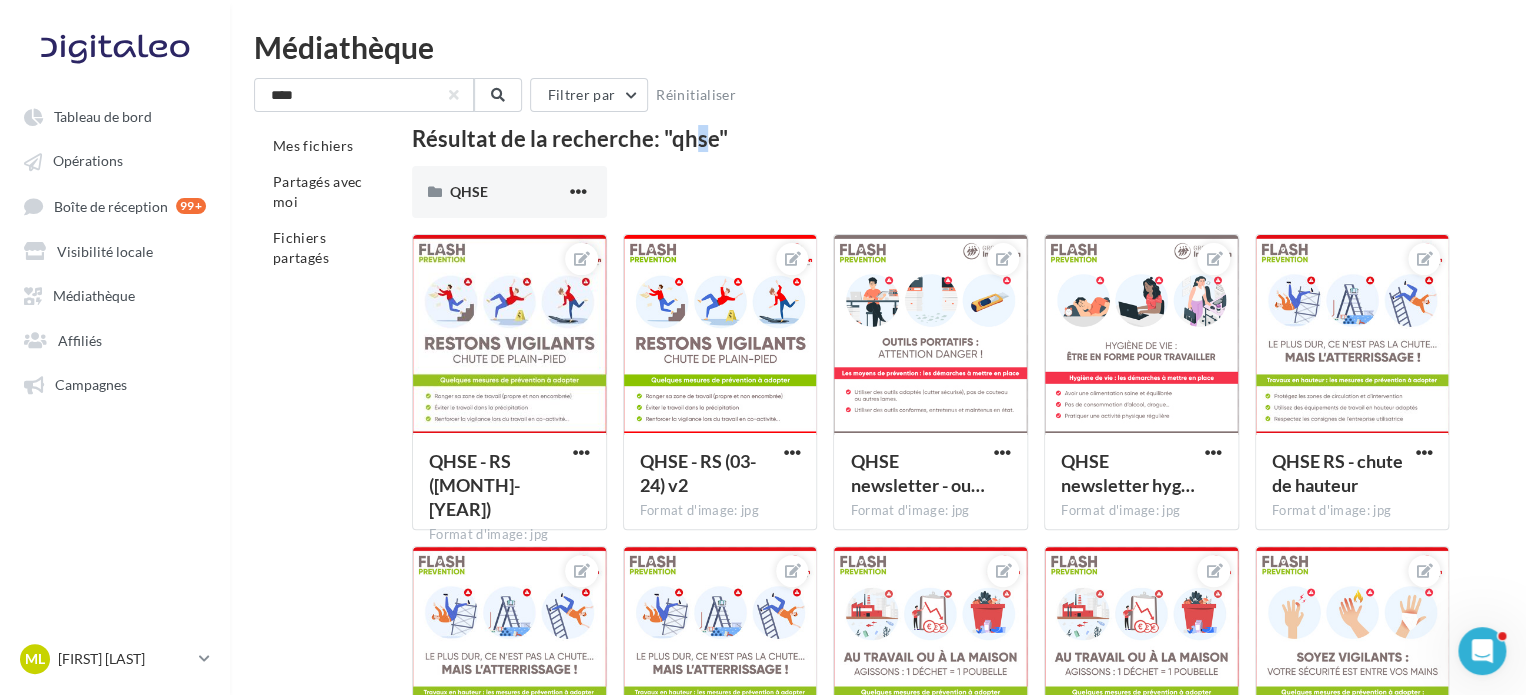 click on "Résultat de la recherche: "qhse"" at bounding box center (930, 139) 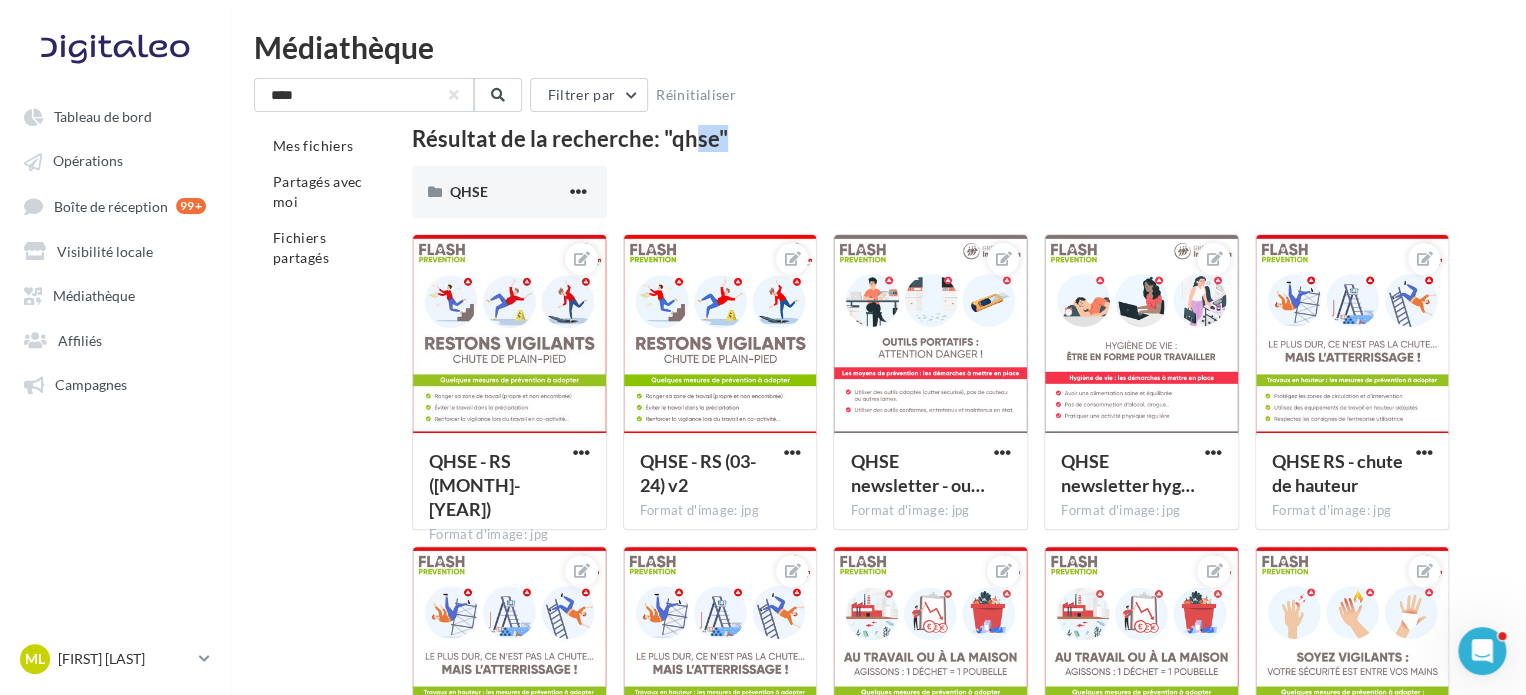 drag, startPoint x: 707, startPoint y: 132, endPoint x: 683, endPoint y: 132, distance: 24 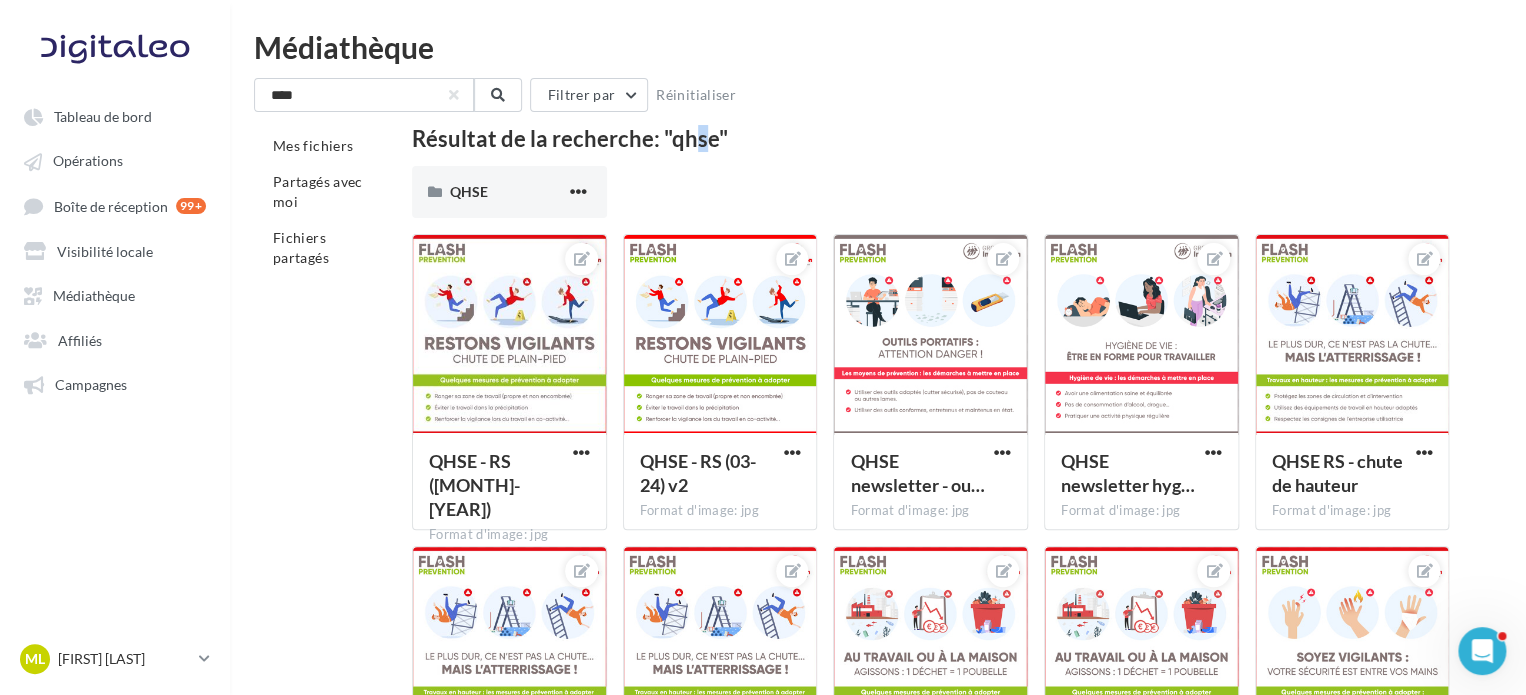 drag, startPoint x: 683, startPoint y: 132, endPoint x: 693, endPoint y: 137, distance: 11.18034 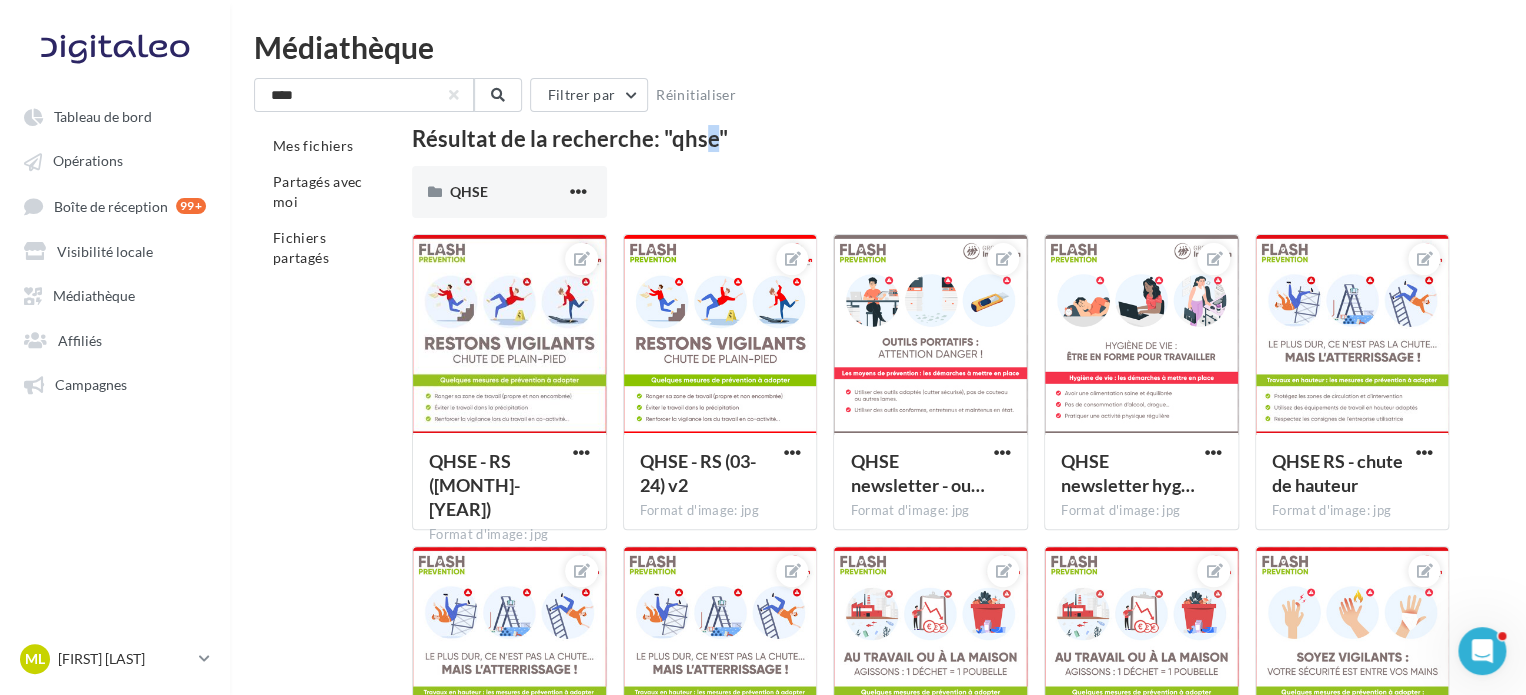 drag, startPoint x: 704, startPoint y: 143, endPoint x: 690, endPoint y: 143, distance: 14 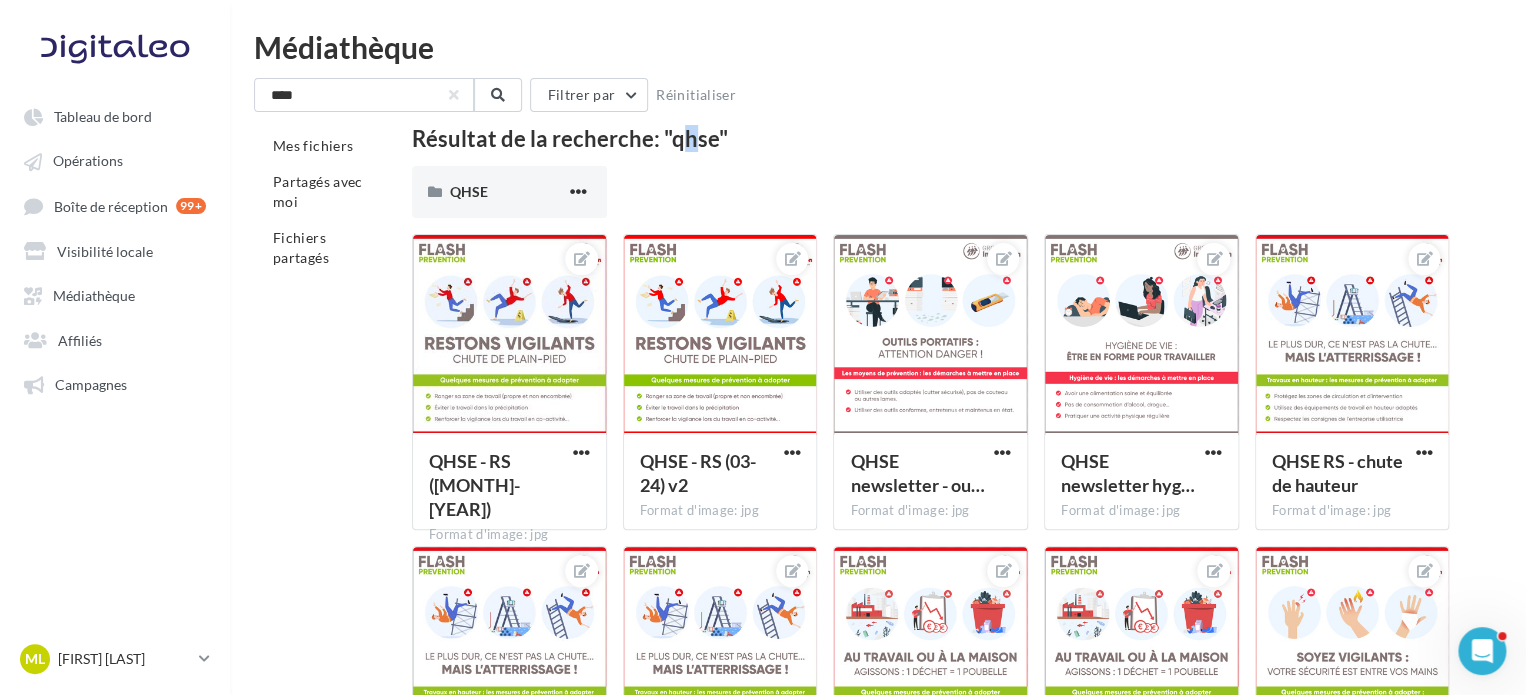 drag, startPoint x: 678, startPoint y: 136, endPoint x: 663, endPoint y: 136, distance: 15 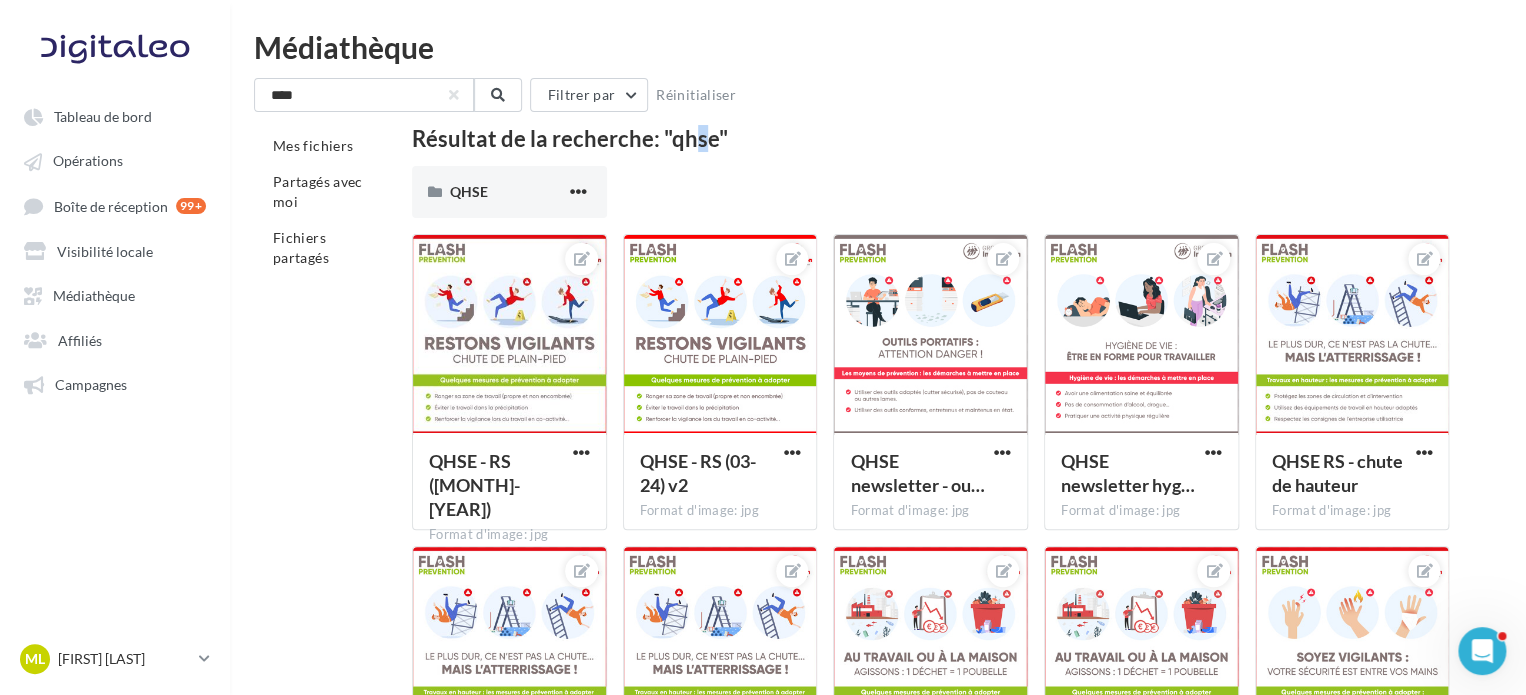 click on "Résultat de la recherche: "qhse"" at bounding box center (930, 139) 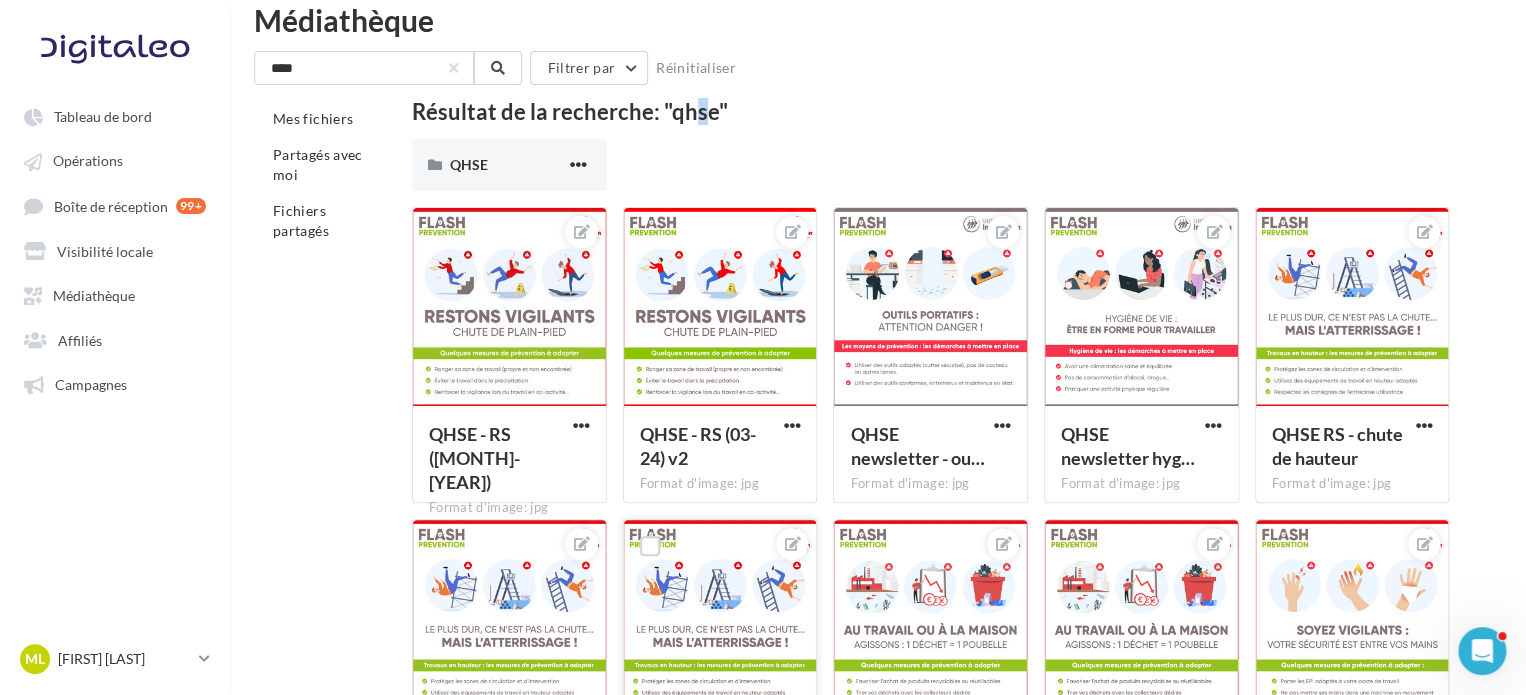 scroll, scrollTop: 0, scrollLeft: 0, axis: both 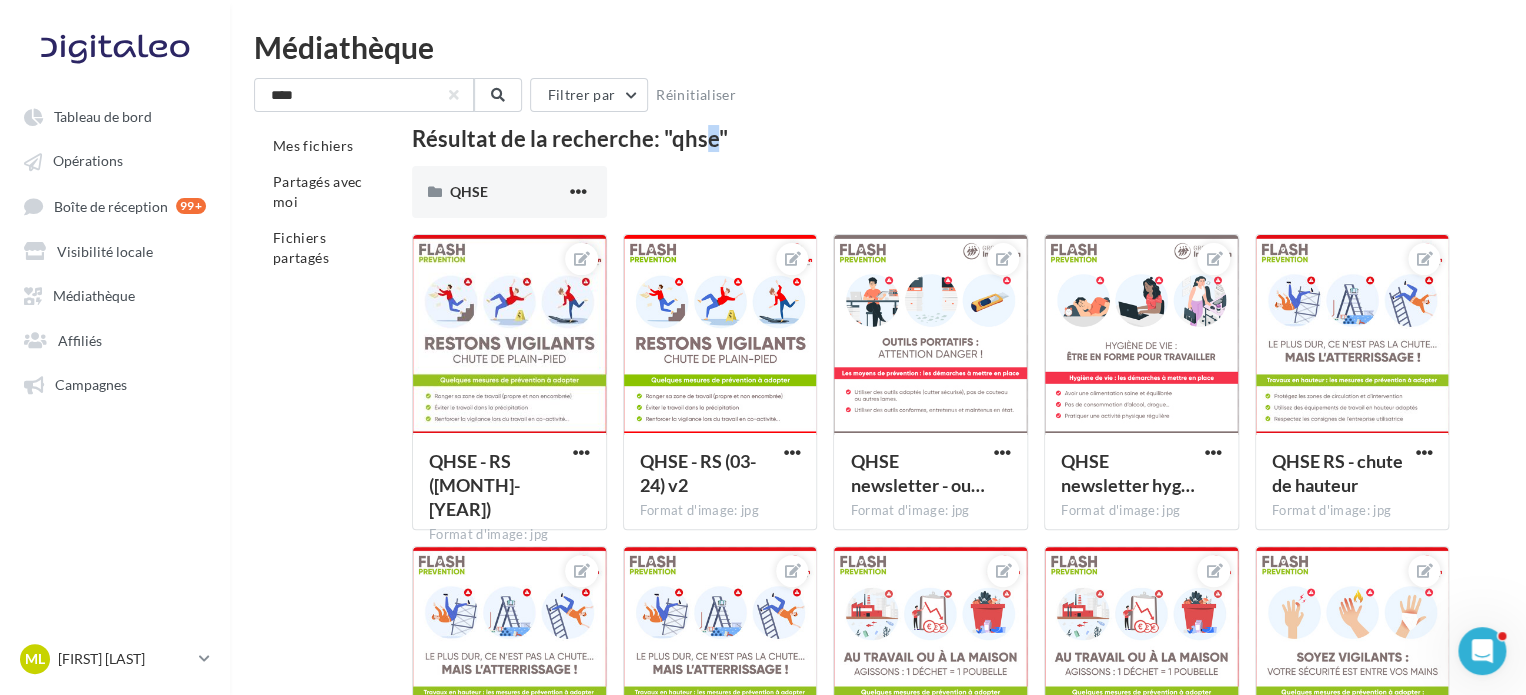 drag, startPoint x: 706, startPoint y: 139, endPoint x: 689, endPoint y: 138, distance: 17.029387 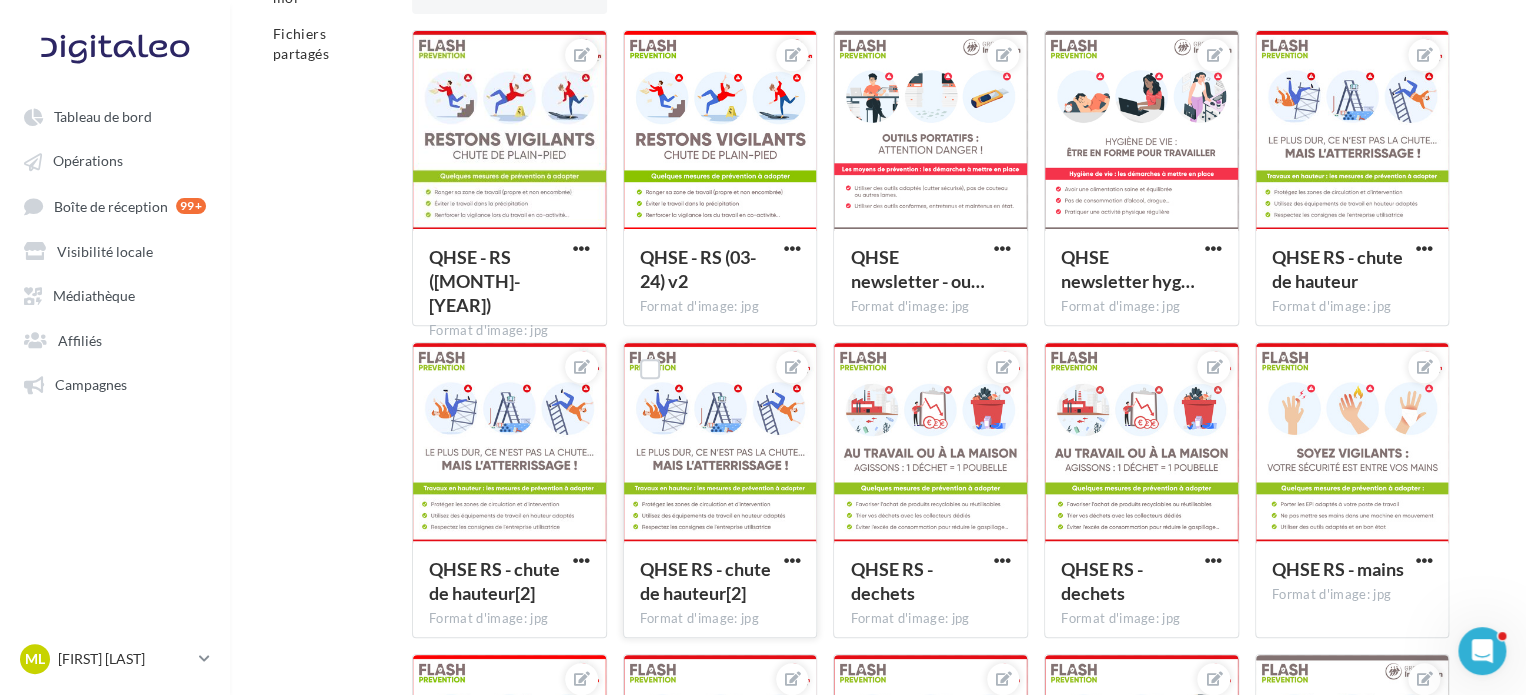 scroll, scrollTop: 0, scrollLeft: 0, axis: both 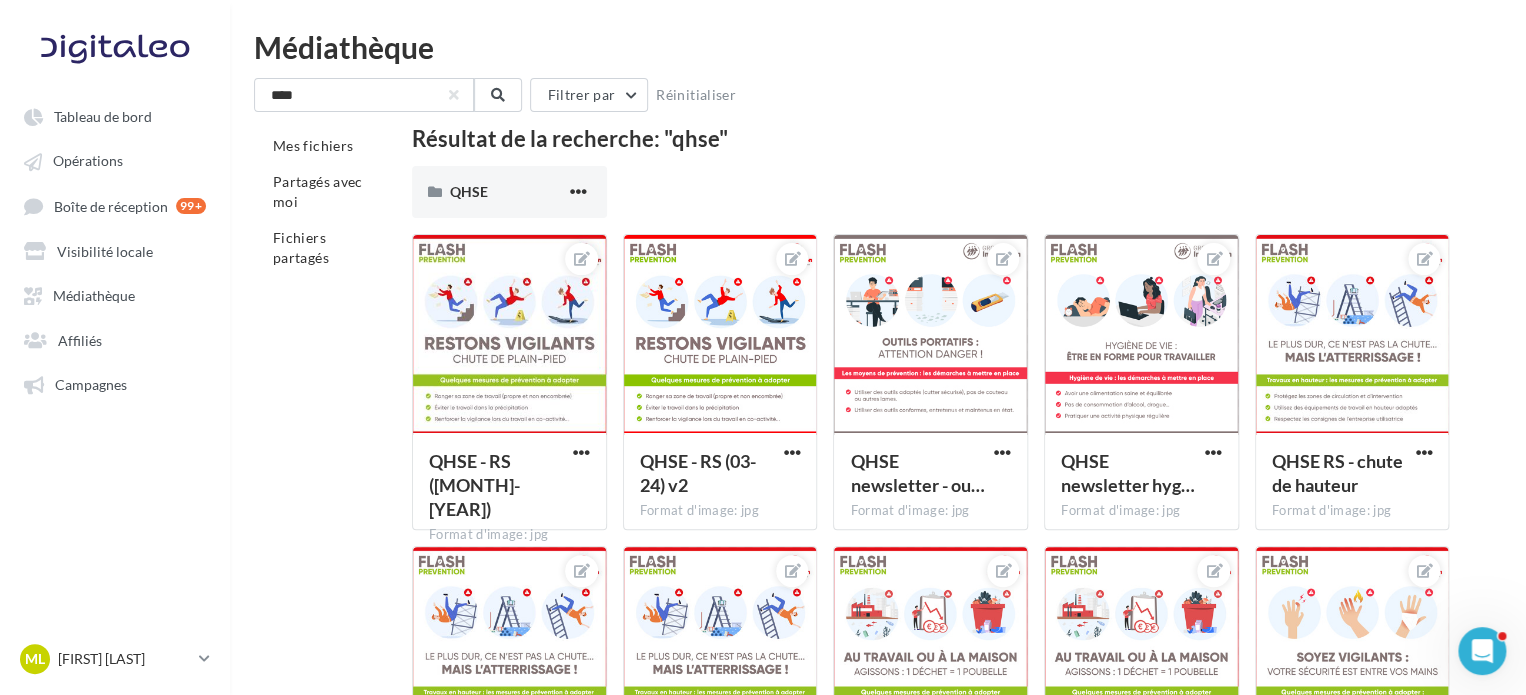click on "****        Filtrer par        Réinitialiser
Mes fichiers
Partagés avec moi
Fichiers partagés
Résultat de la recherche: "qhse"
QHSE                QHSE
QHSE - RS (03-24)  Format d'image: jpg                   QHSE - RS (03-24)
QHSE - RS (03-24) v2  Format d'image: jpg                   QHSE - RS (03-24) v2
QHSE newsletter - ou…  Format d'image: jpg                   QHSE newsletter - outils portatifs
QHSE newsletter hyg…  Format d'image: jpg                   QHSE newsletter hygiène de vie
QHSE RS - chute de hauteur" at bounding box center [878, 1092] 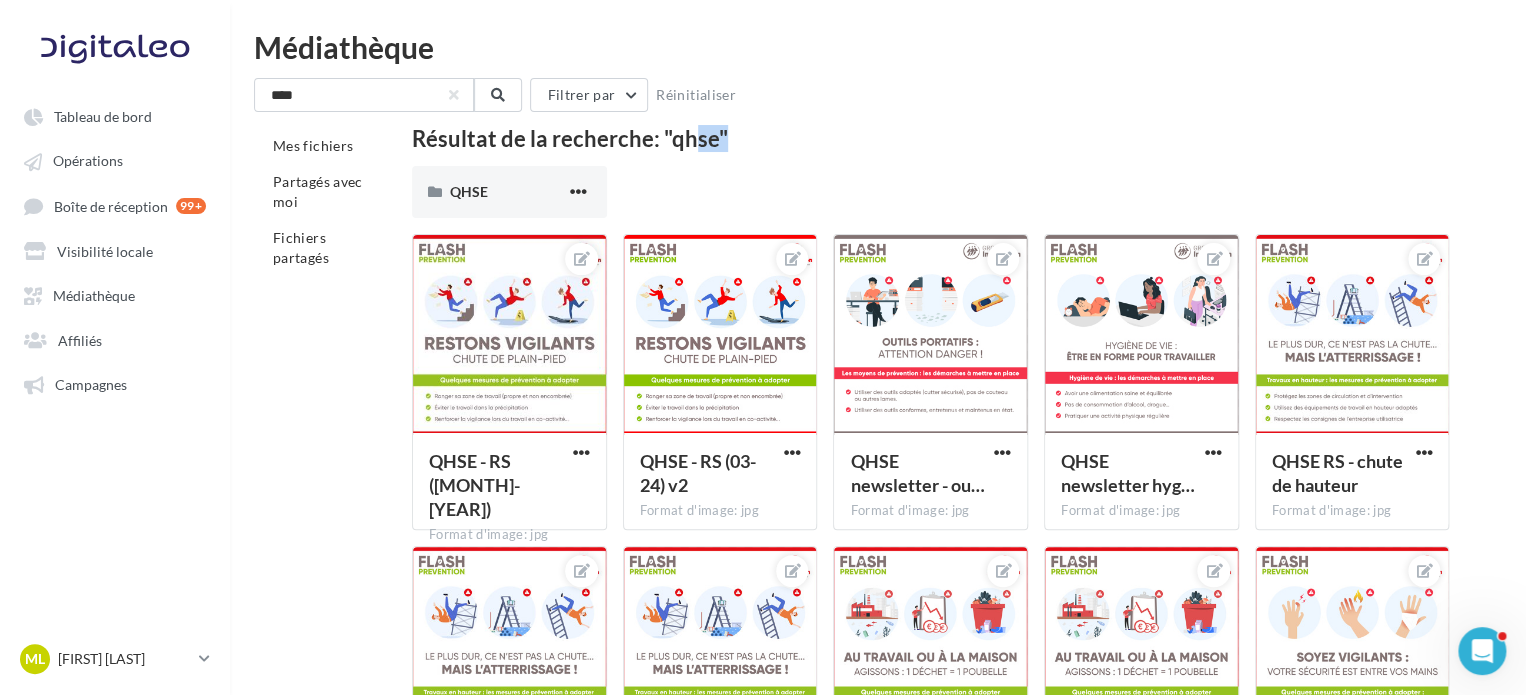 drag, startPoint x: 716, startPoint y: 140, endPoint x: 679, endPoint y: 140, distance: 37 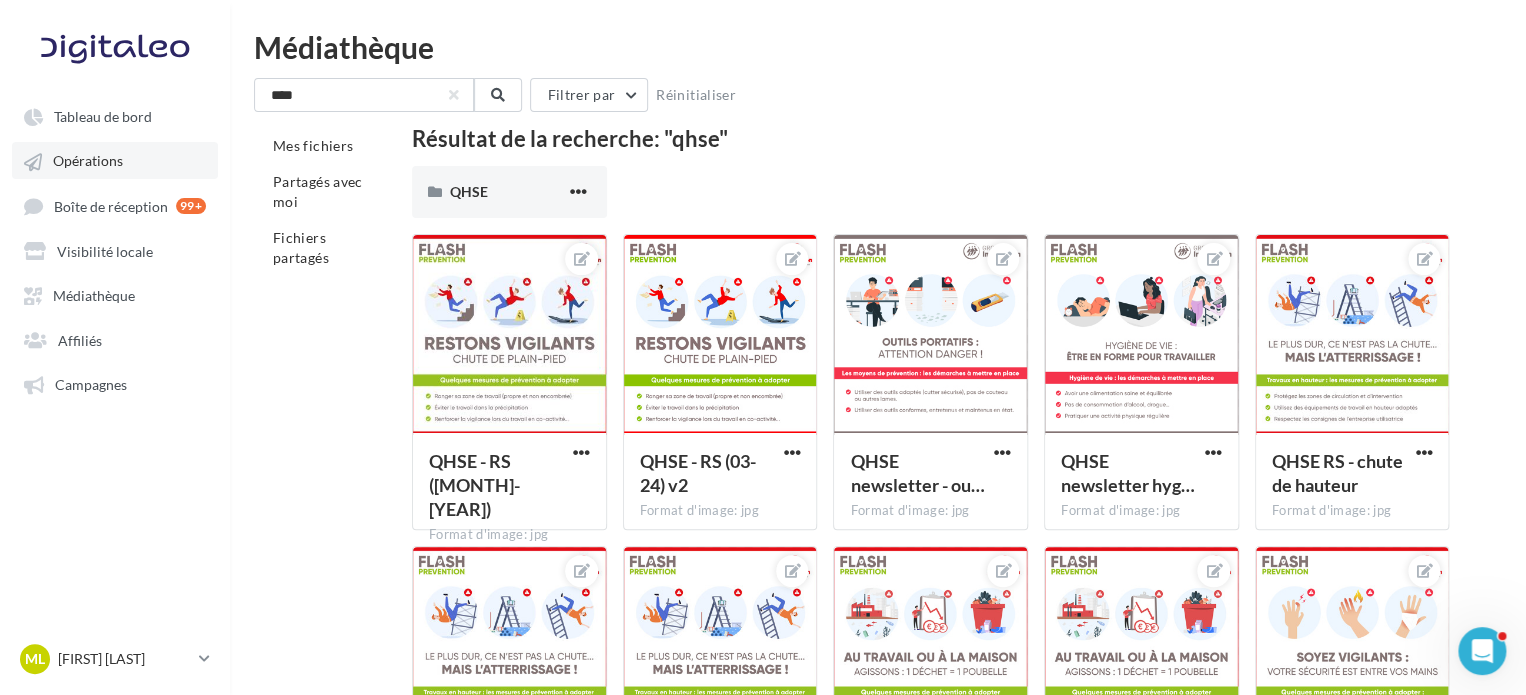 click on "Opérations" at bounding box center (115, 160) 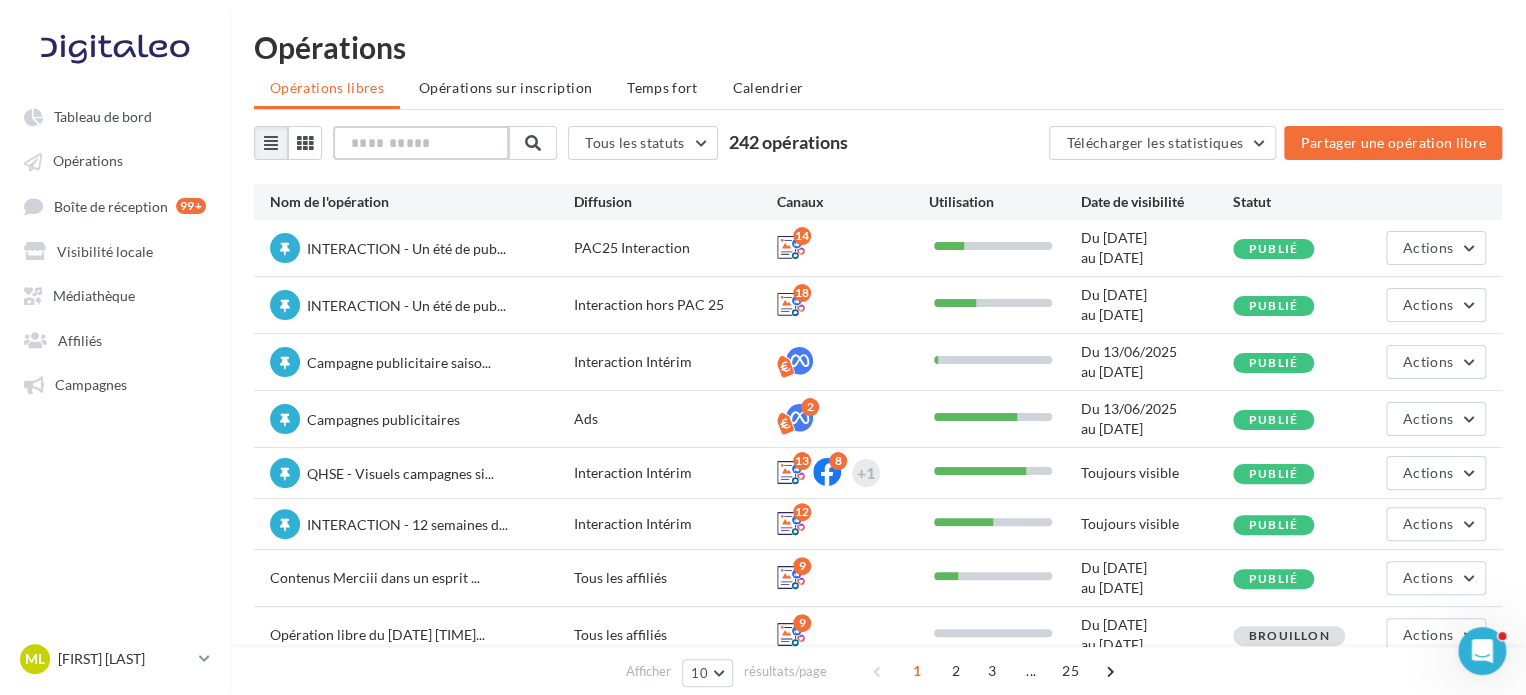 click at bounding box center [421, 143] 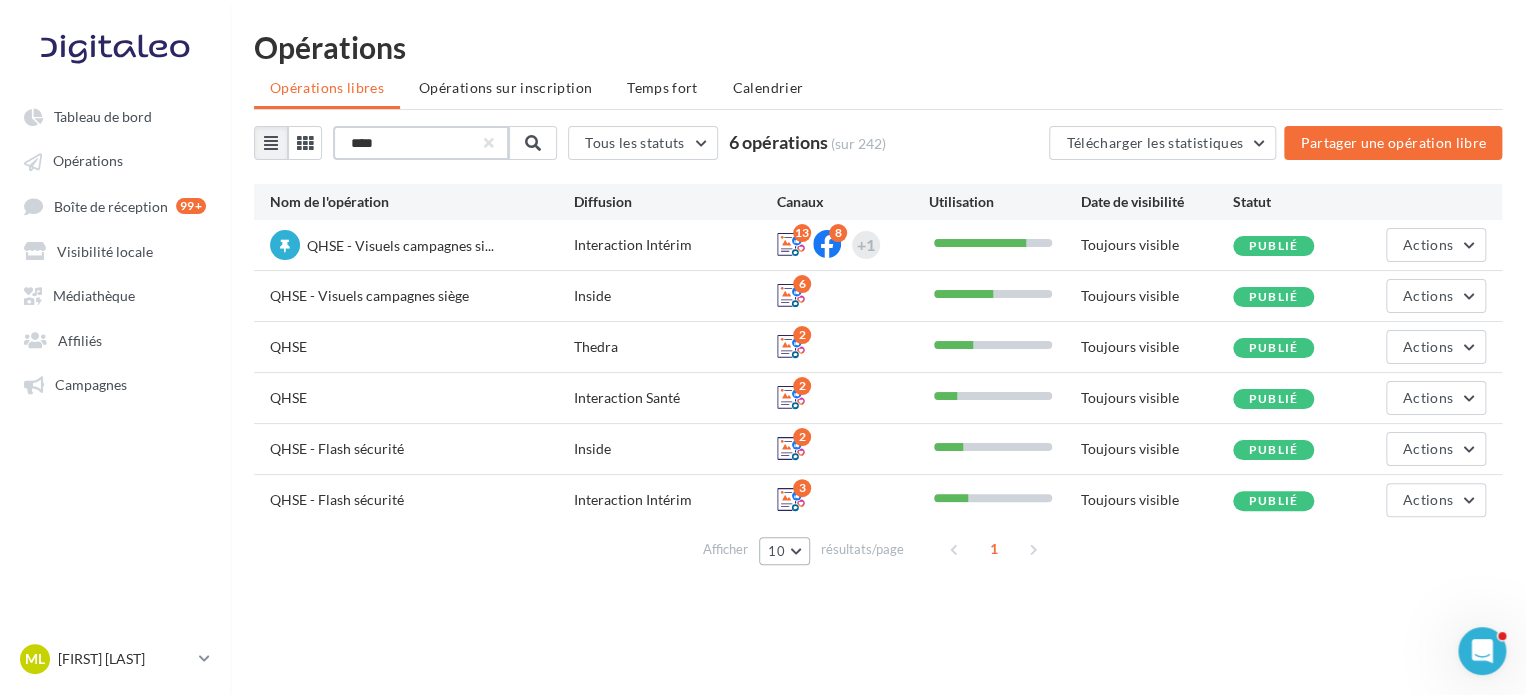type on "****" 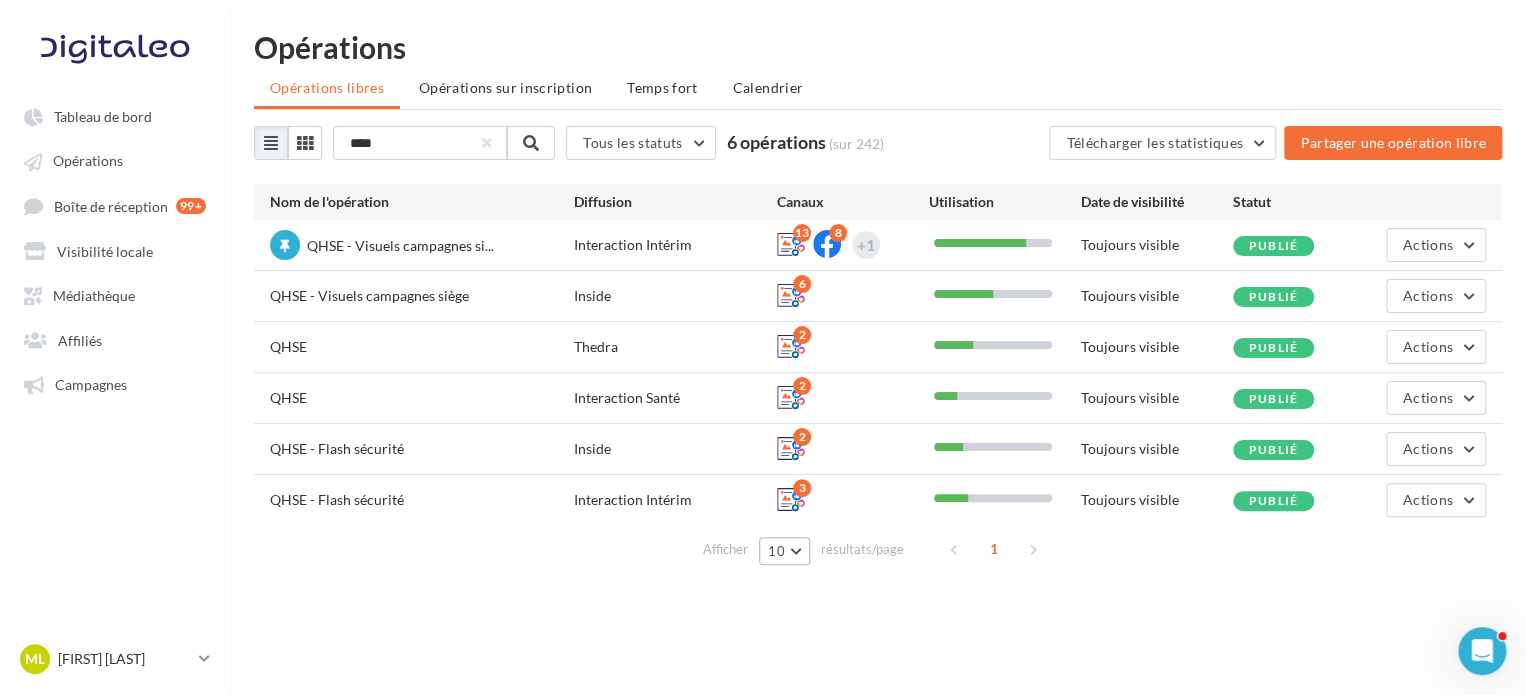 click on "10" at bounding box center (784, 551) 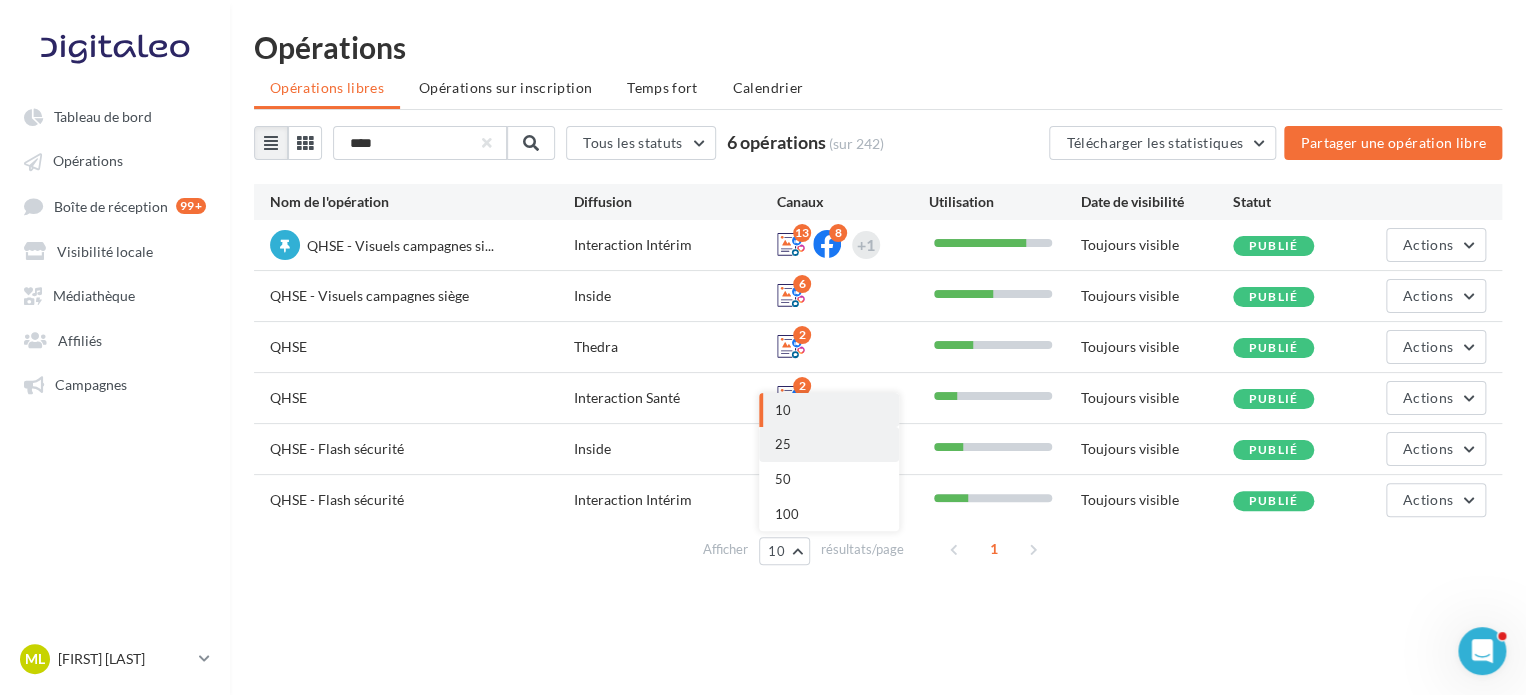 click on "25" at bounding box center [829, 444] 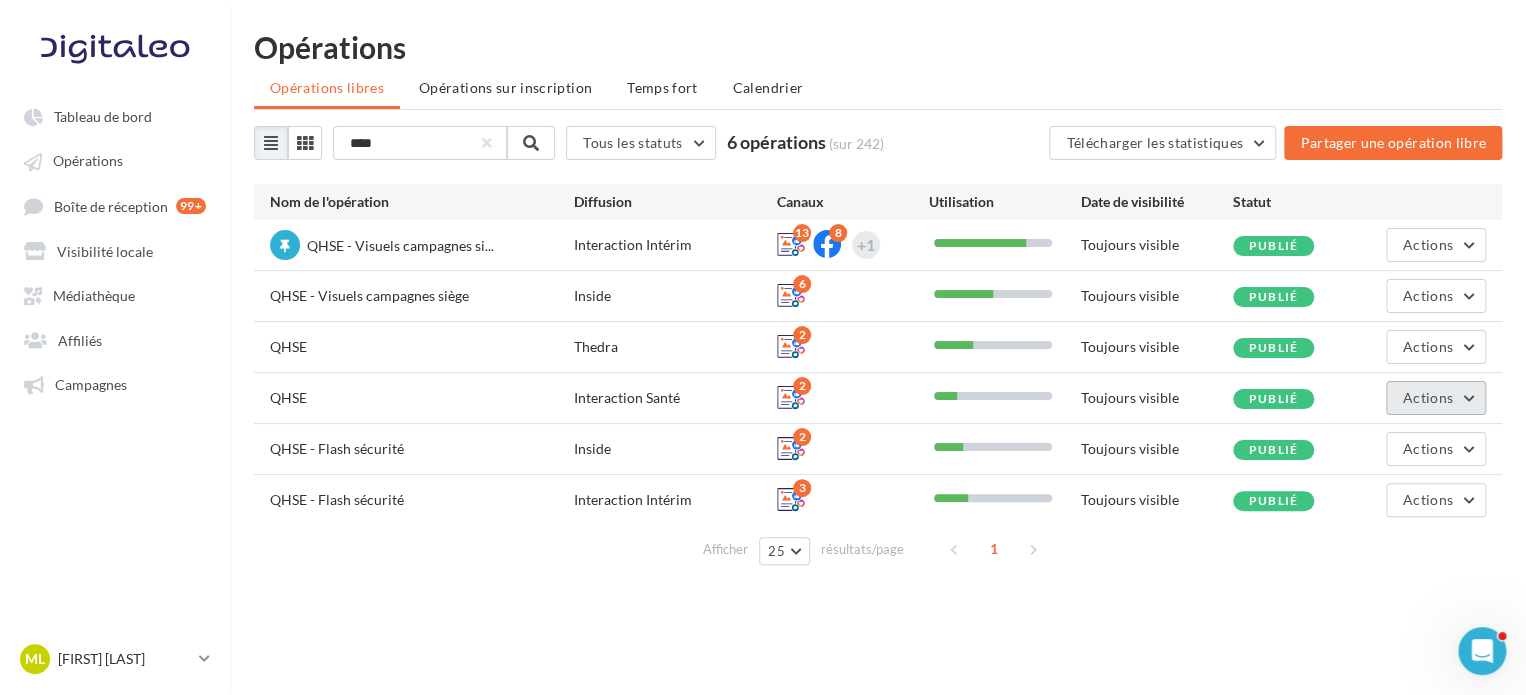 click on "Actions" at bounding box center [1436, 398] 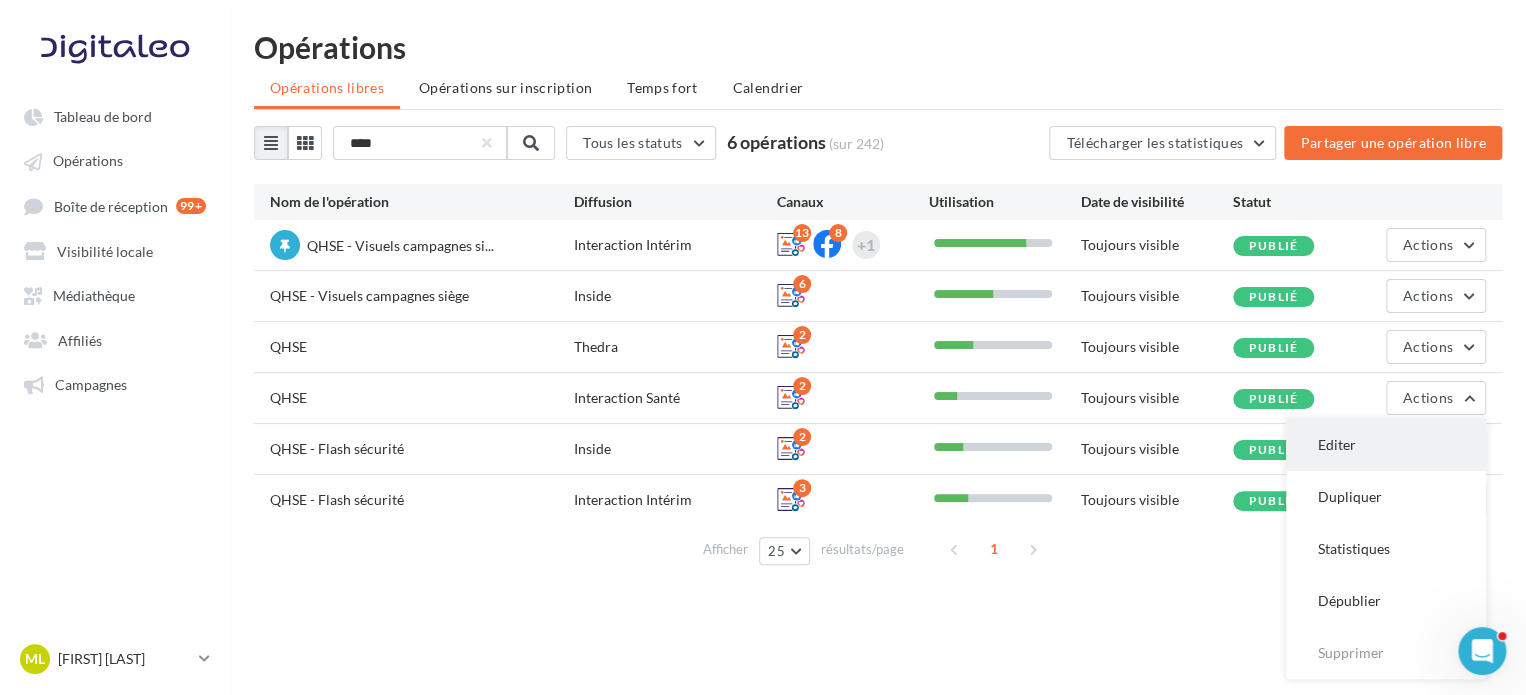 click on "Editer" at bounding box center [1386, 445] 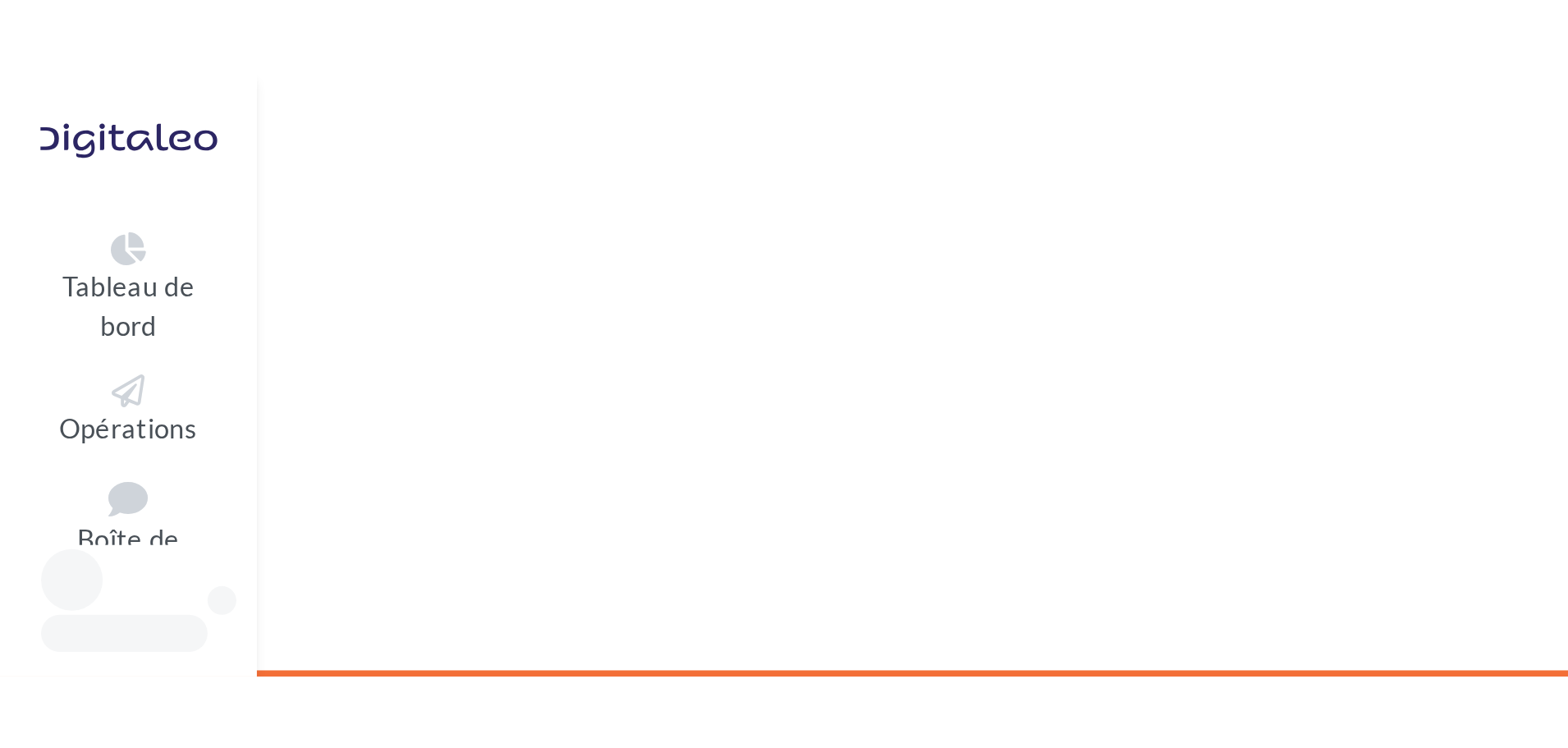scroll, scrollTop: 0, scrollLeft: 0, axis: both 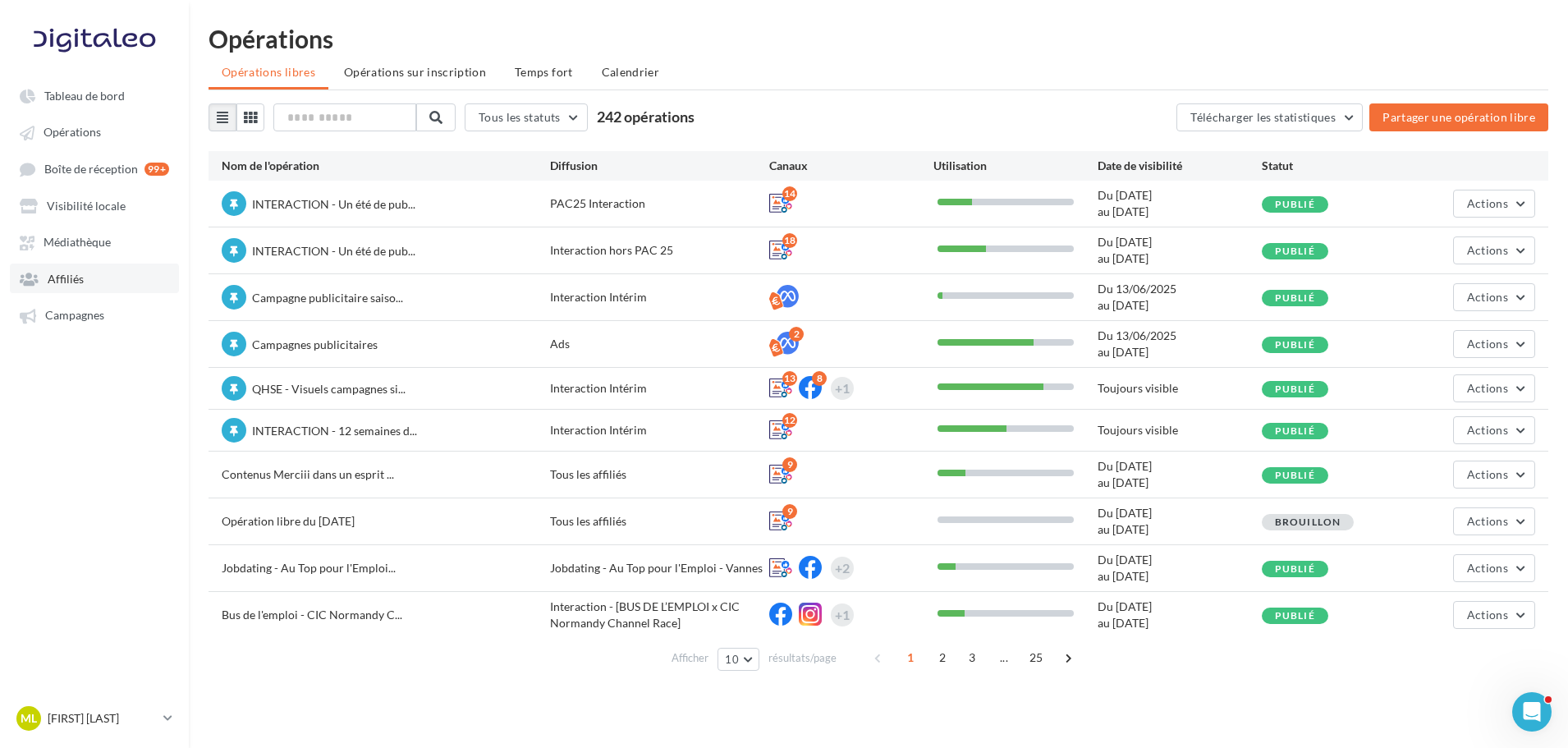 click on "Affiliés" at bounding box center [94, 278] 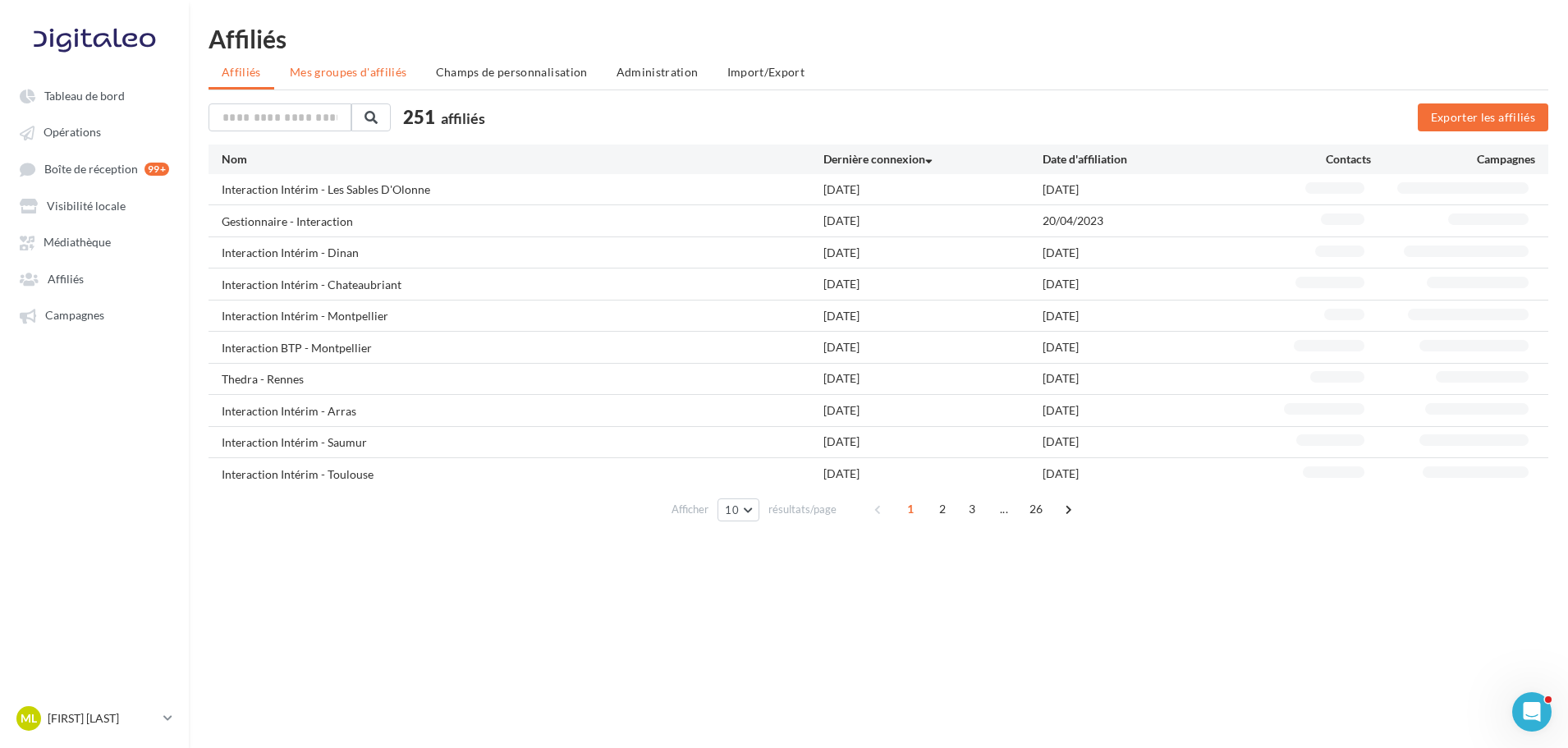 click on "Mes groupes d'affiliés" at bounding box center [348, 71] 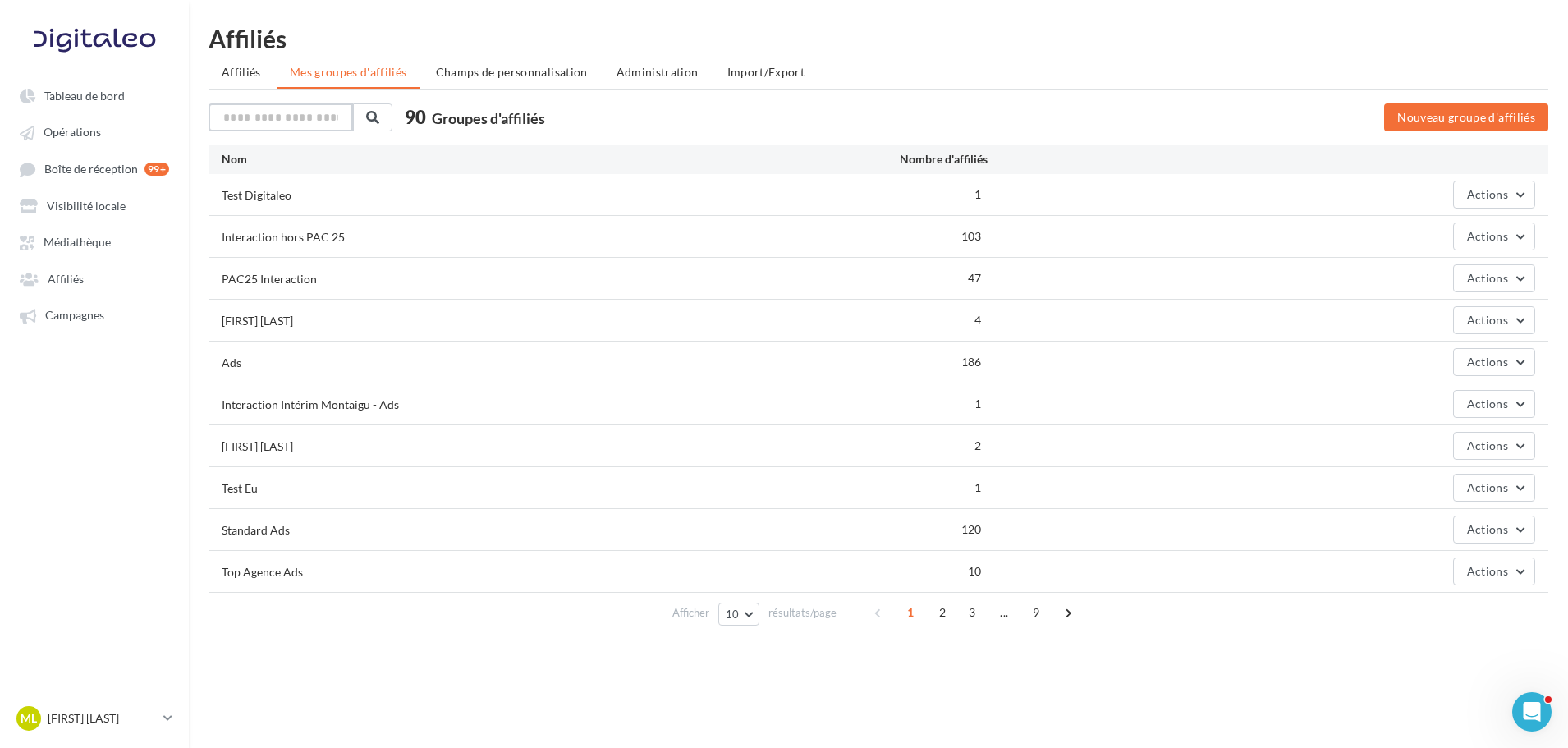 click at bounding box center [281, 117] 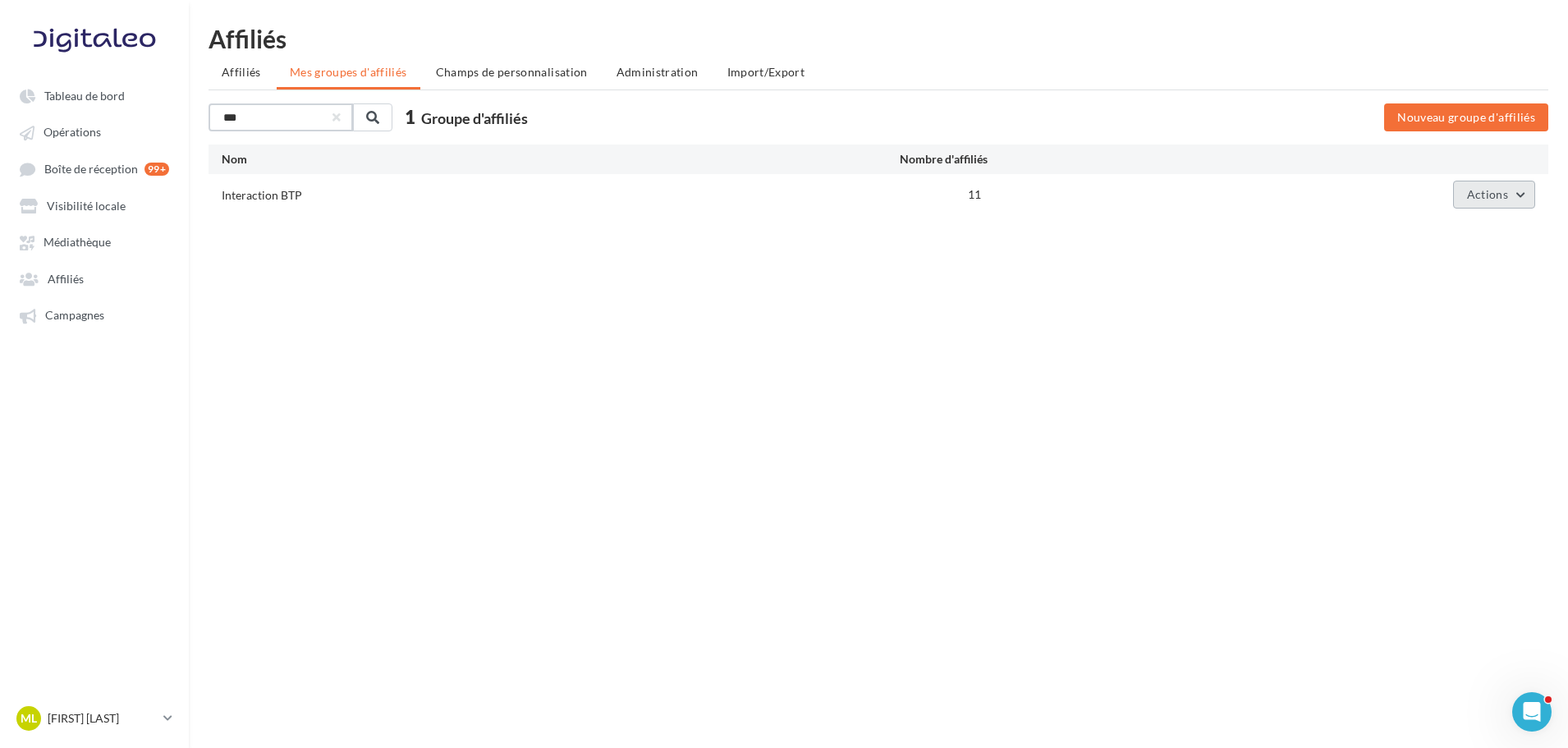type on "***" 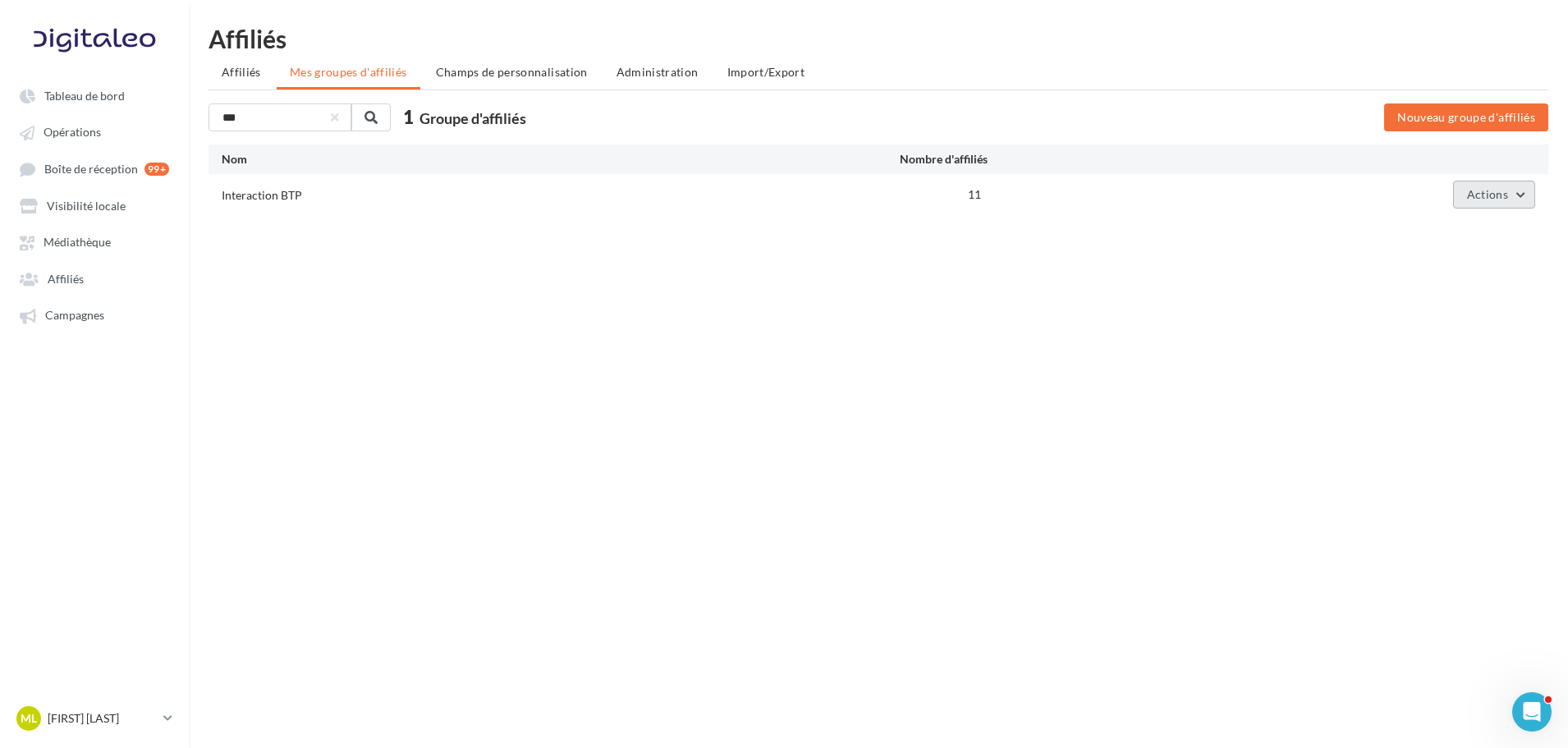 click on "Actions" at bounding box center (1488, 194) 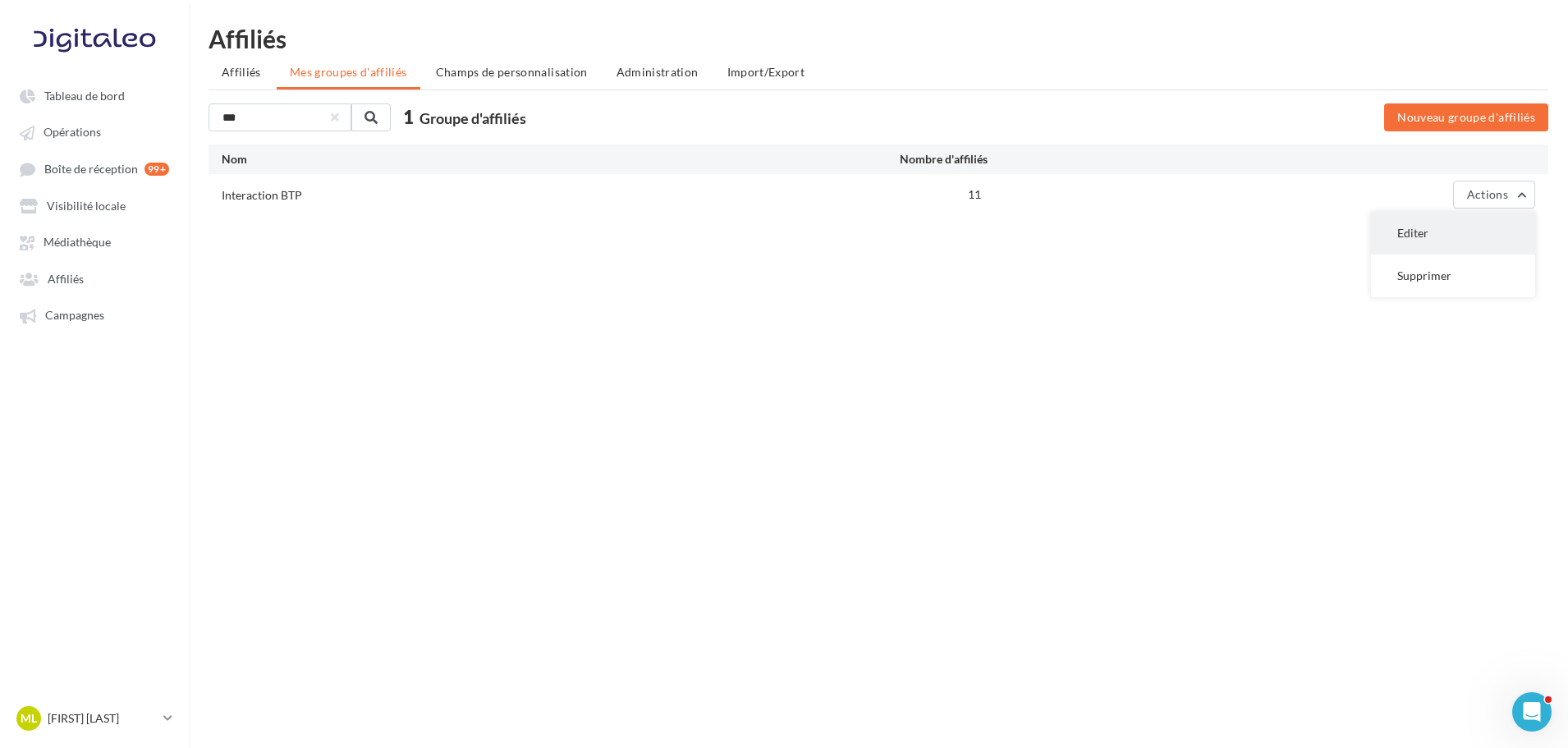 click on "Editer" at bounding box center (1453, 233) 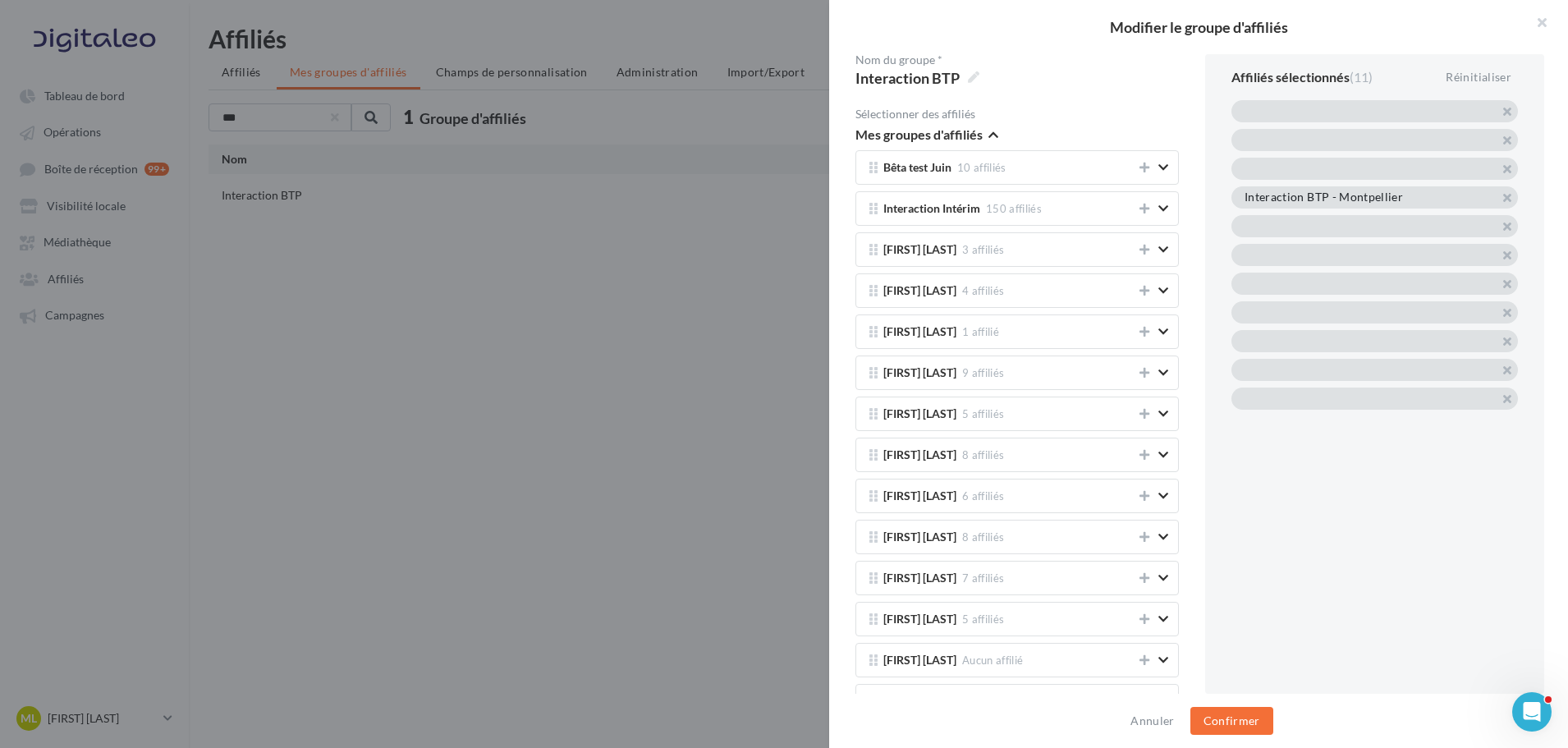click at bounding box center (784, 374) 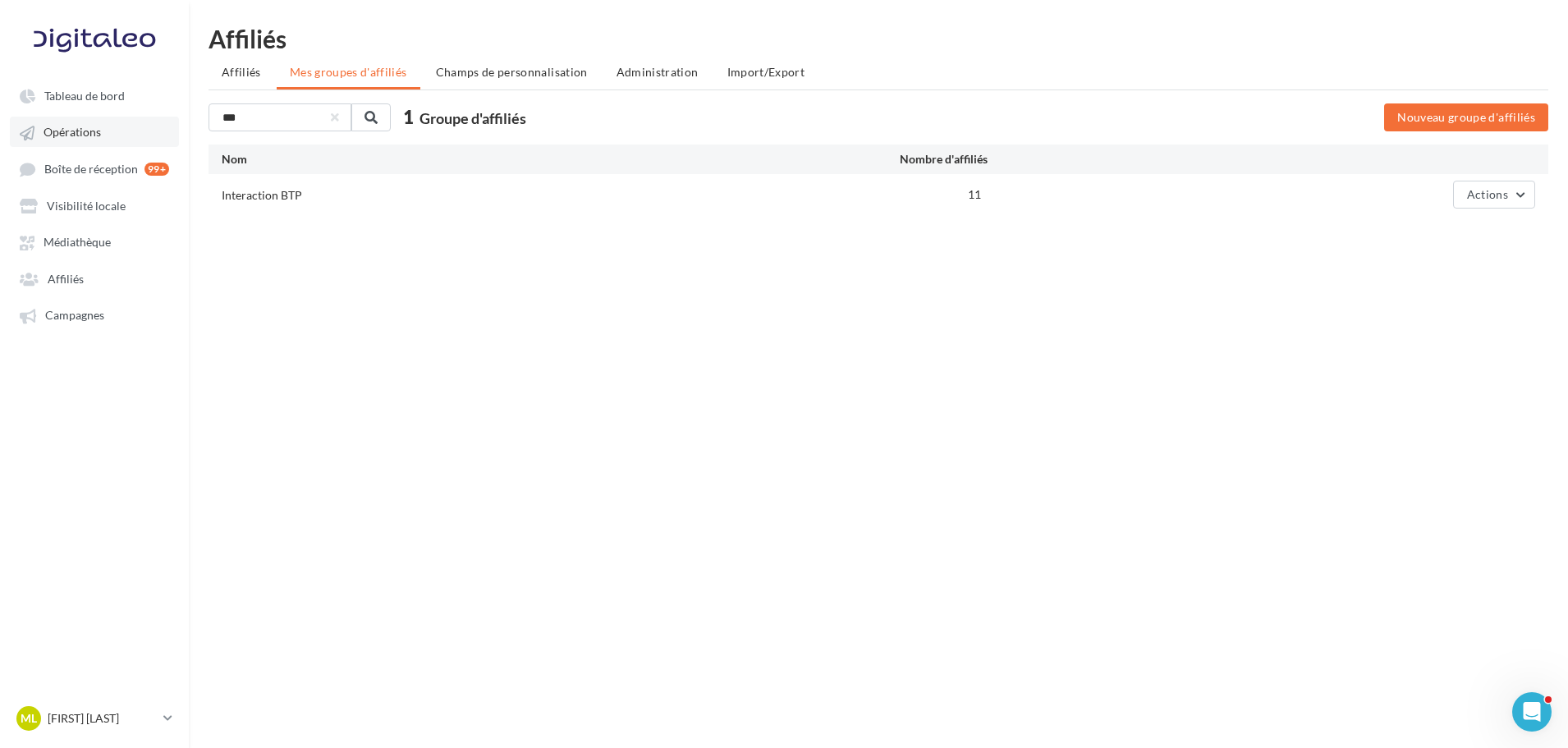 click on "Opérations" at bounding box center [94, 131] 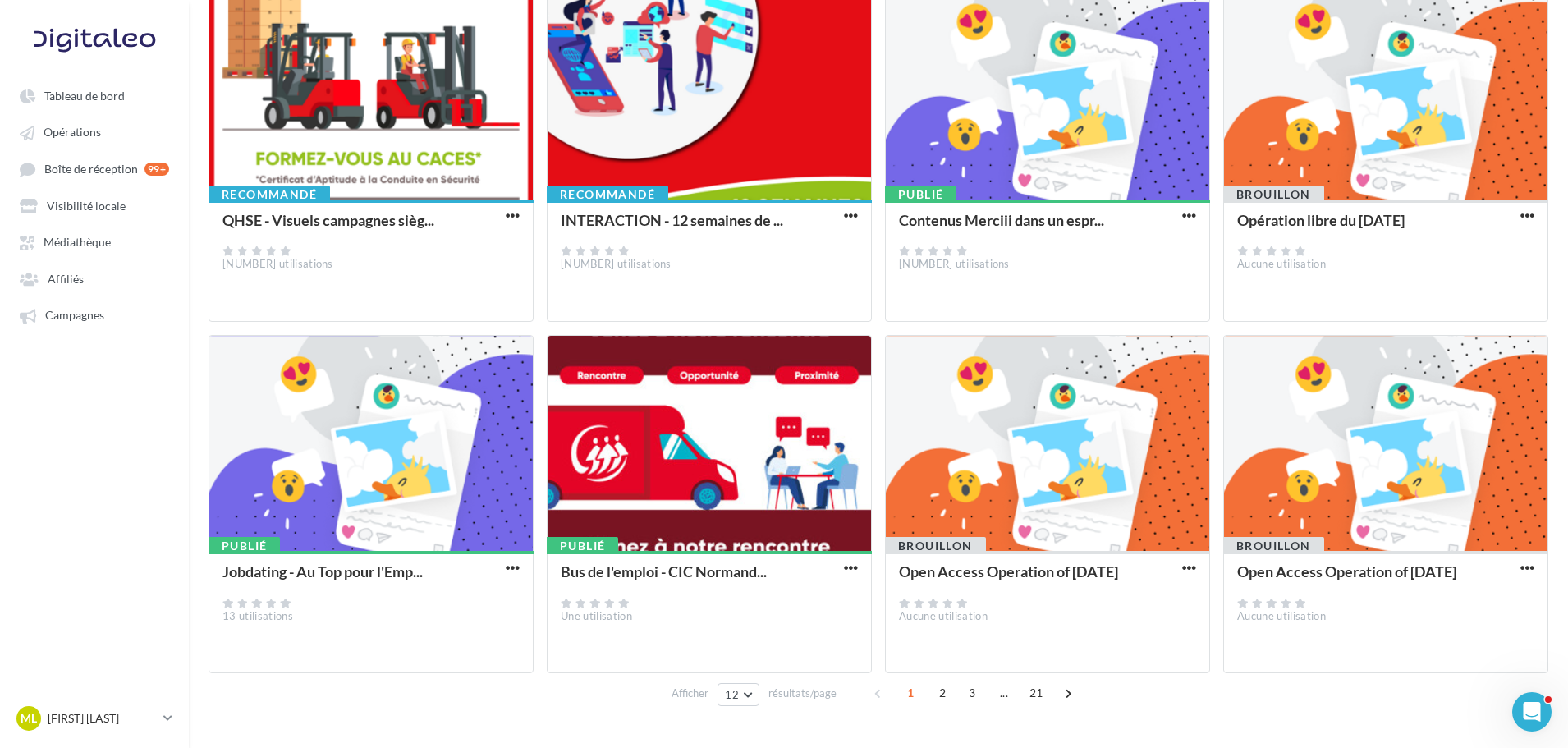 scroll, scrollTop: 535, scrollLeft: 0, axis: vertical 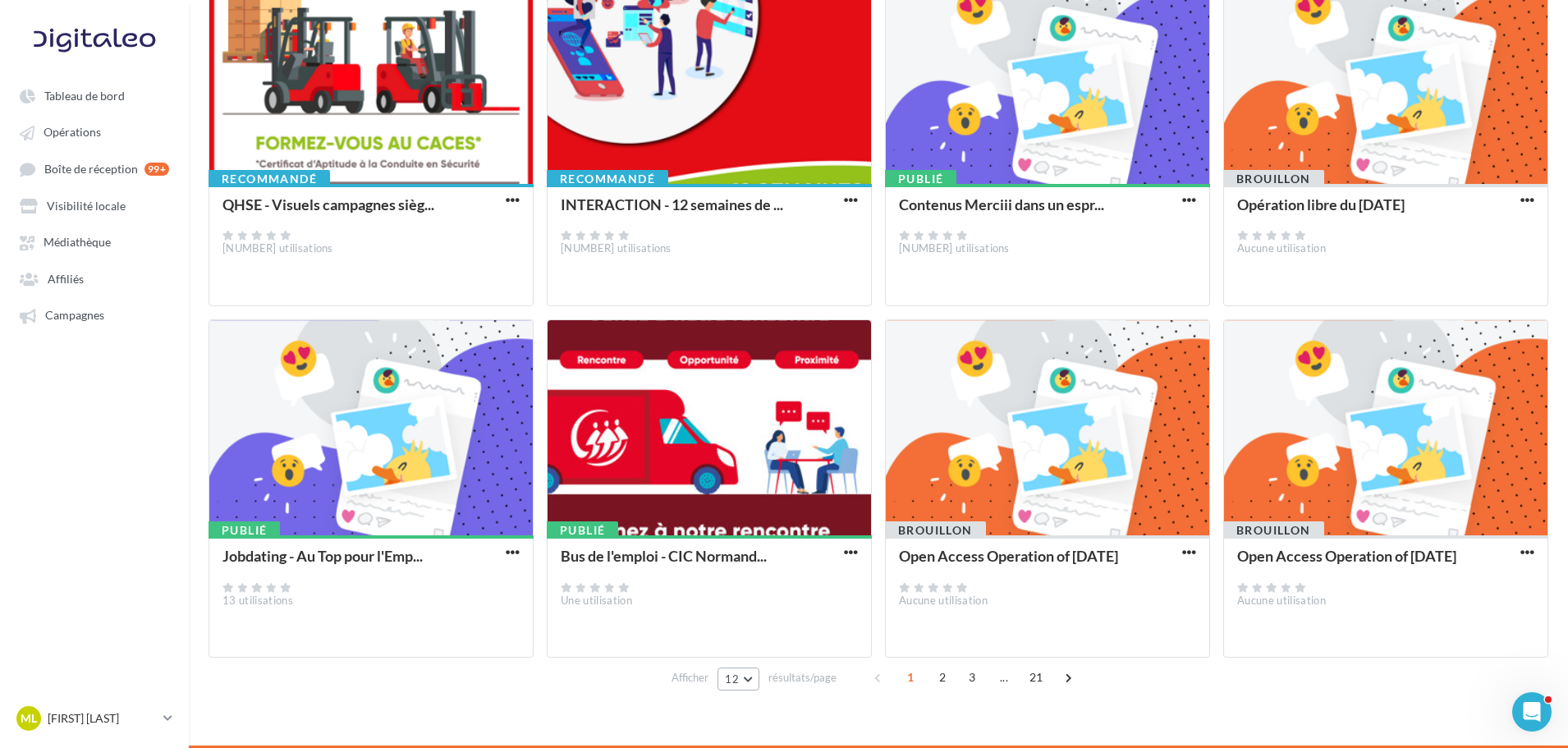 click on "12" at bounding box center [738, 679] 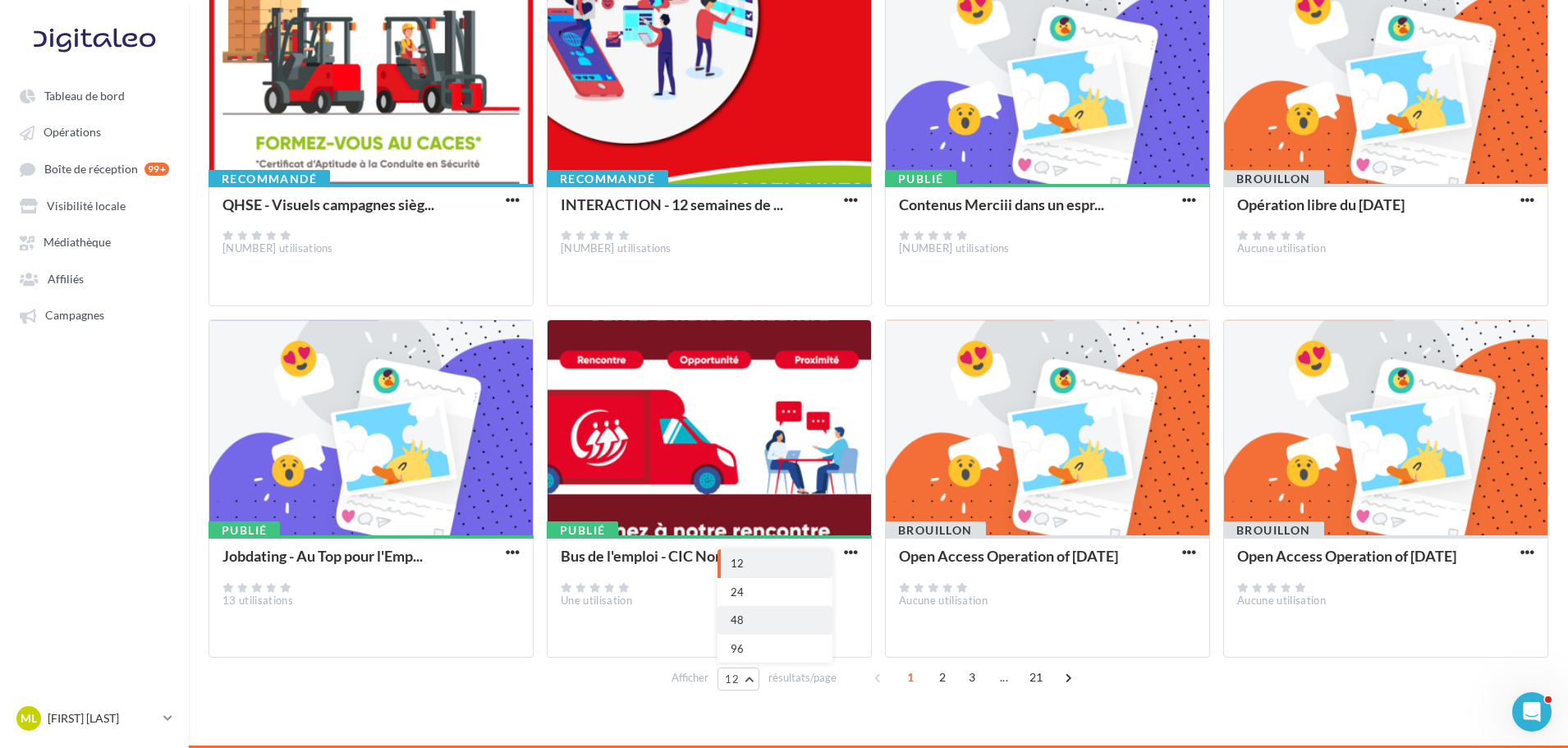 click on "48" at bounding box center [775, 620] 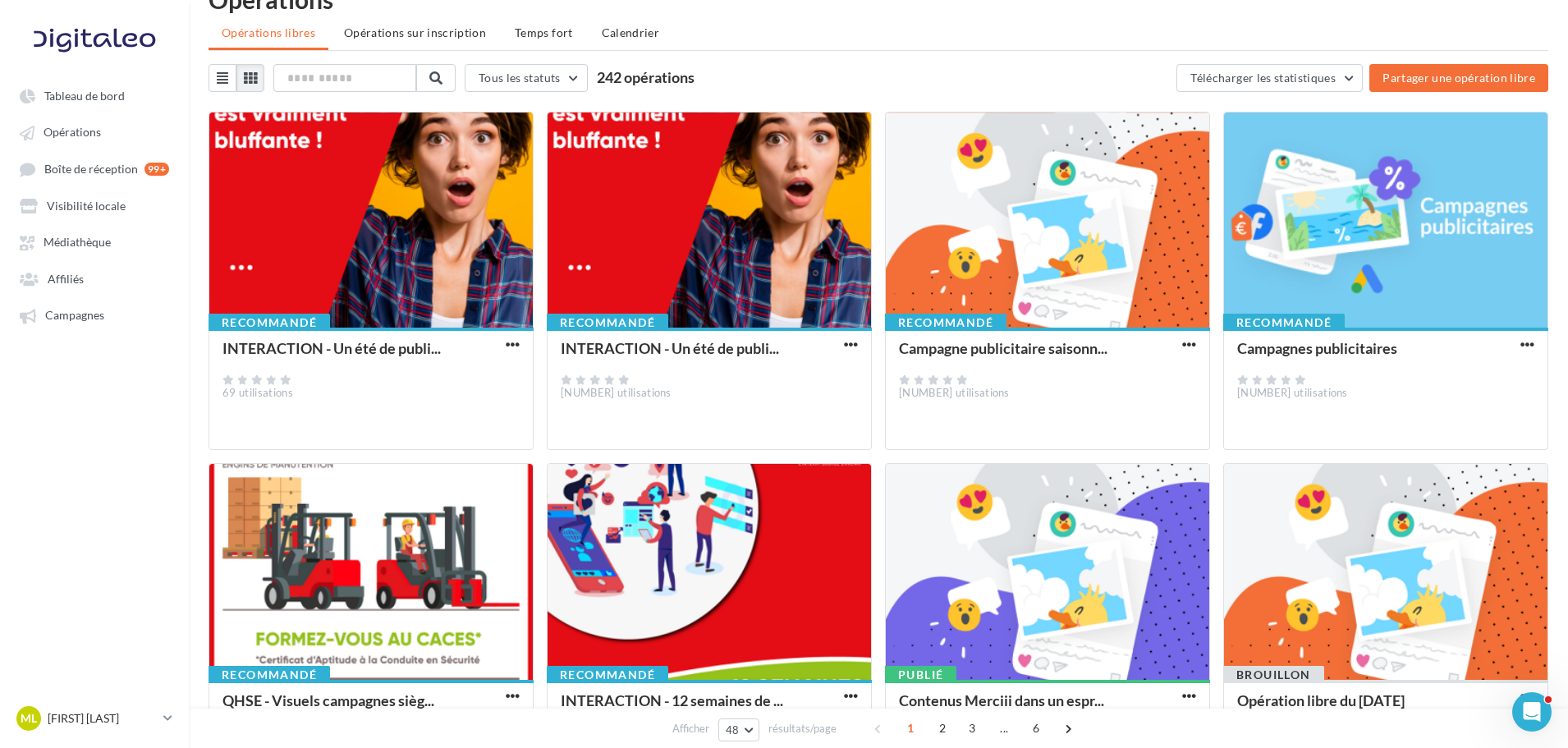 scroll, scrollTop: 0, scrollLeft: 0, axis: both 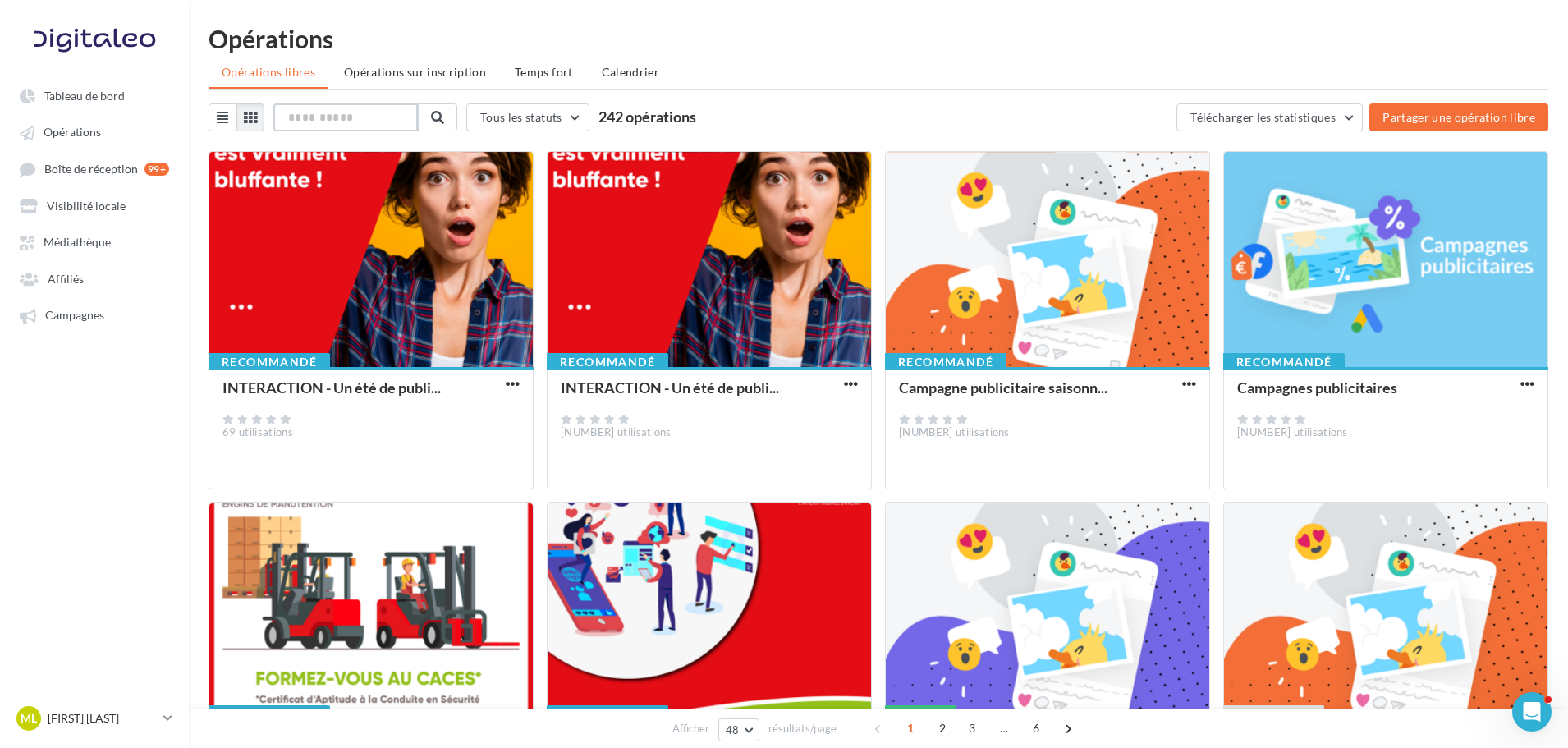 click at bounding box center [346, 117] 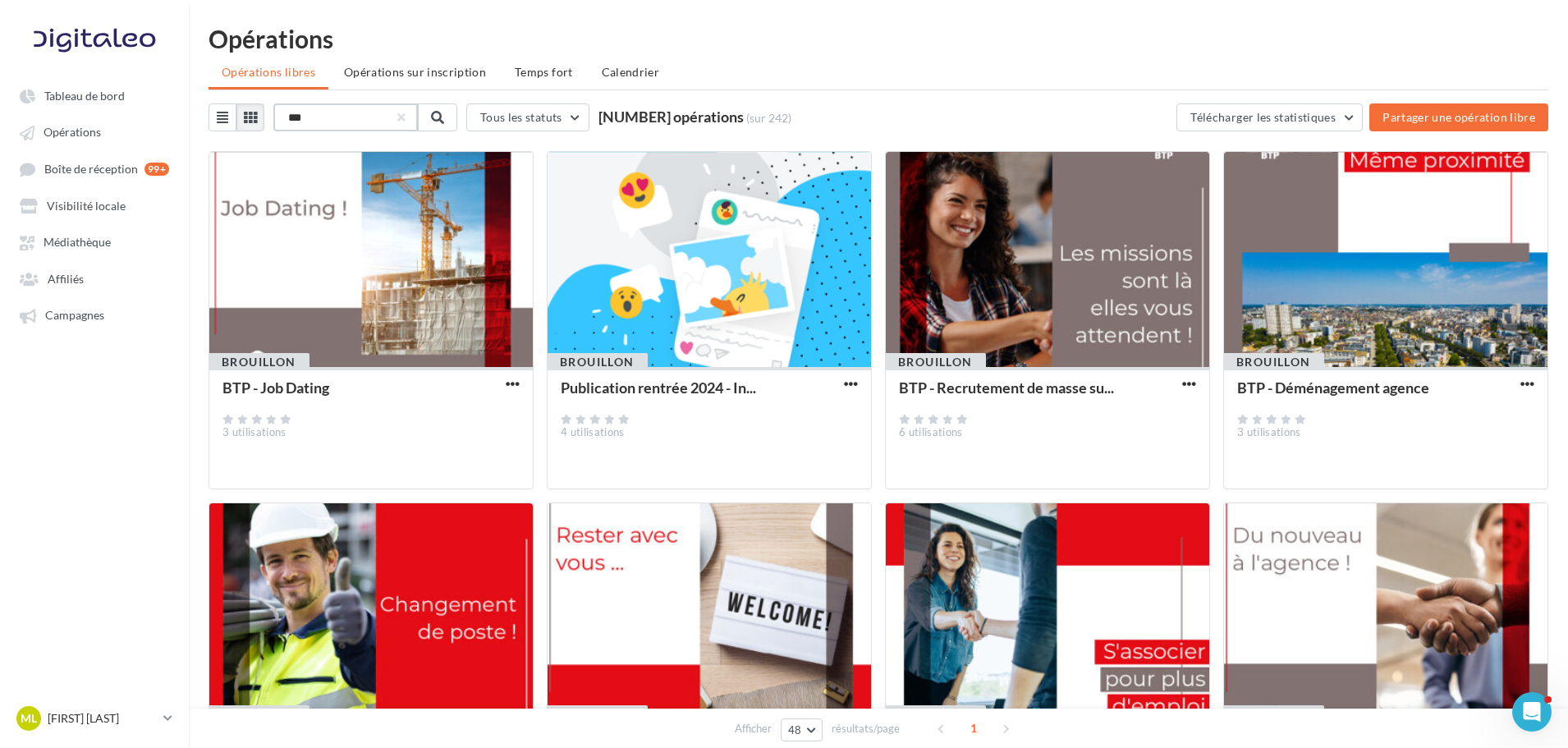 type on "***" 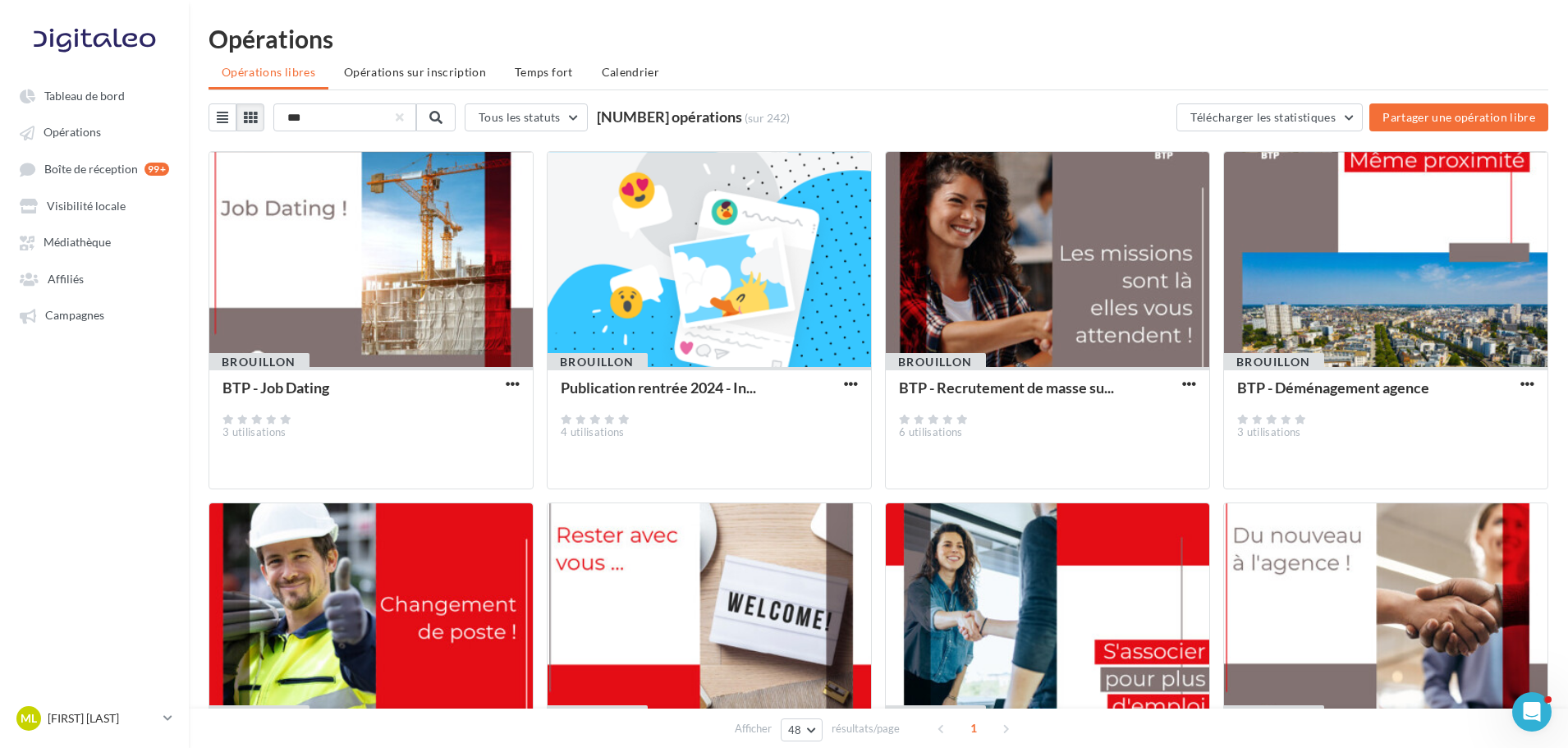 click on "Opérations
Opérations libres
Opérations sur inscription
Temps fort
Calendrier
***         Tous les statuts         Tous les statuts     Publié     Brouillon
16 opérations
(sur 242)
Télécharger les statistiques
Partager une opération libre
Brouillon
BTP - Job Dating
3 utilisations                        Brouillon       Publication rentrée 2024 - In...             4 utilisations                        Brouillon       BTP - Recrutement de masse su...             6 utilisations                        Brouillon
BTP - Déménagement agence
3 utilisations                        Brouillon       BTP - Évolution professionnel..." at bounding box center (878, 809) 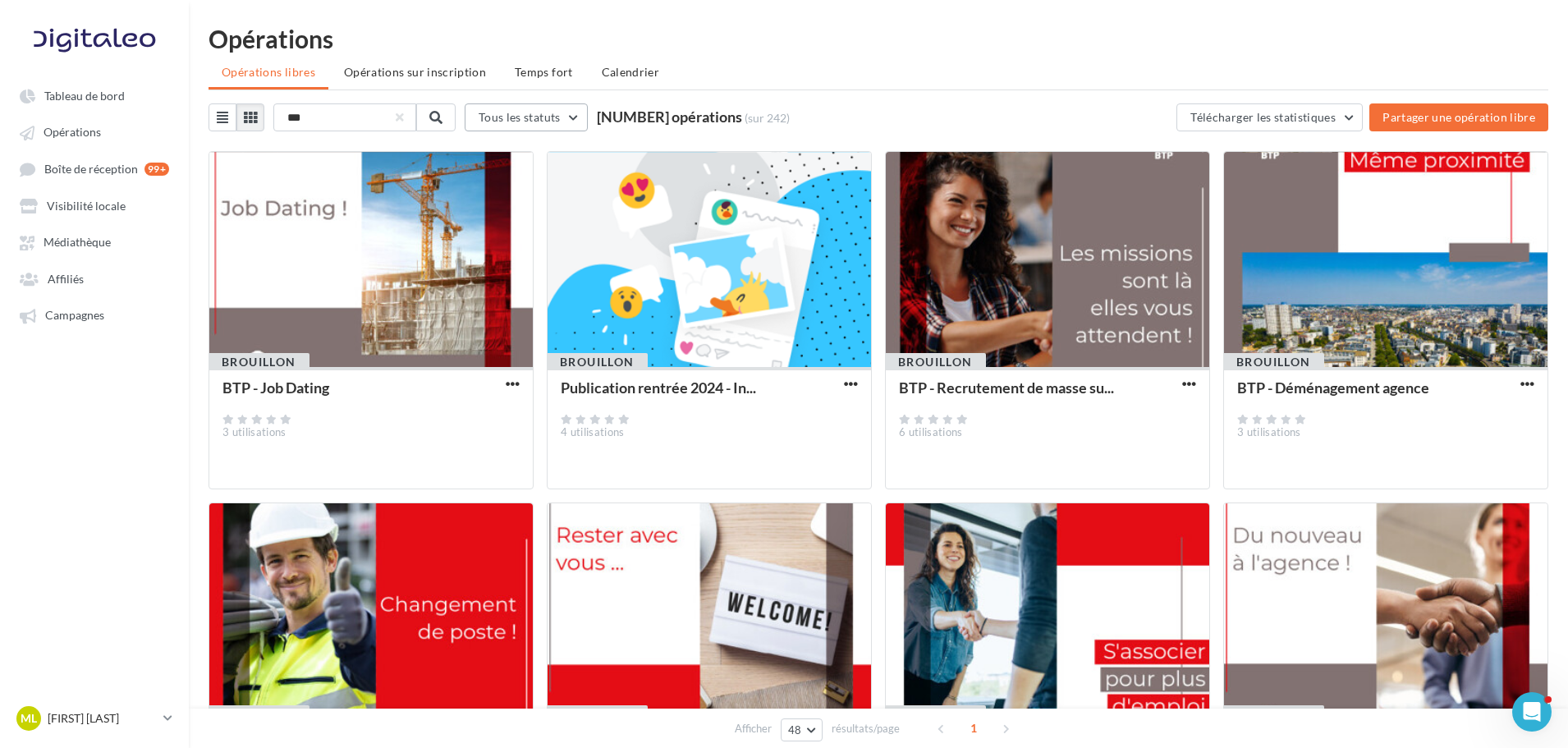 click on "Tous les statuts" at bounding box center [520, 117] 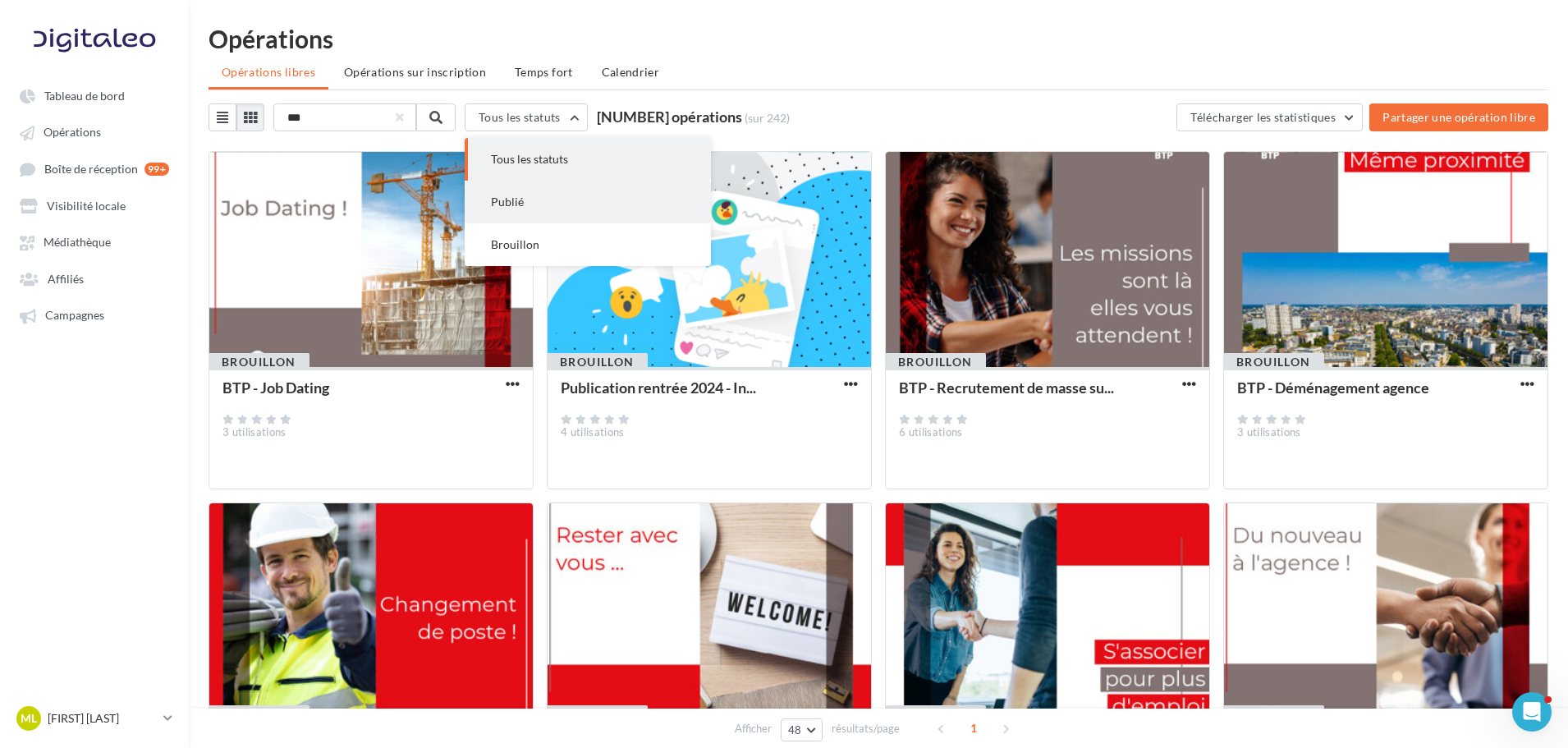 click on "Publié" at bounding box center (588, 202) 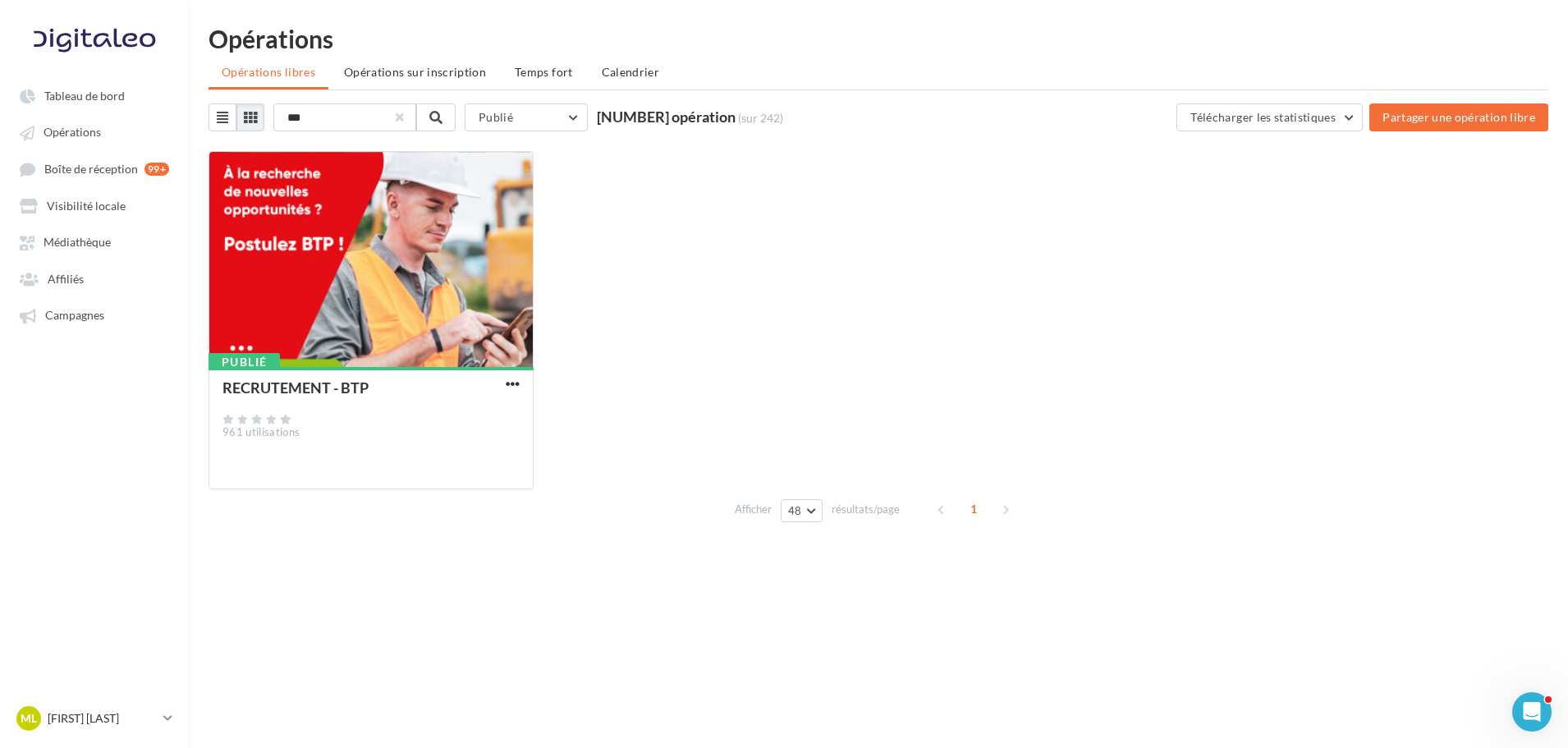click at bounding box center [400, 117] 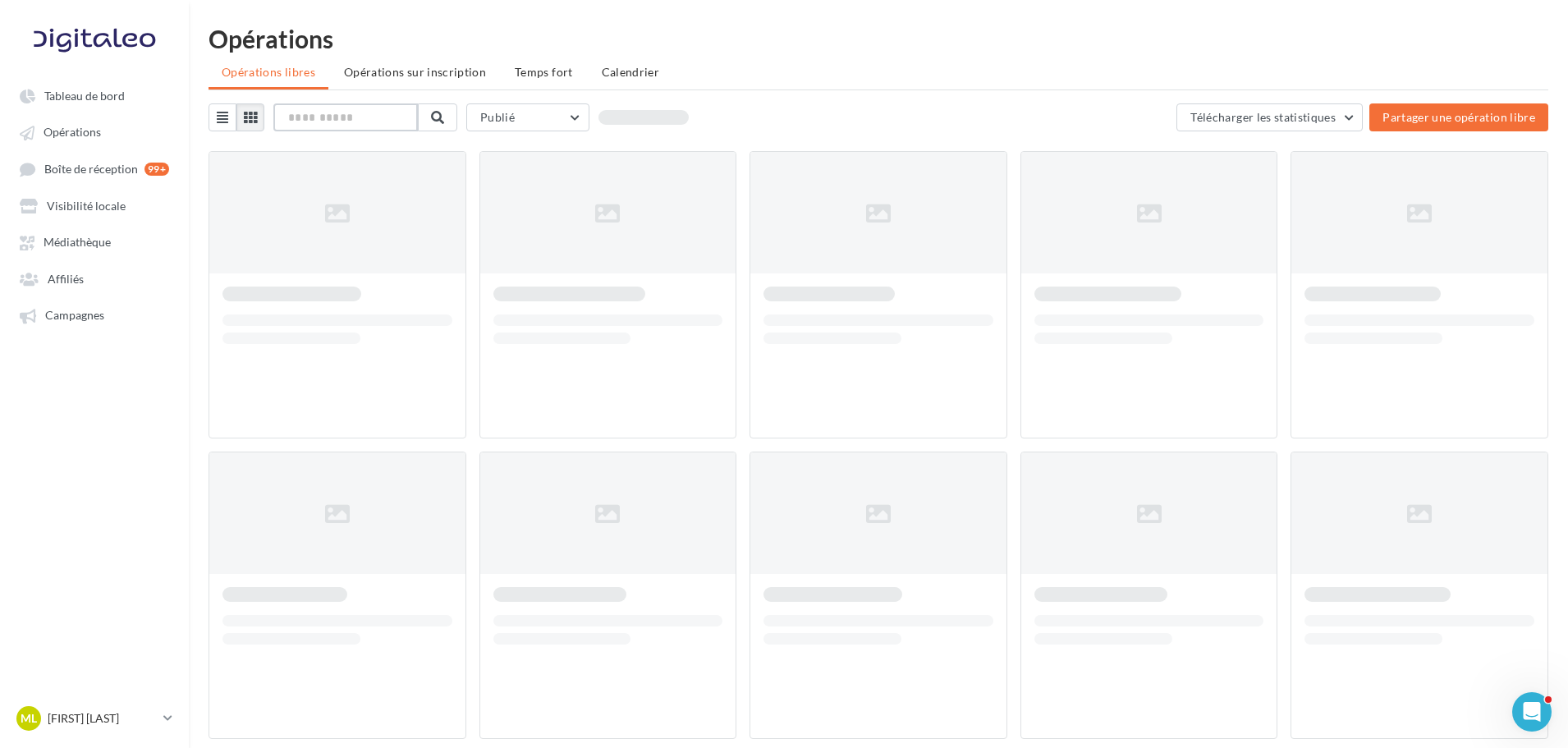 click at bounding box center (346, 117) 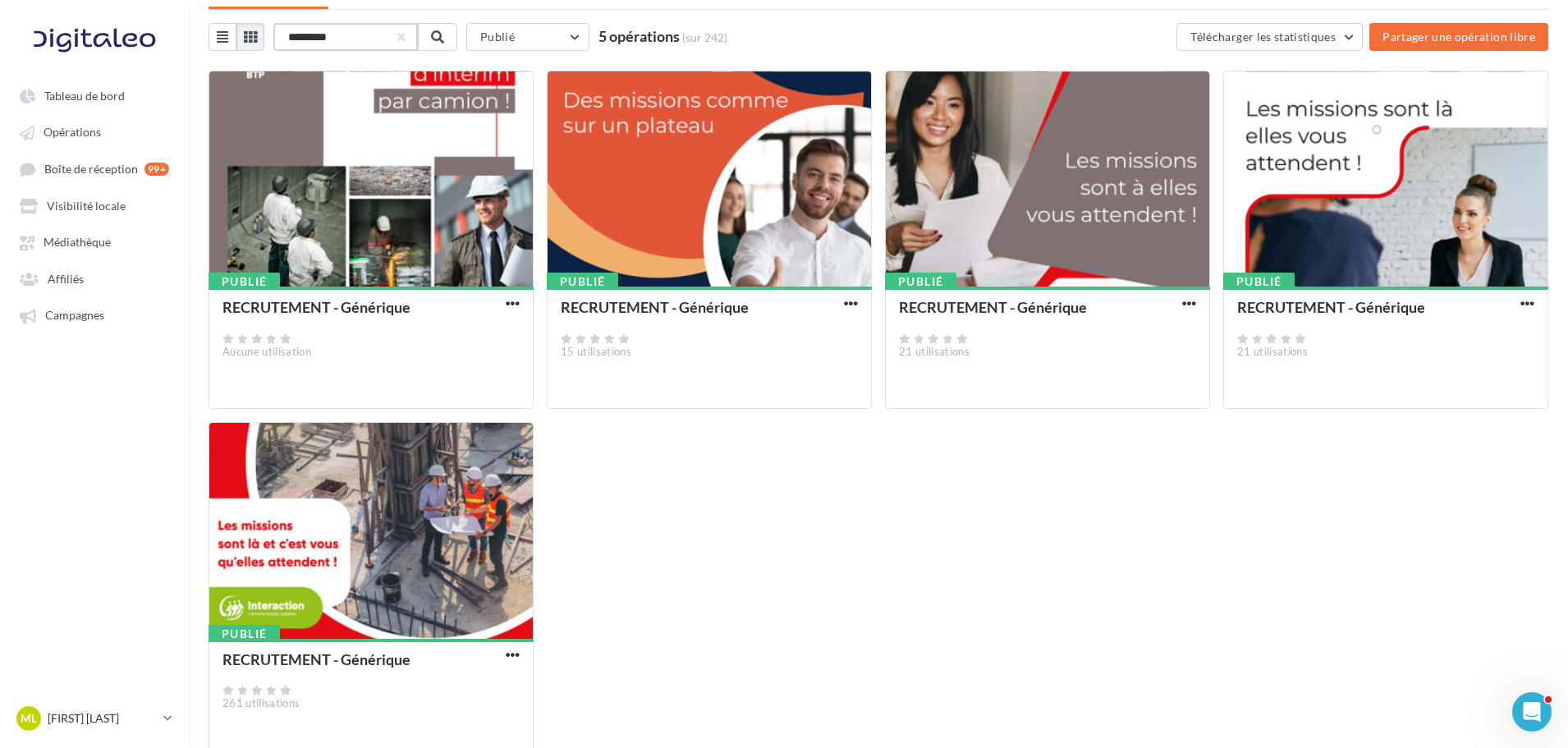 scroll, scrollTop: 0, scrollLeft: 0, axis: both 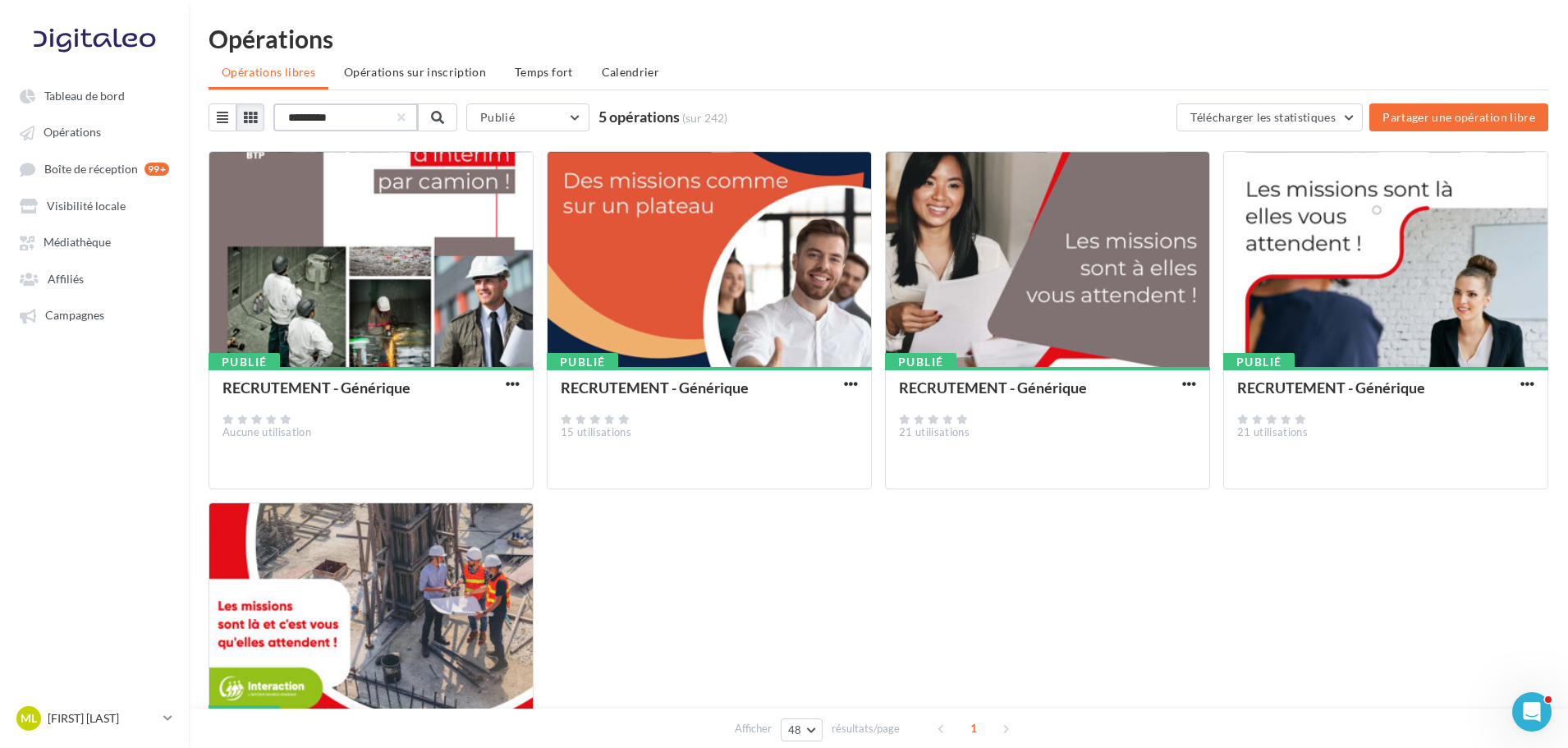 click on "*********" at bounding box center (346, 117) 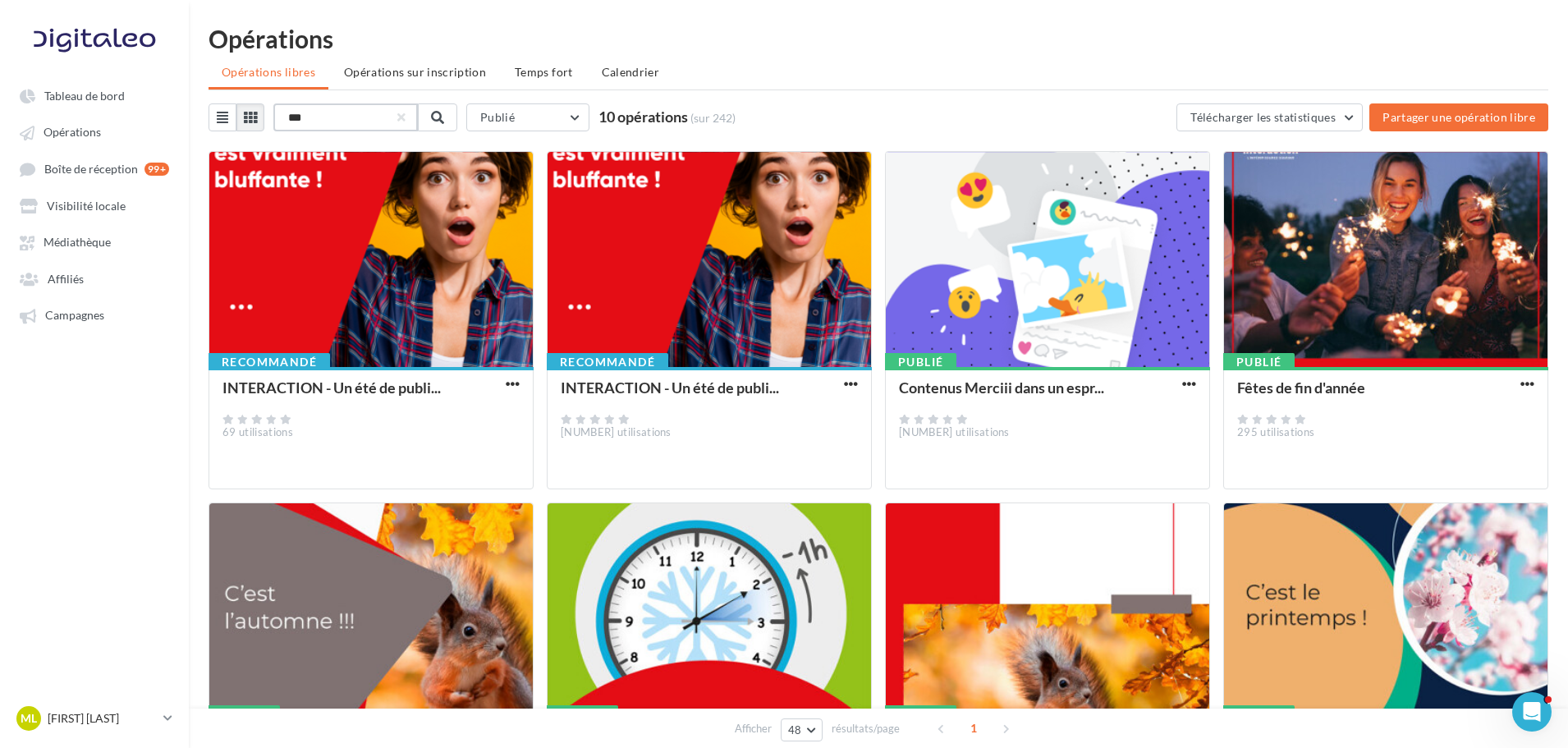 type on "***" 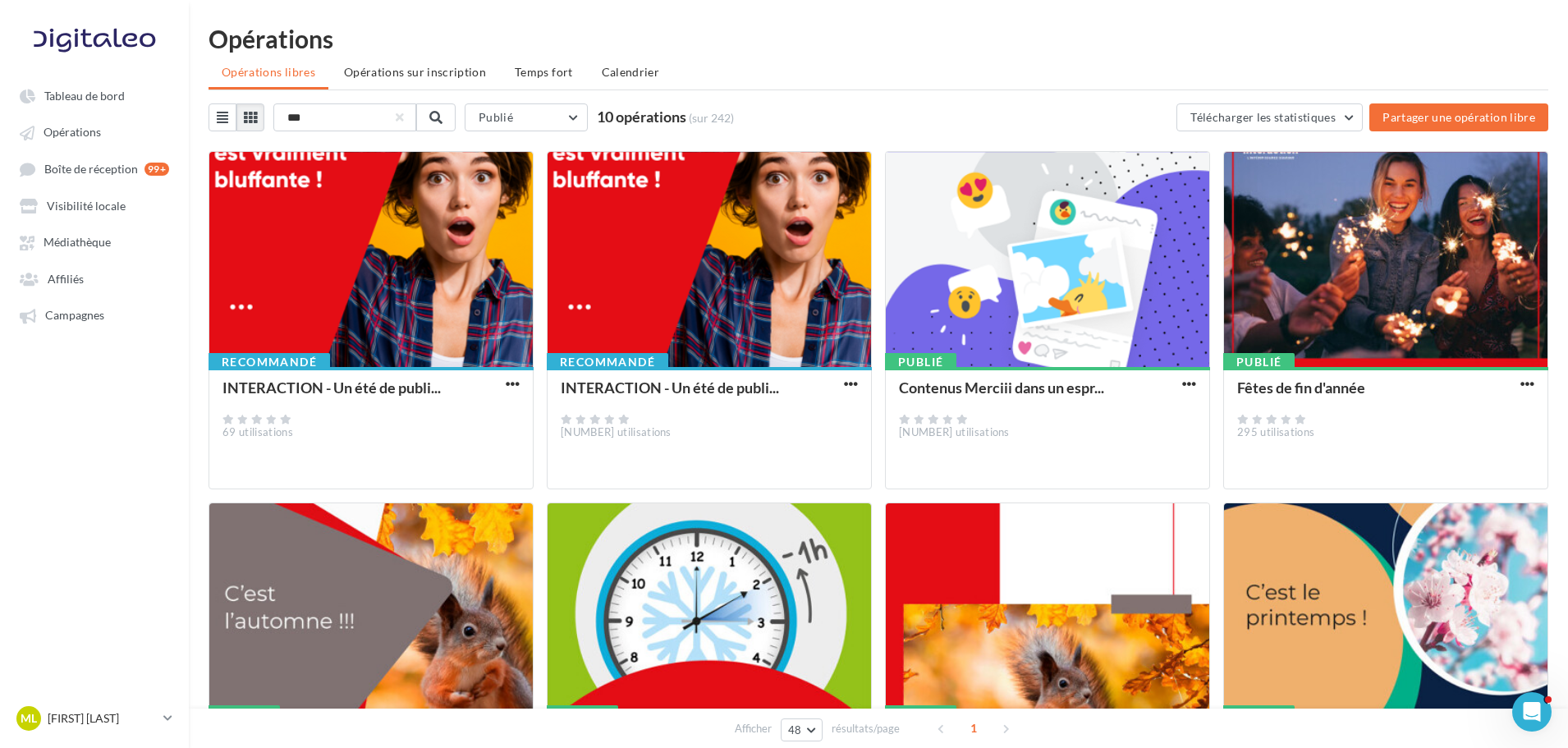 click at bounding box center [371, 260] 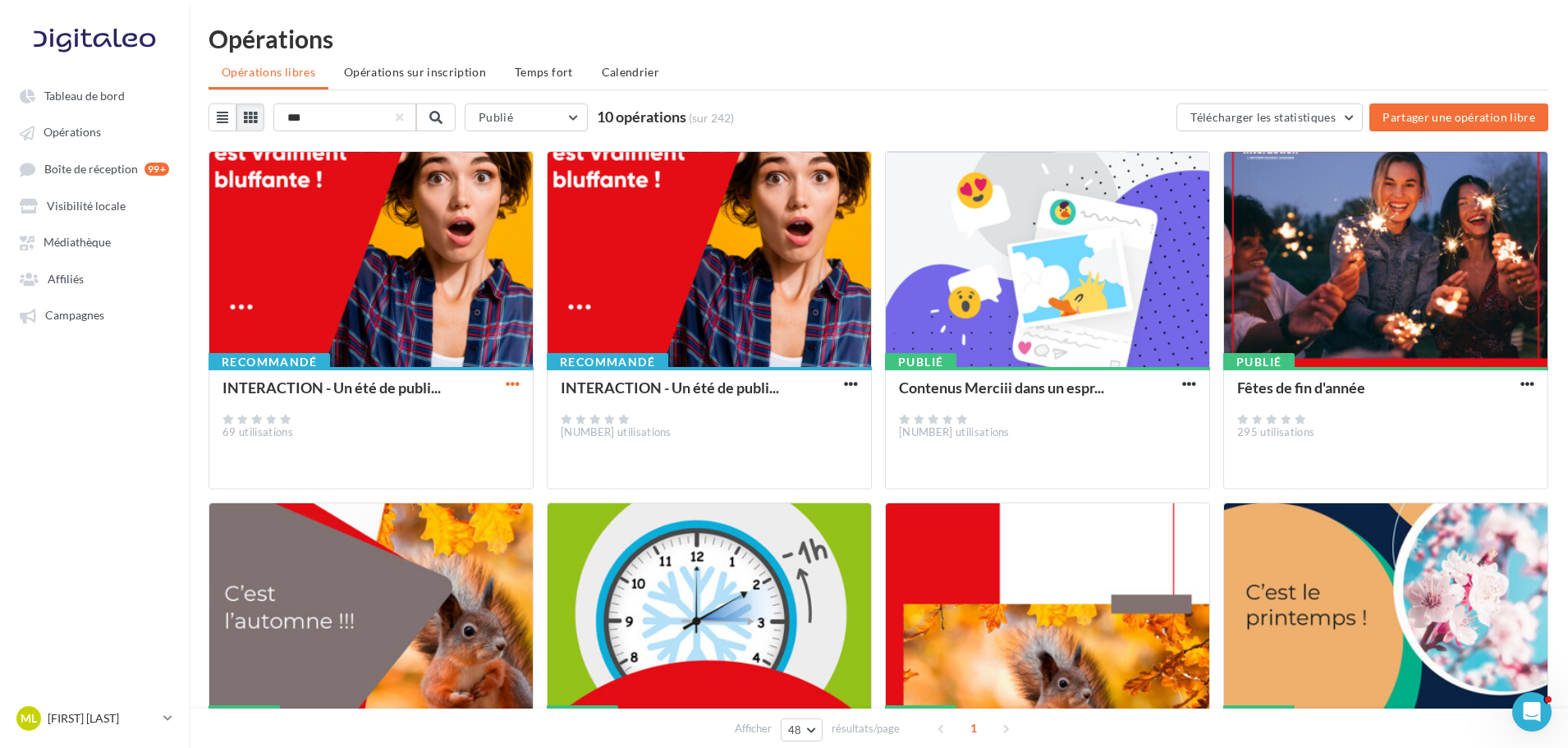 click at bounding box center (512, 383) 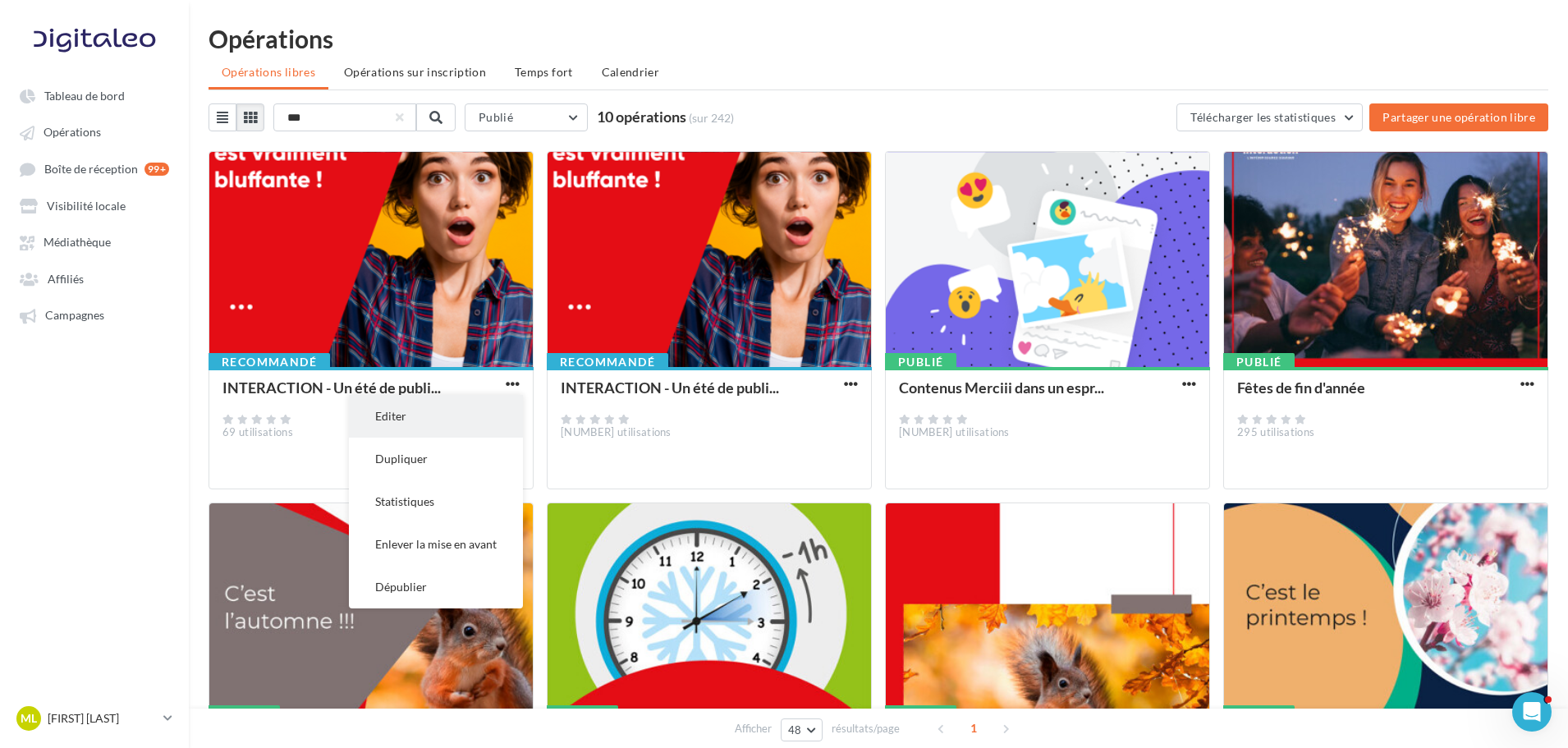 click on "Editer" at bounding box center (436, 416) 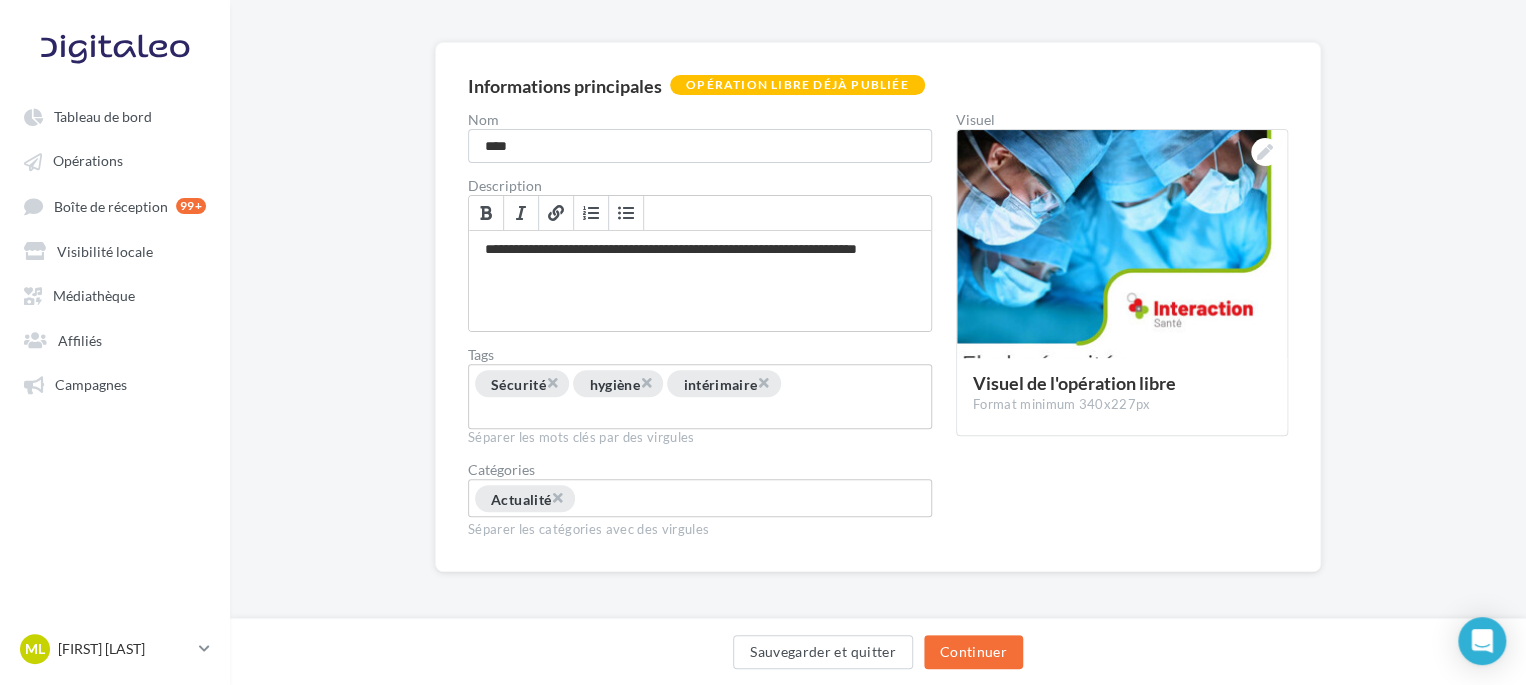 scroll, scrollTop: 129, scrollLeft: 0, axis: vertical 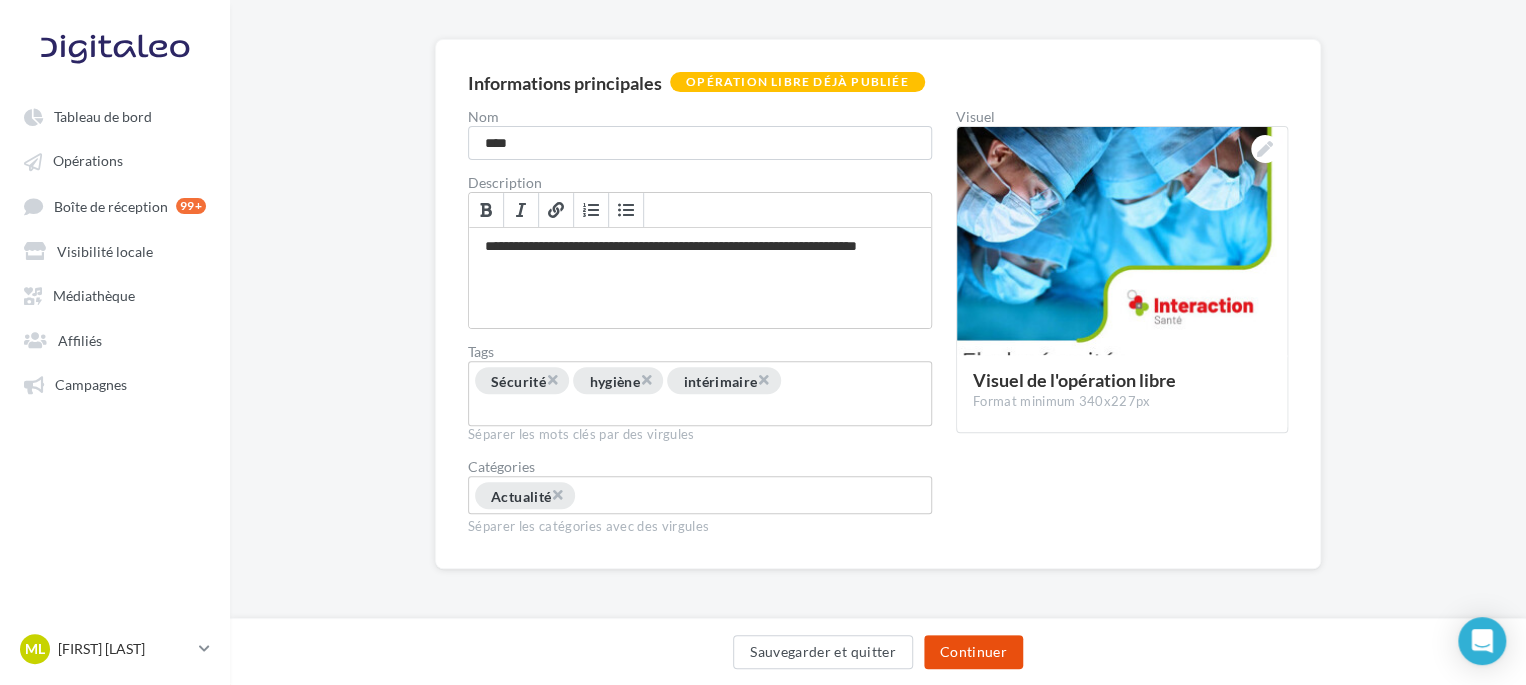 click on "Continuer" at bounding box center (973, 652) 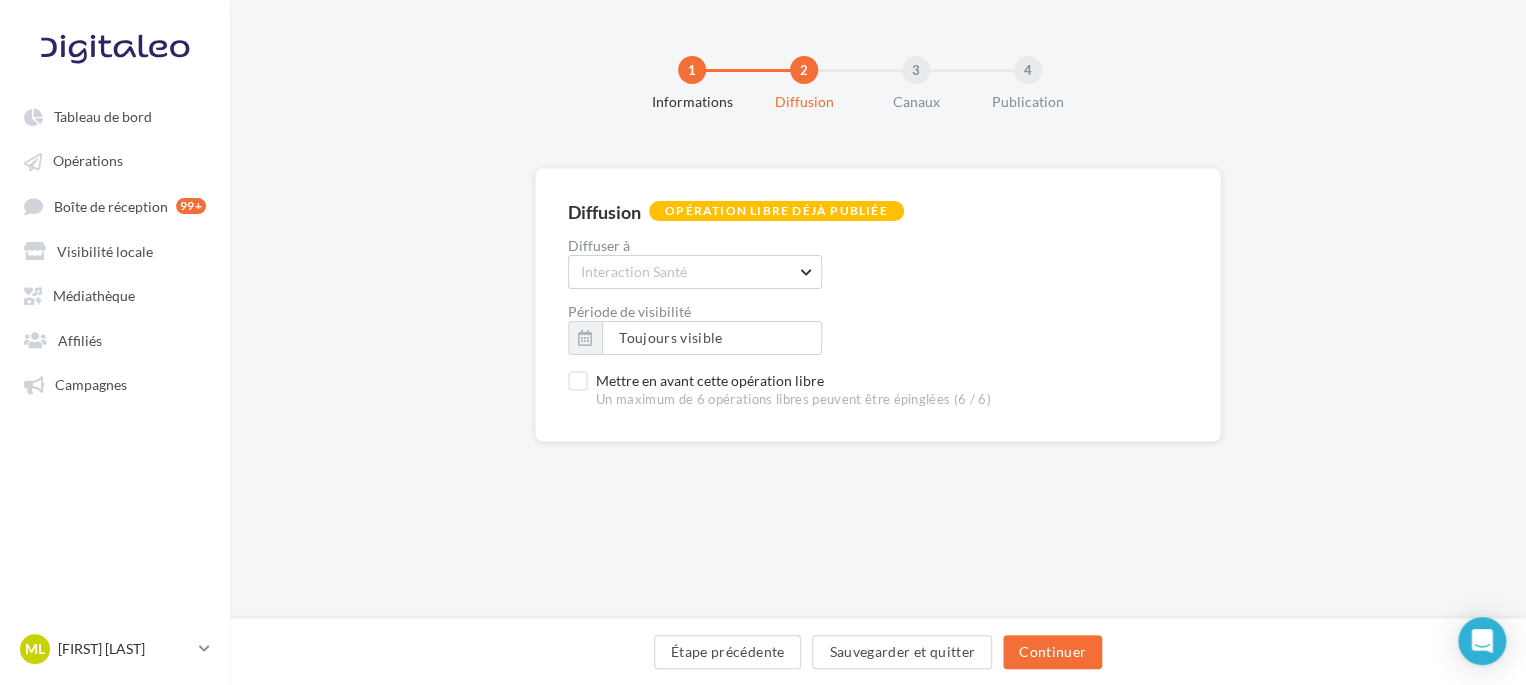 scroll, scrollTop: 0, scrollLeft: 0, axis: both 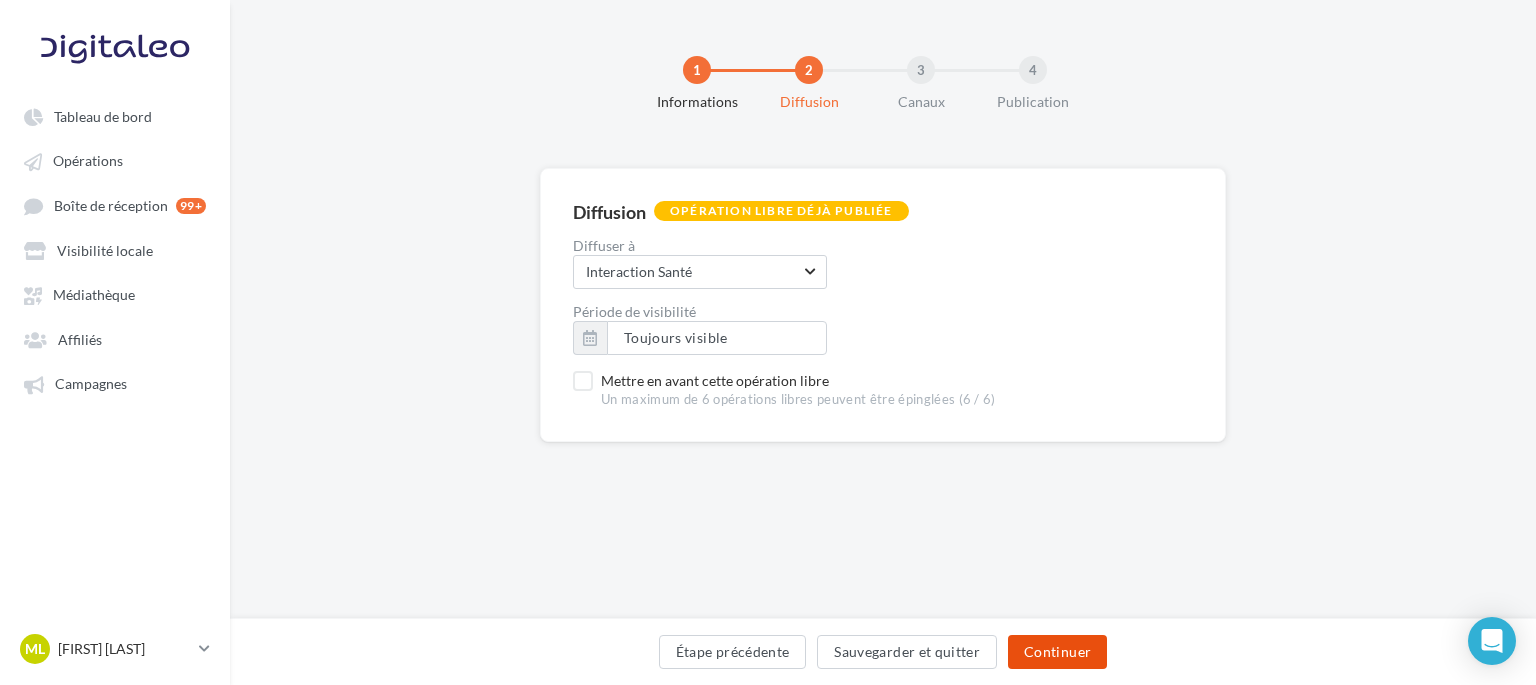 click on "Continuer" at bounding box center [1057, 652] 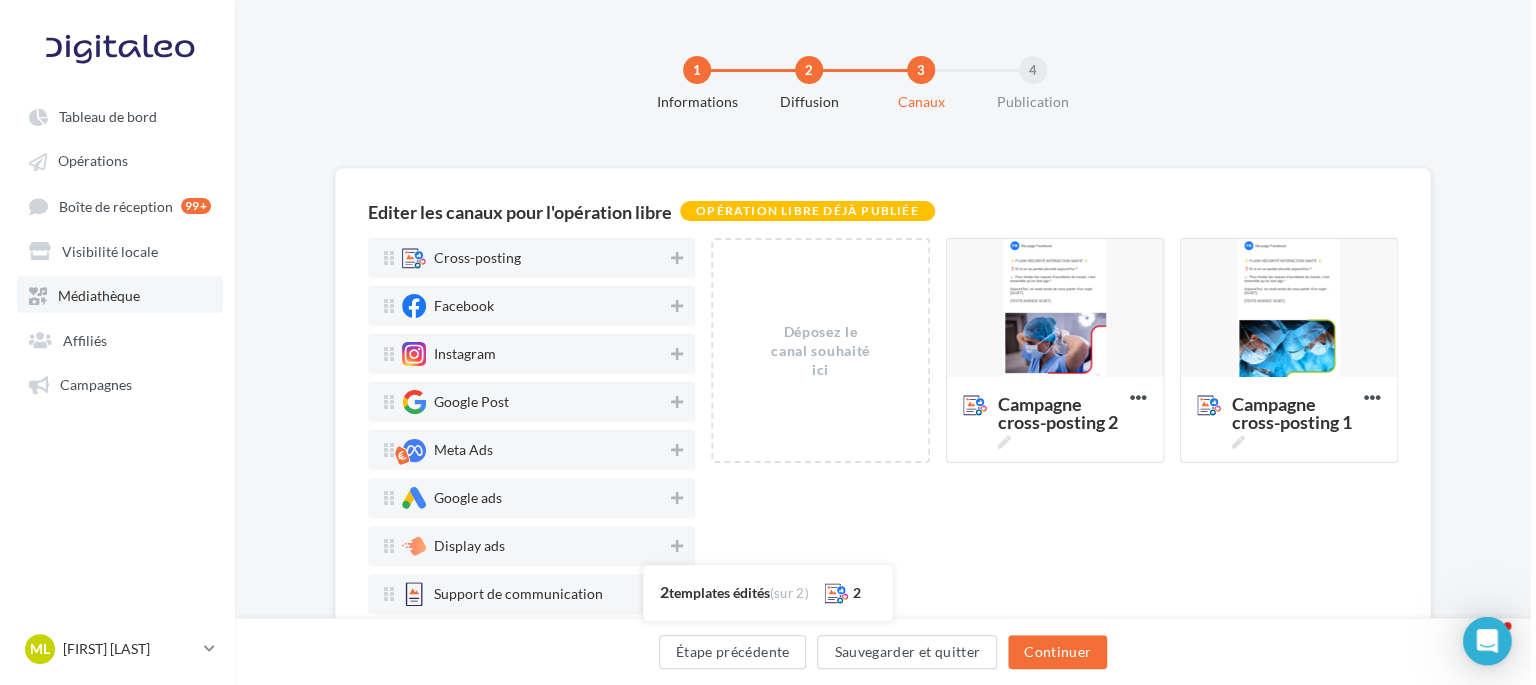 scroll, scrollTop: 0, scrollLeft: 0, axis: both 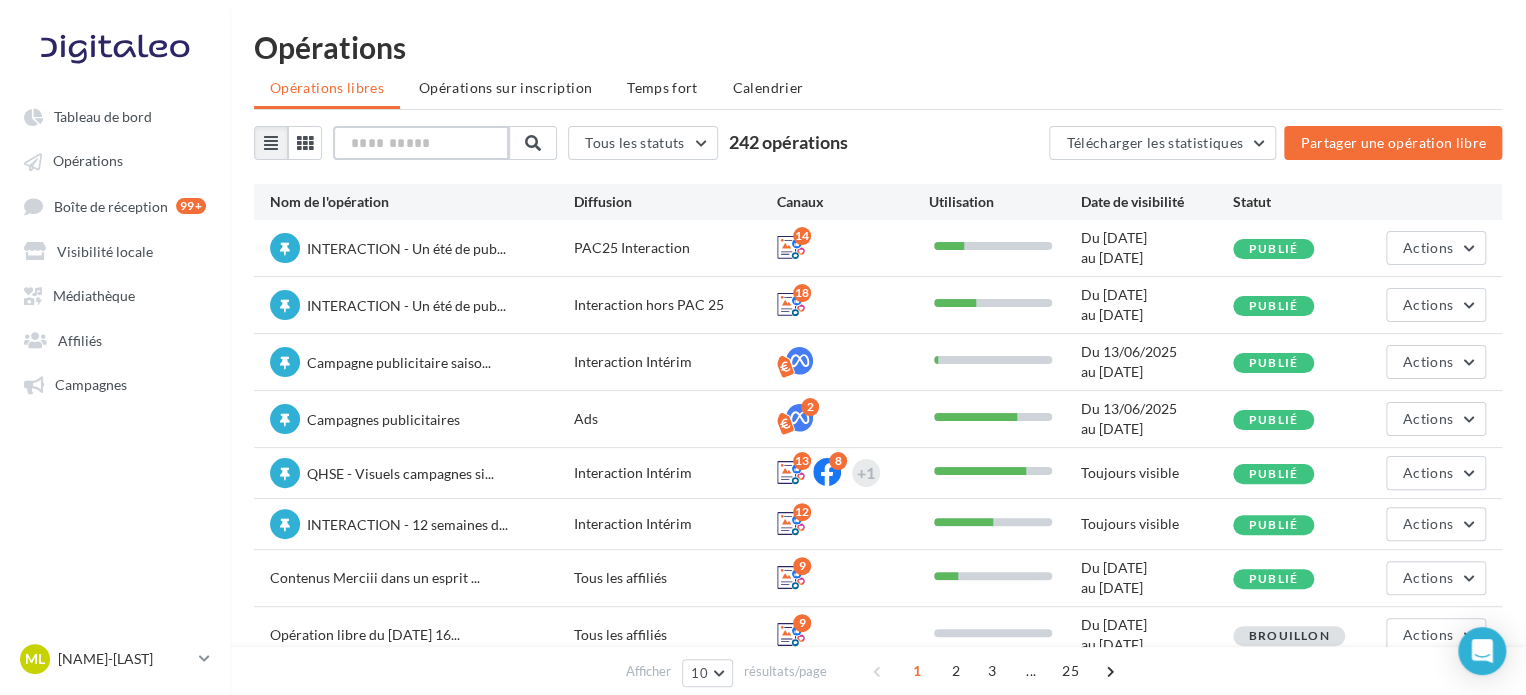 click at bounding box center [421, 143] 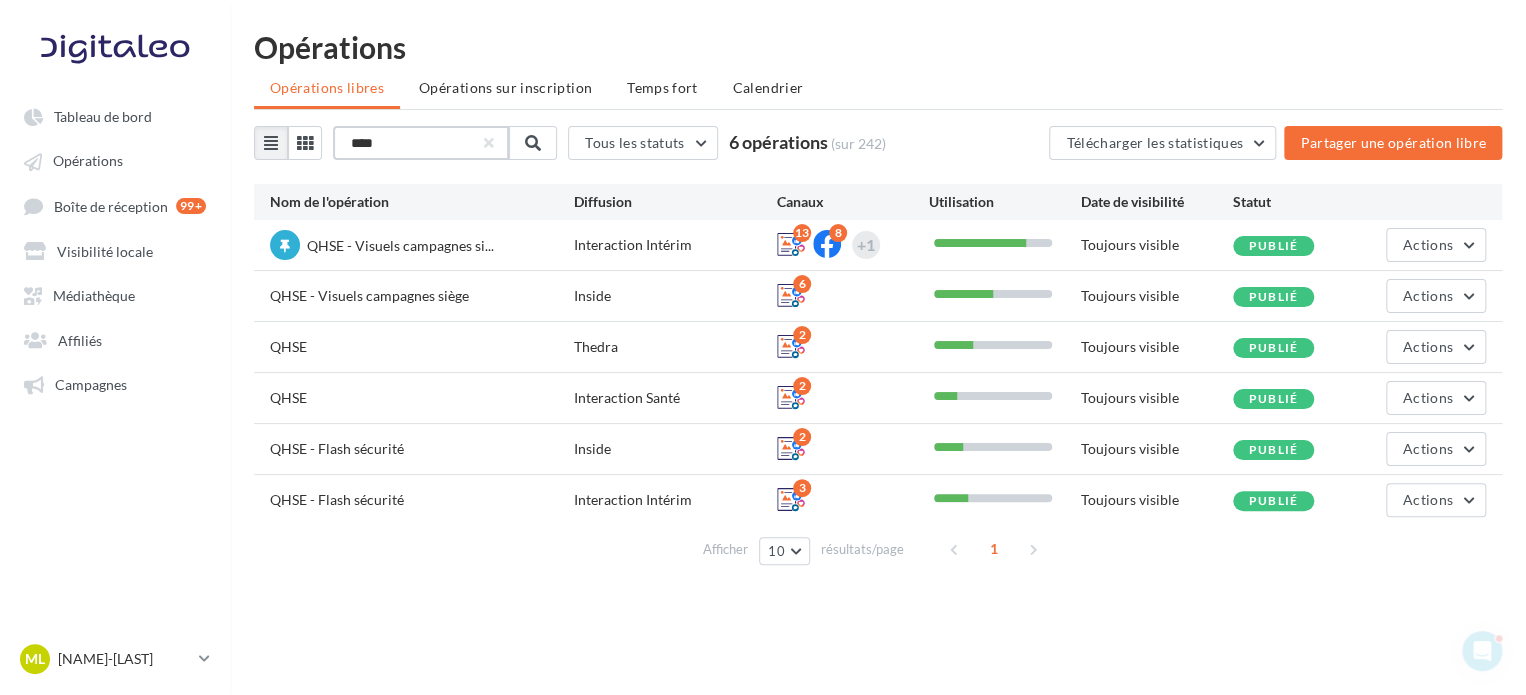 scroll, scrollTop: 0, scrollLeft: 0, axis: both 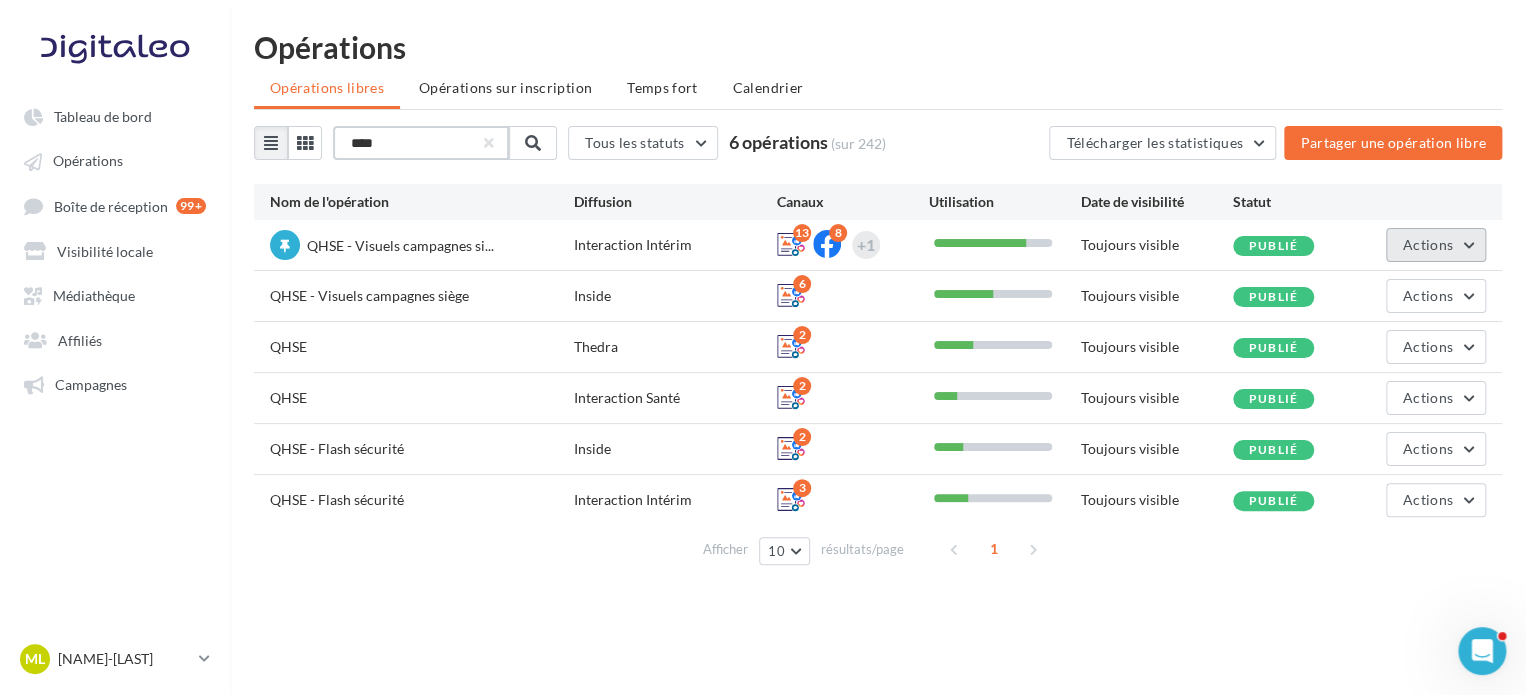 type on "****" 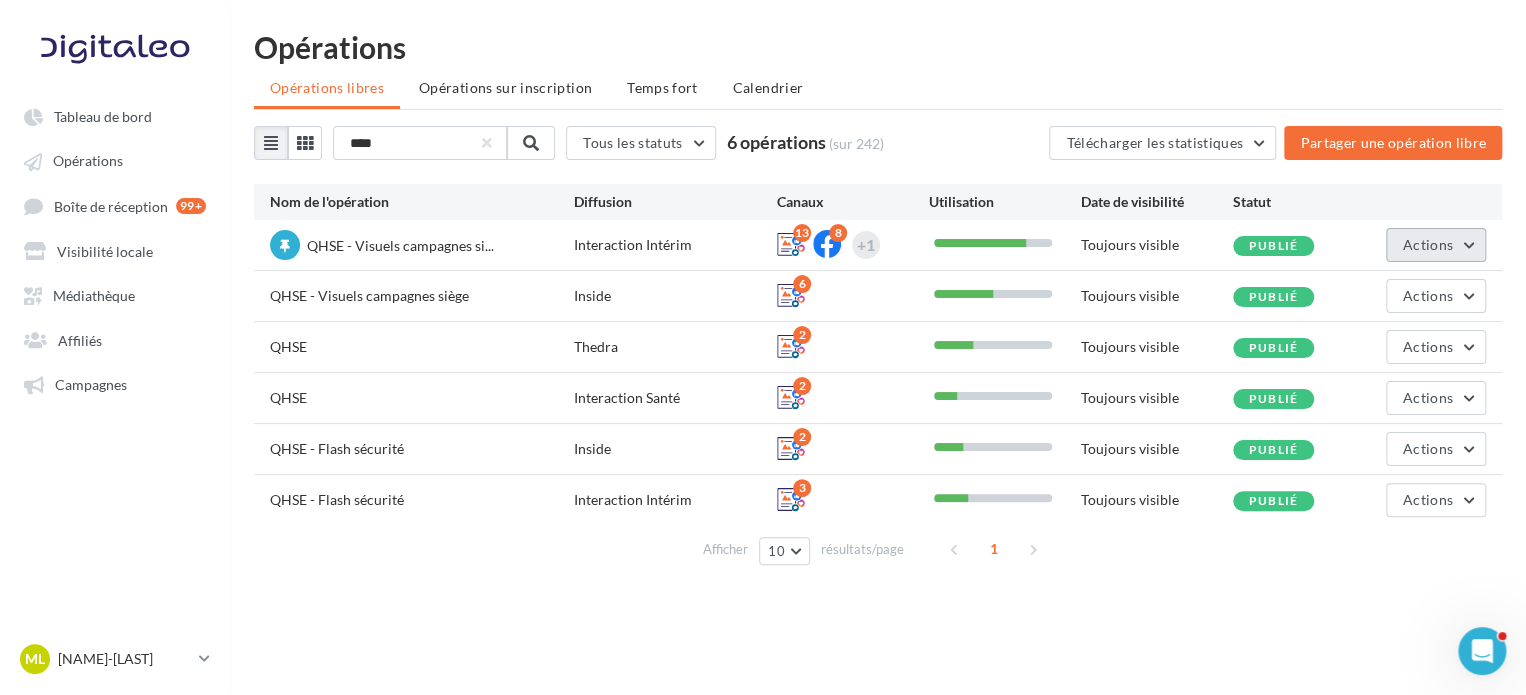 click on "Actions" at bounding box center (1436, 245) 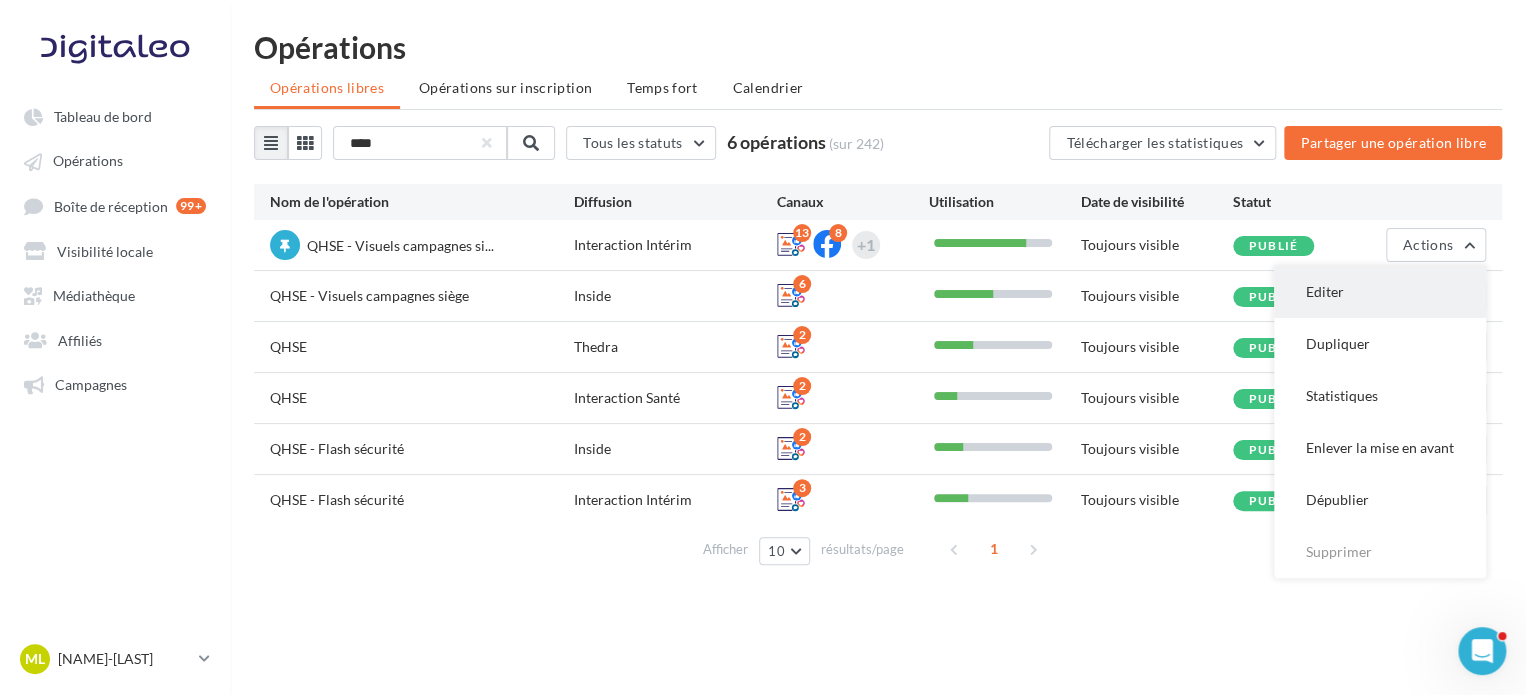 click on "Editer" at bounding box center [1380, 292] 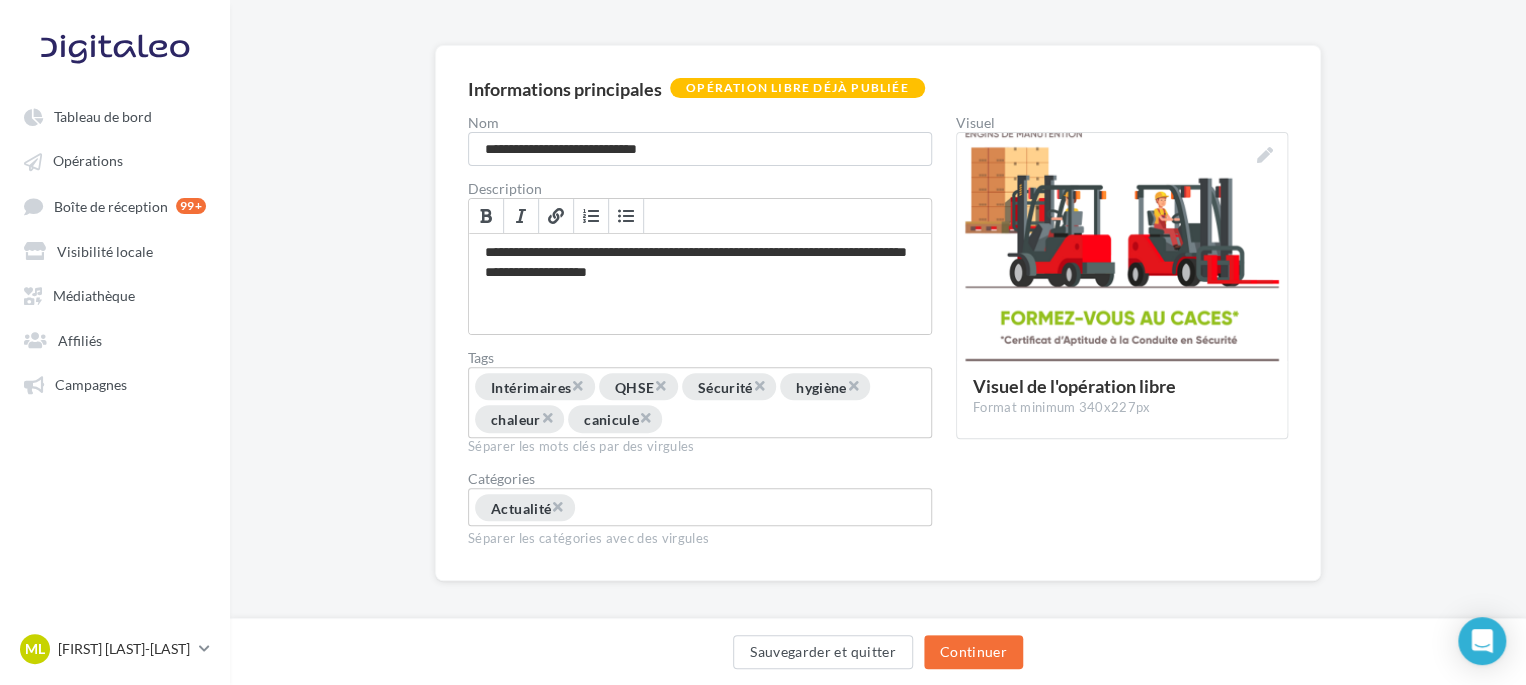 scroll, scrollTop: 135, scrollLeft: 0, axis: vertical 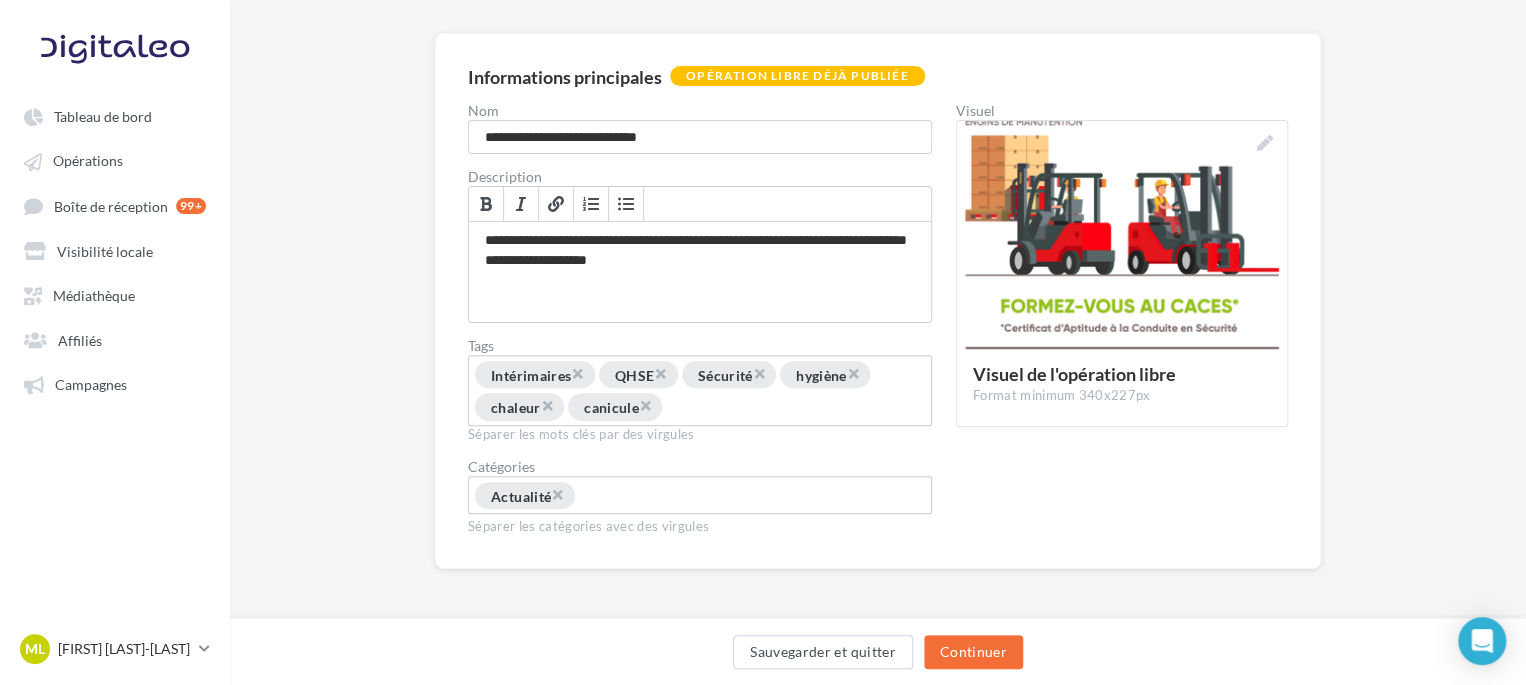 click on "Sauvegarder et quitter    Continuer" at bounding box center (878, 651) 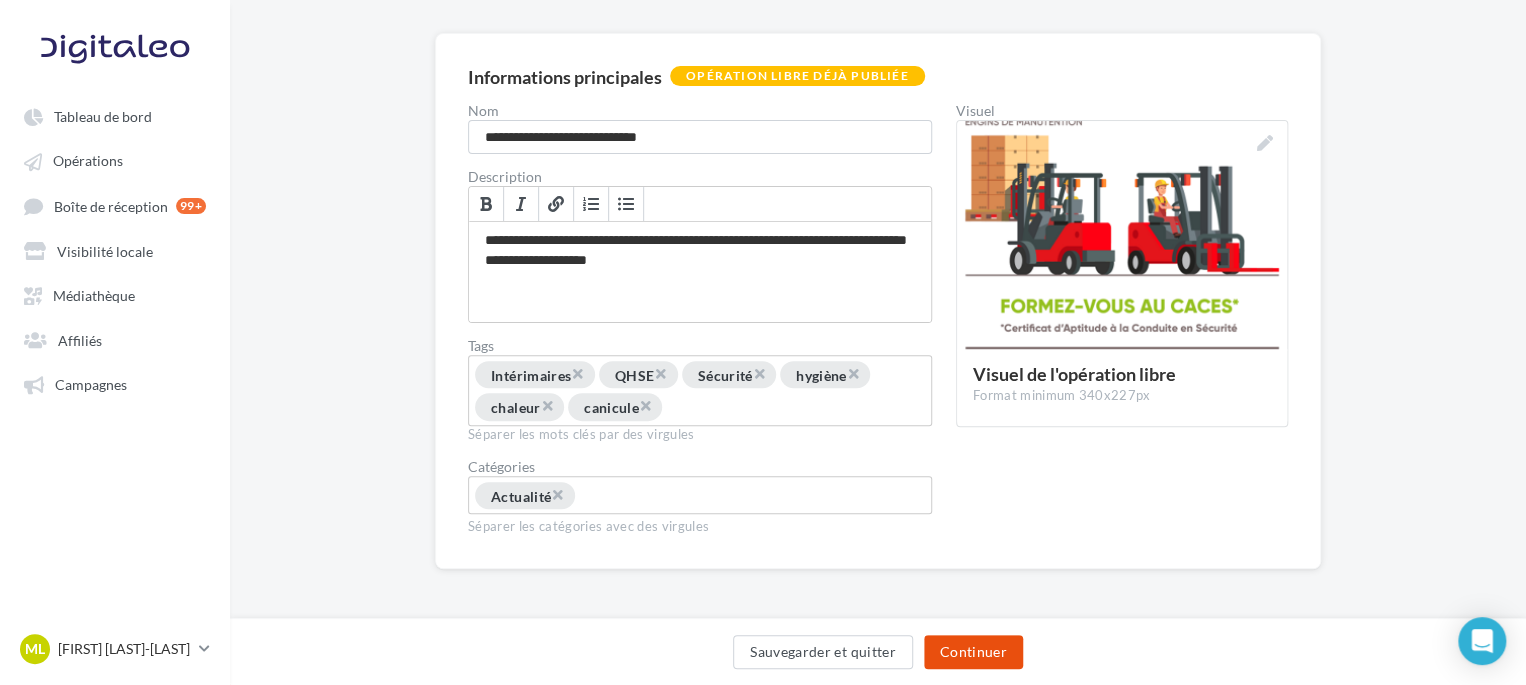 click on "Continuer" at bounding box center (973, 652) 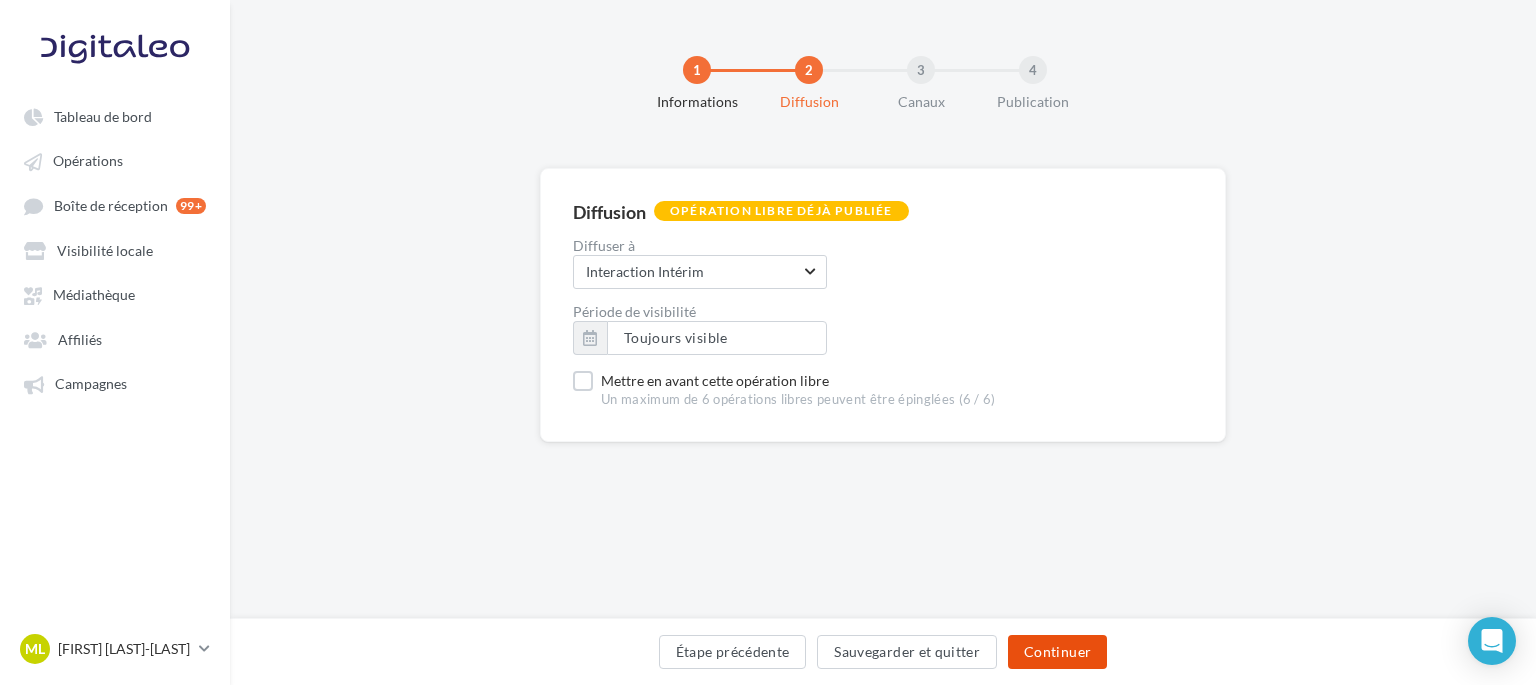 click on "Continuer" at bounding box center (1057, 652) 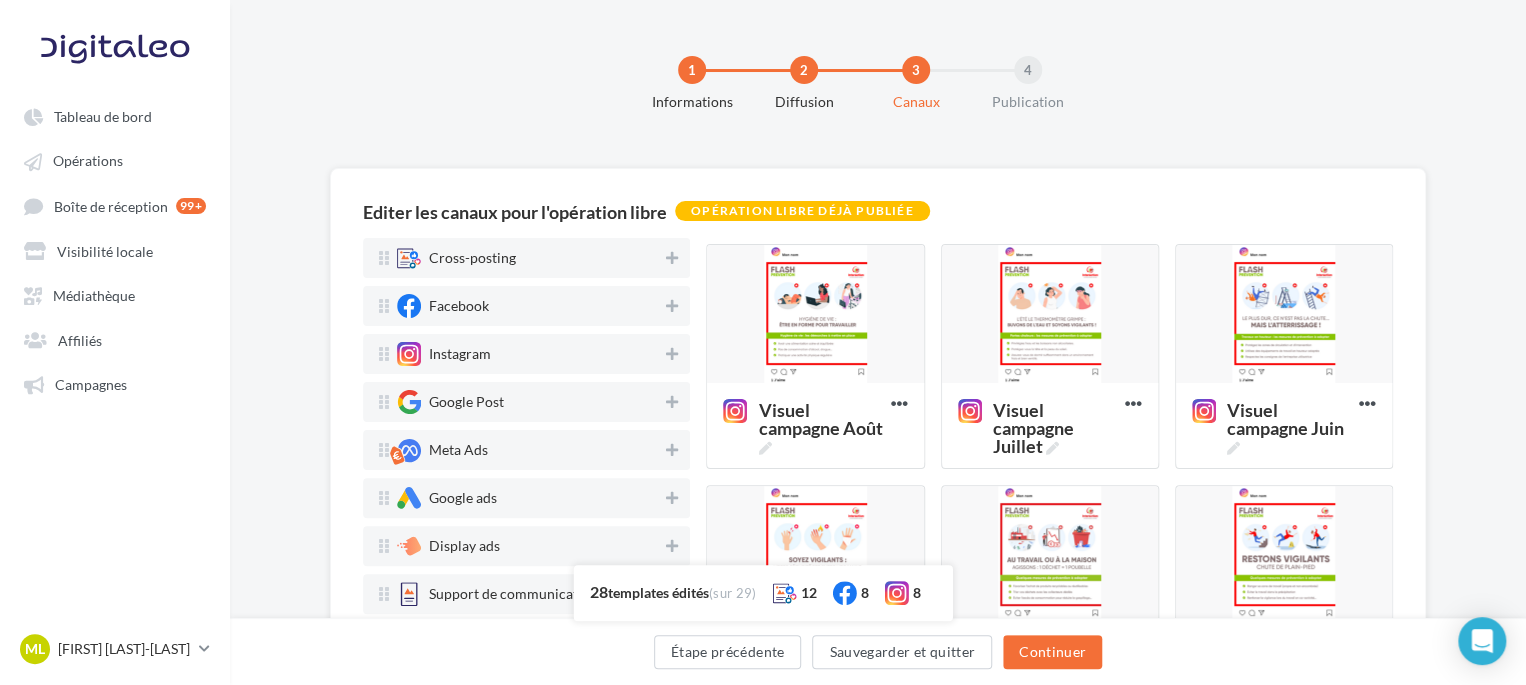scroll, scrollTop: 200, scrollLeft: 0, axis: vertical 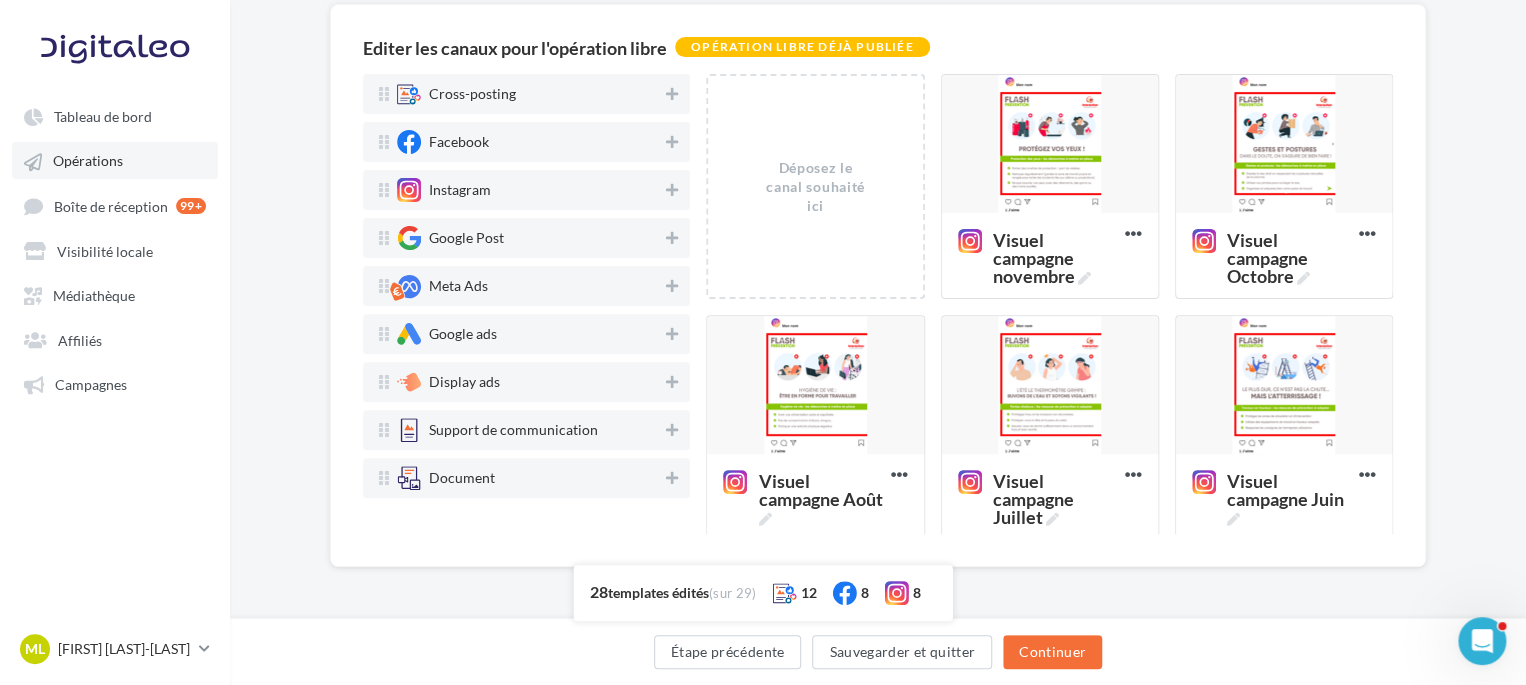 click on "Opérations" at bounding box center (88, 161) 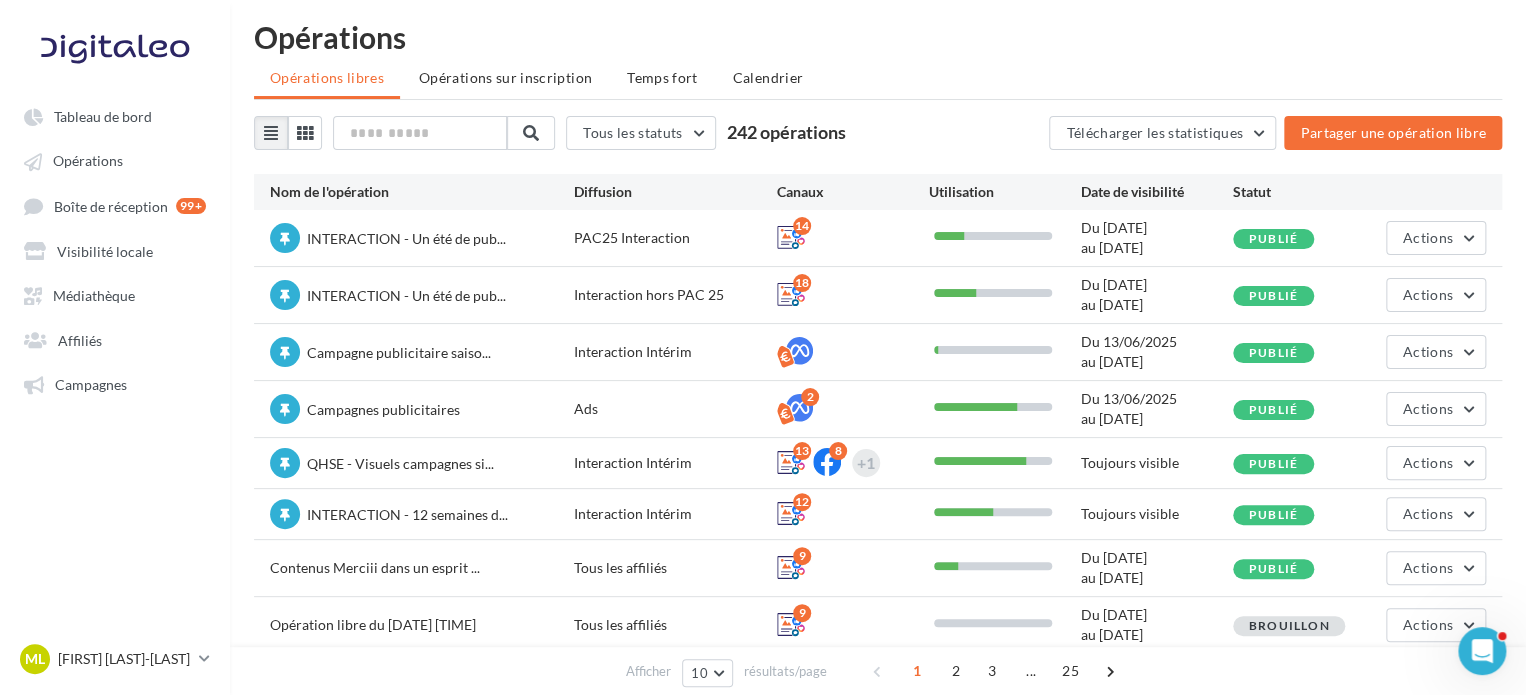 scroll, scrollTop: 0, scrollLeft: 0, axis: both 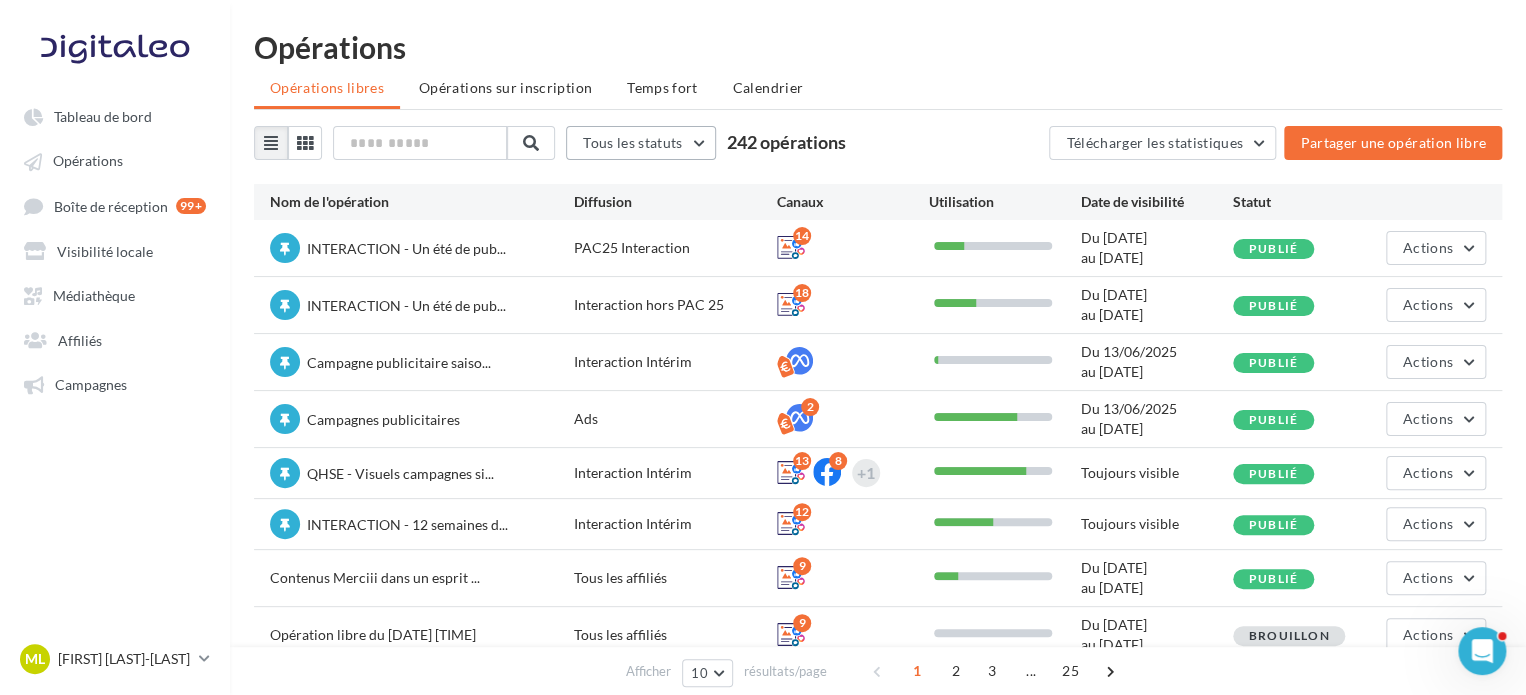 click on "Tous les statuts" at bounding box center [633, 142] 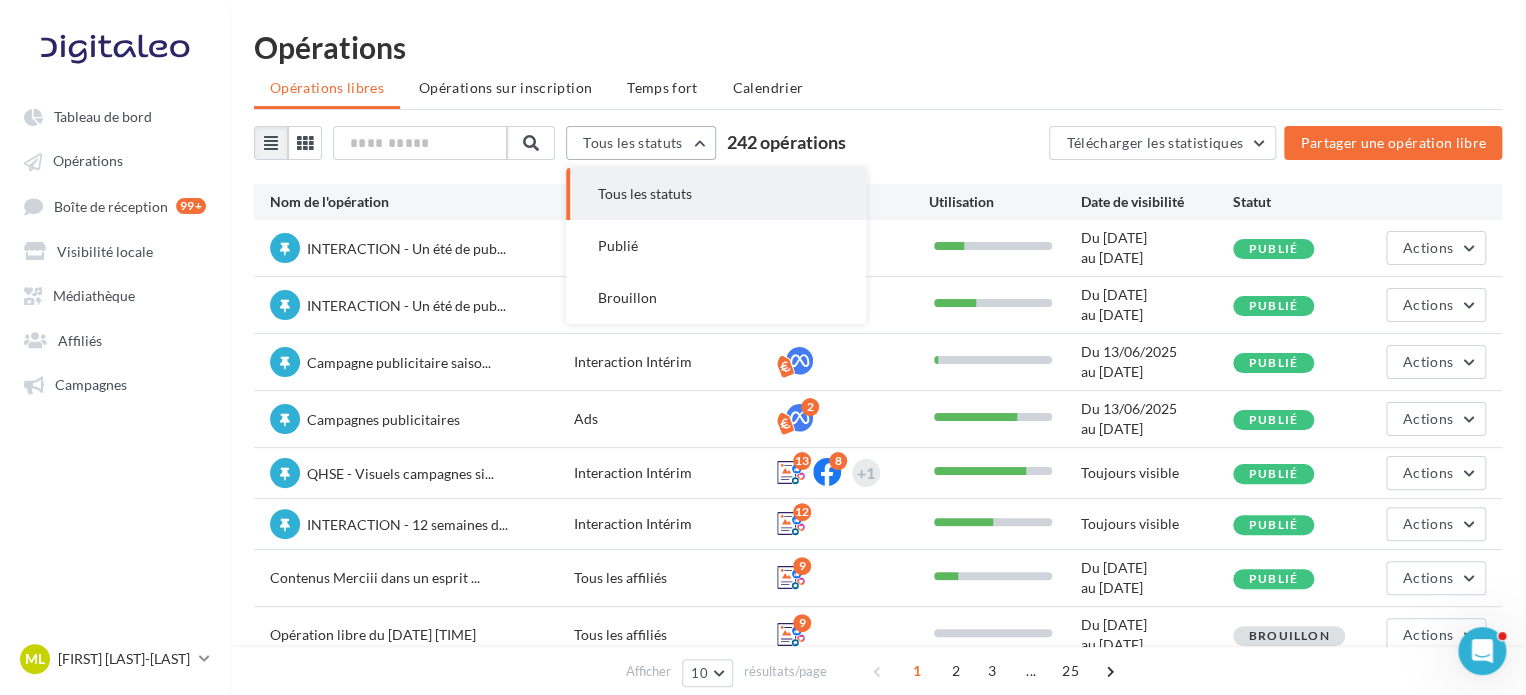 click on "Tous les statuts" at bounding box center (633, 142) 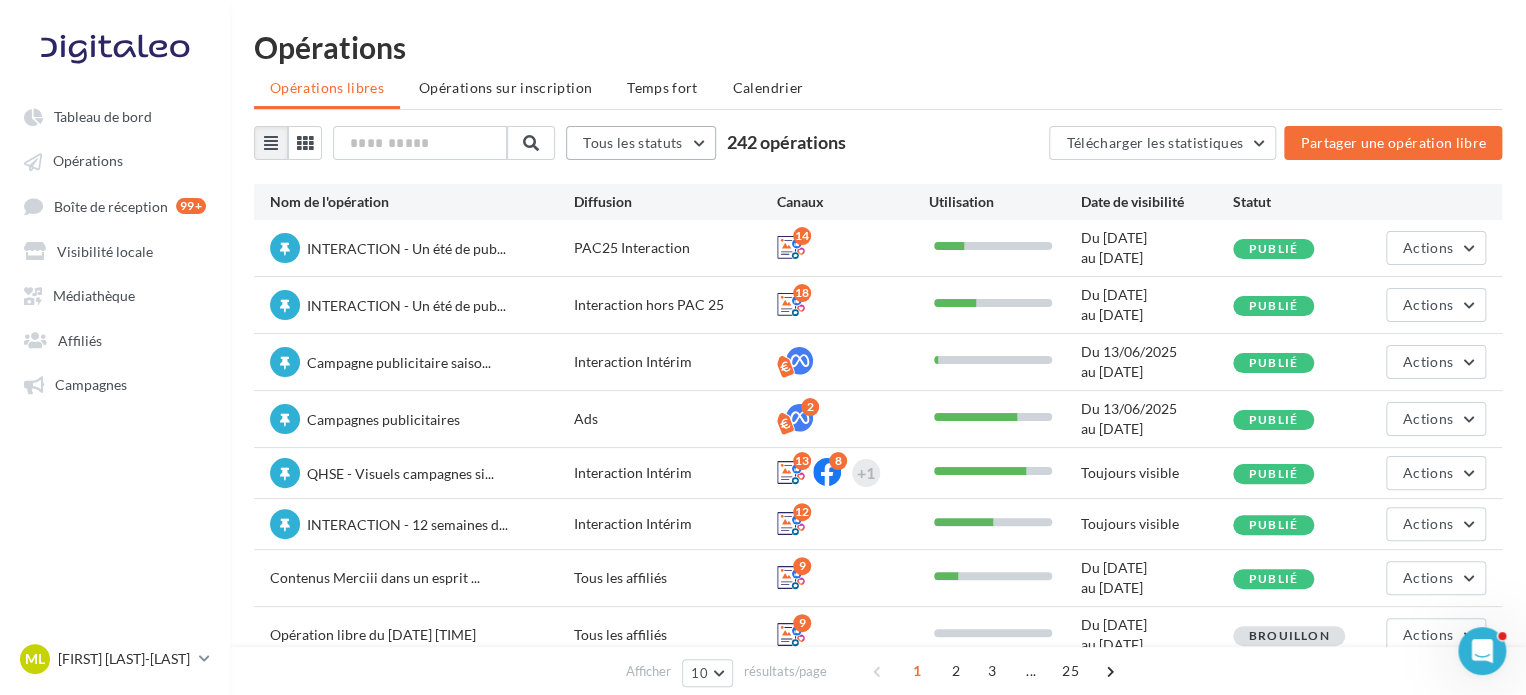 click on "Tous les statuts" at bounding box center [641, 143] 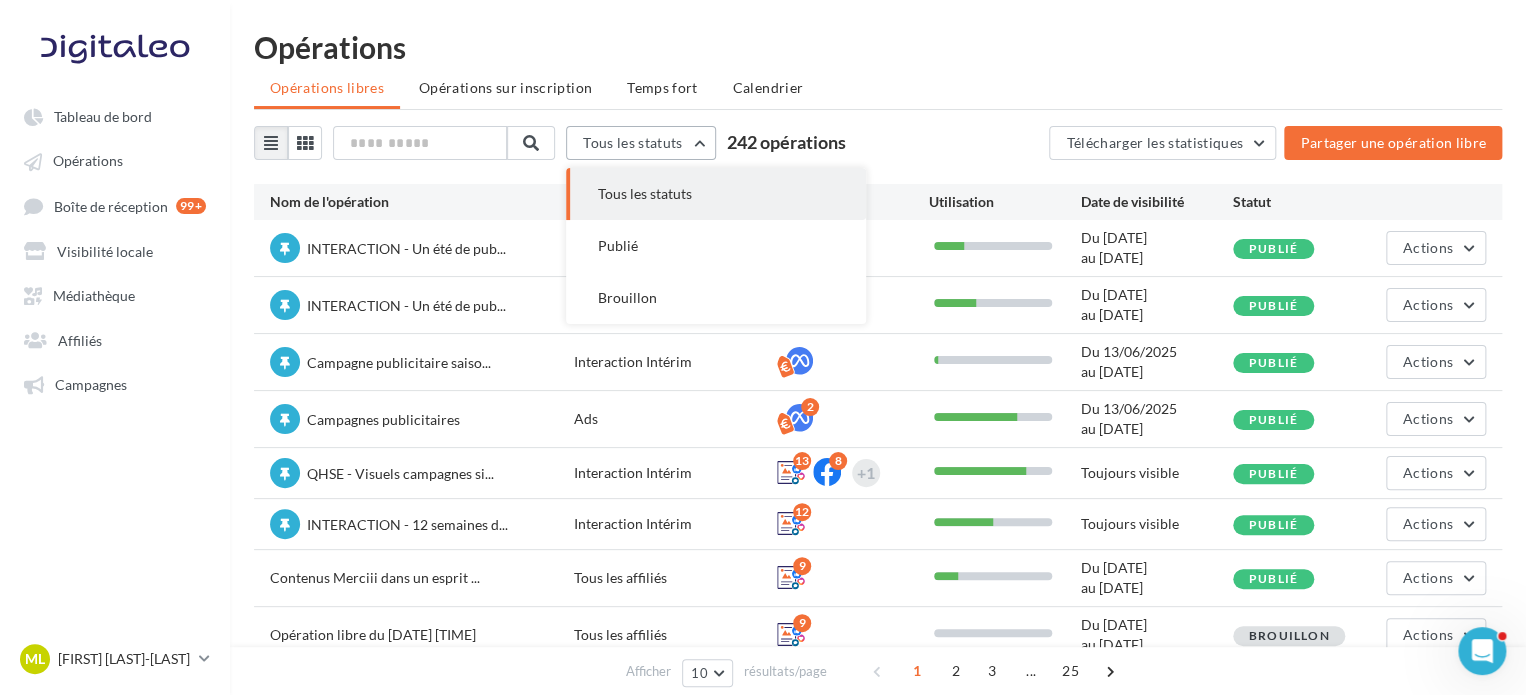 click on "Tous les statuts" at bounding box center [641, 143] 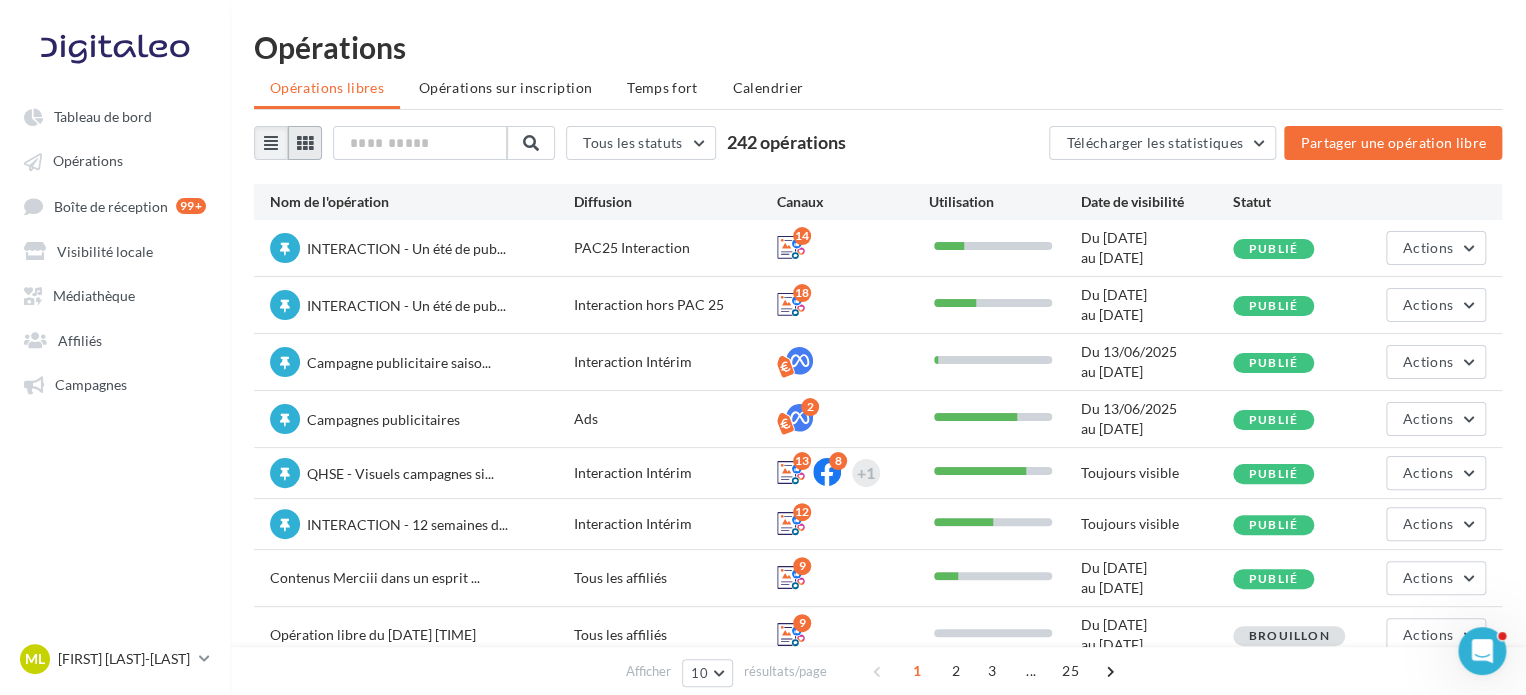 click at bounding box center (305, 143) 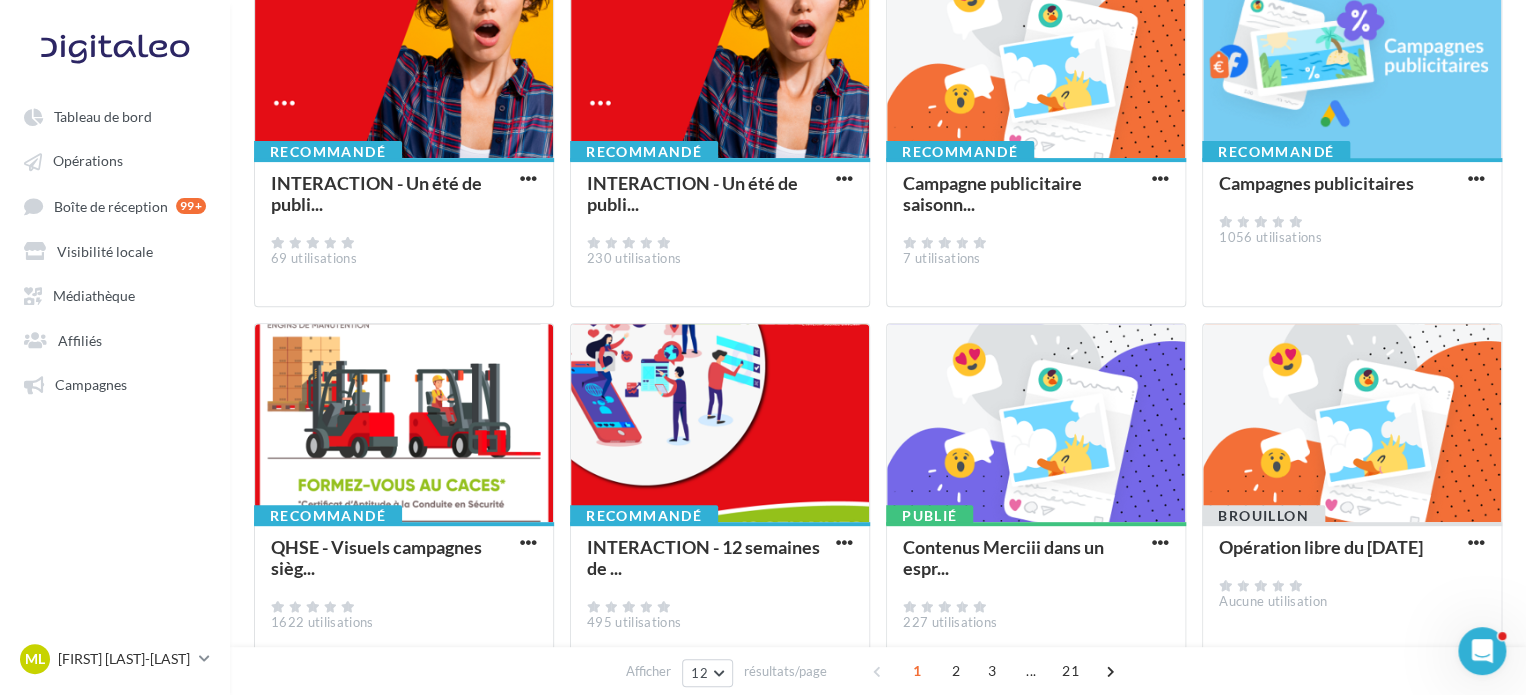 scroll, scrollTop: 300, scrollLeft: 0, axis: vertical 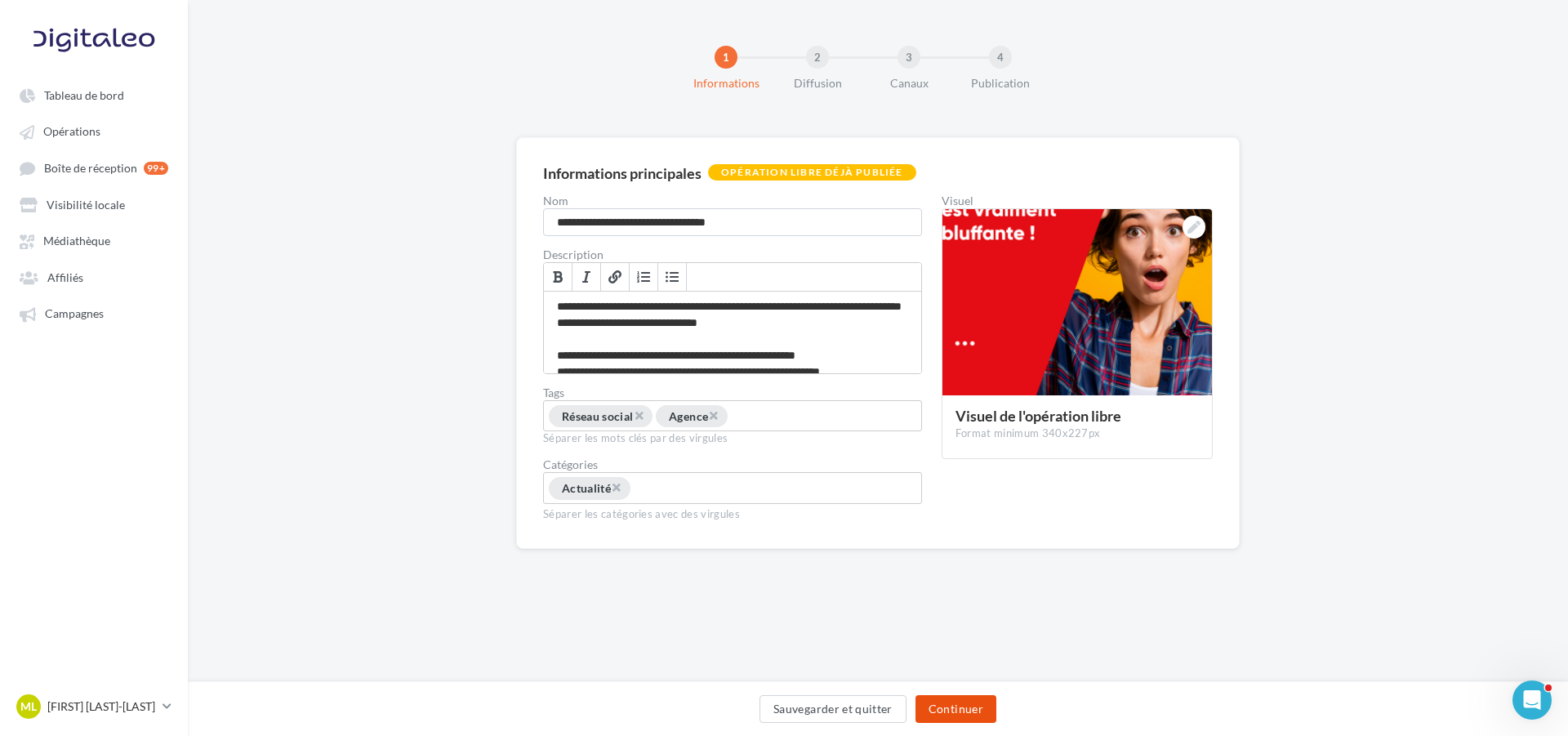 click on "Continuer" at bounding box center [956, 709] 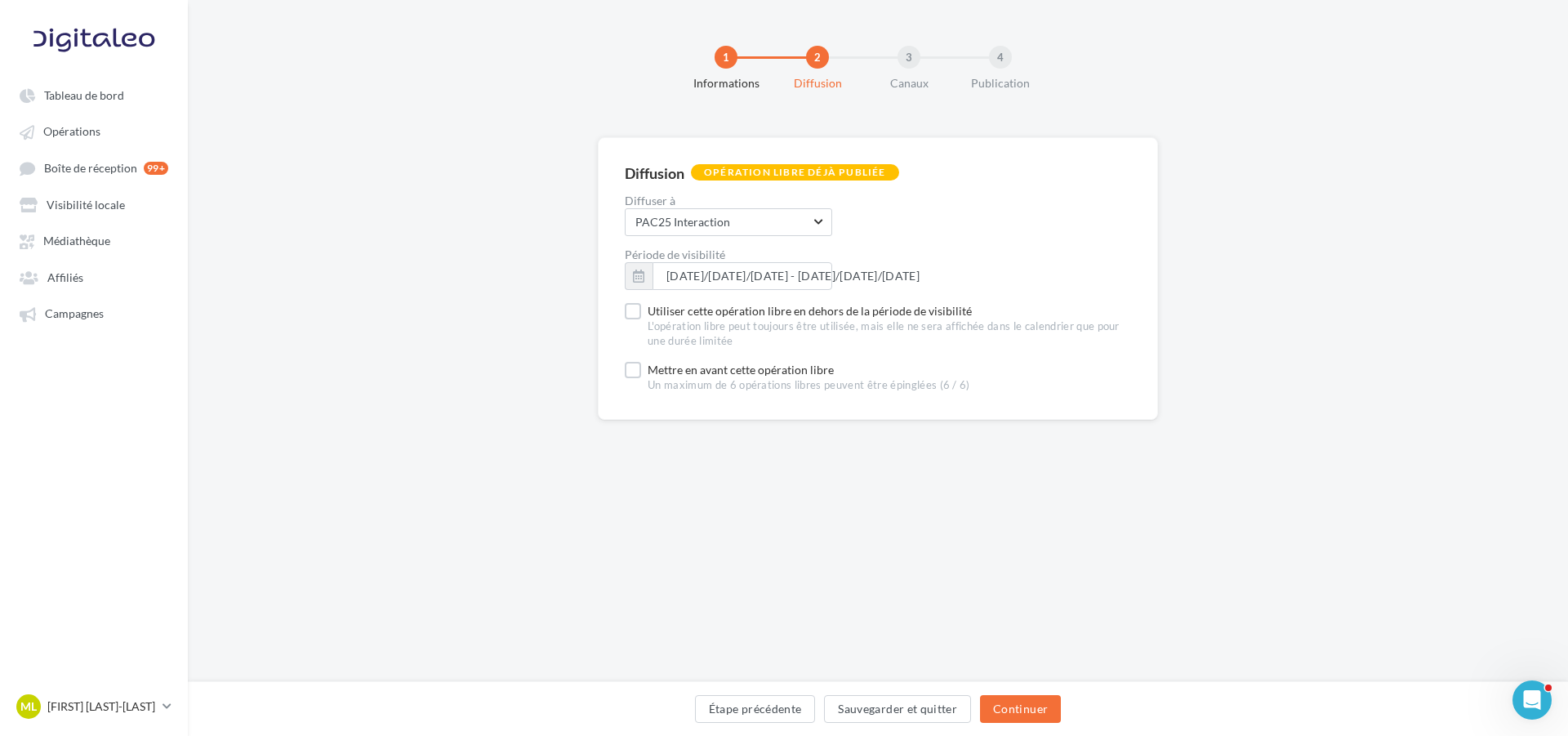 click on "Étape précédente   Sauvegarder et quitter    Continuer" at bounding box center (878, 712) 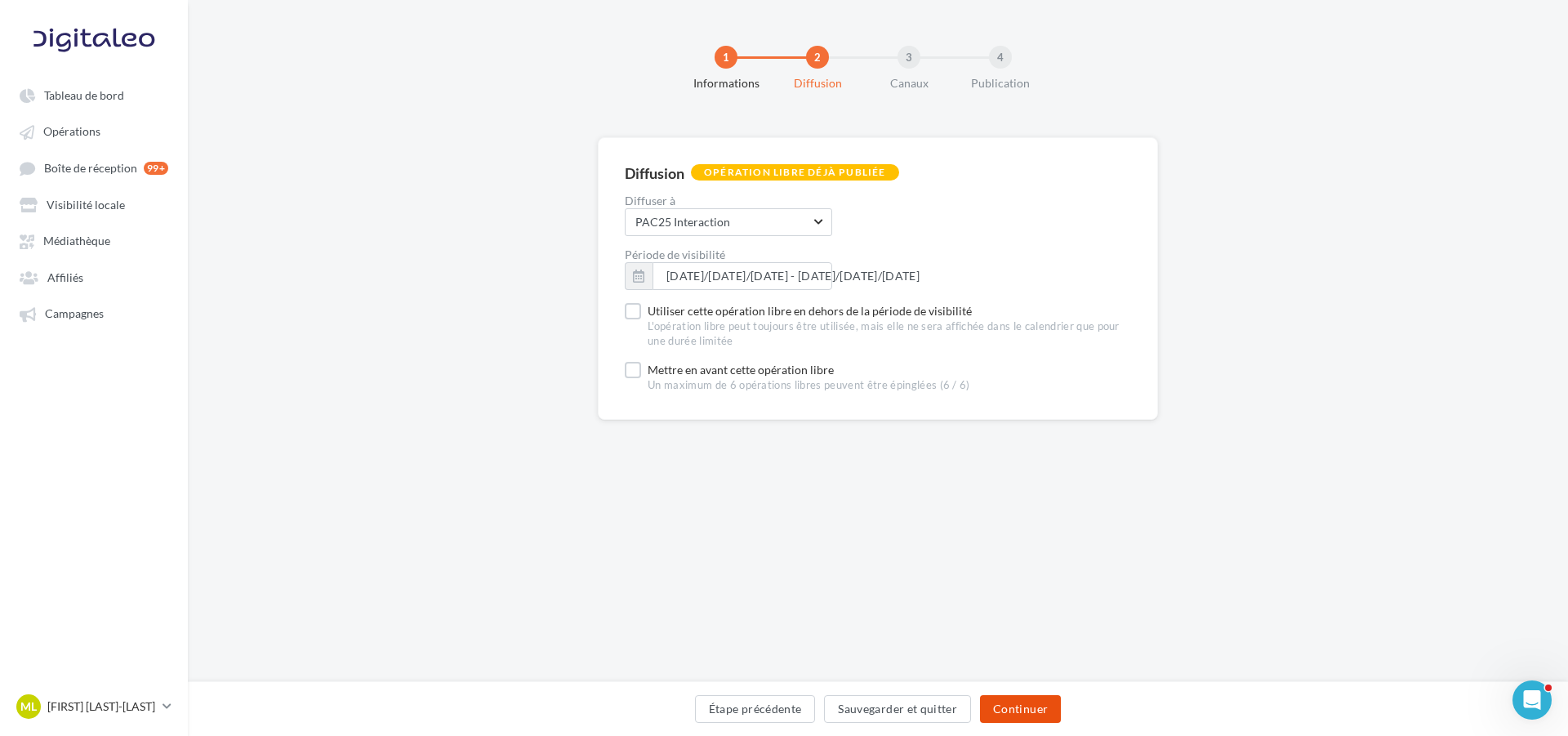 click on "Continuer" at bounding box center (1020, 709) 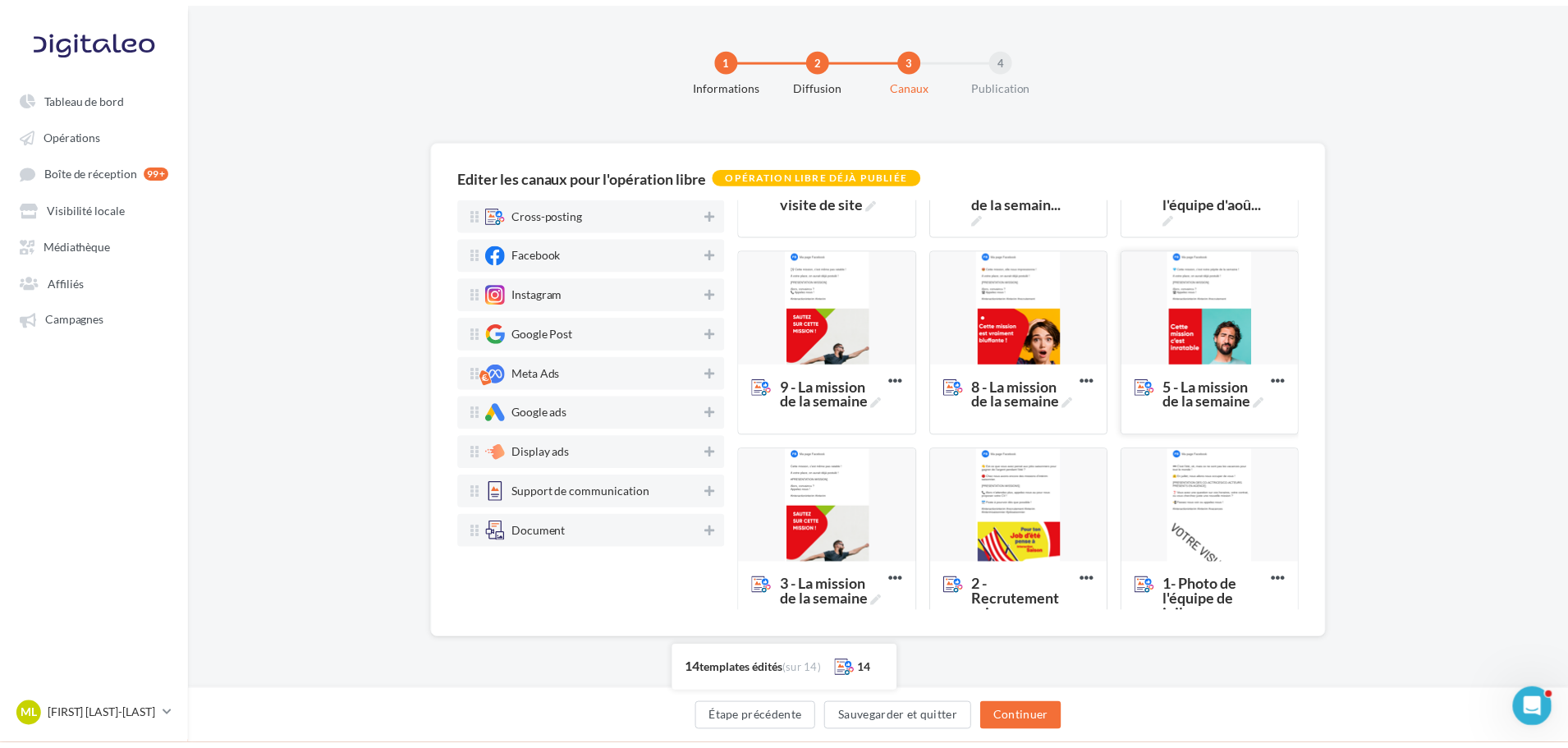 scroll, scrollTop: 583, scrollLeft: 0, axis: vertical 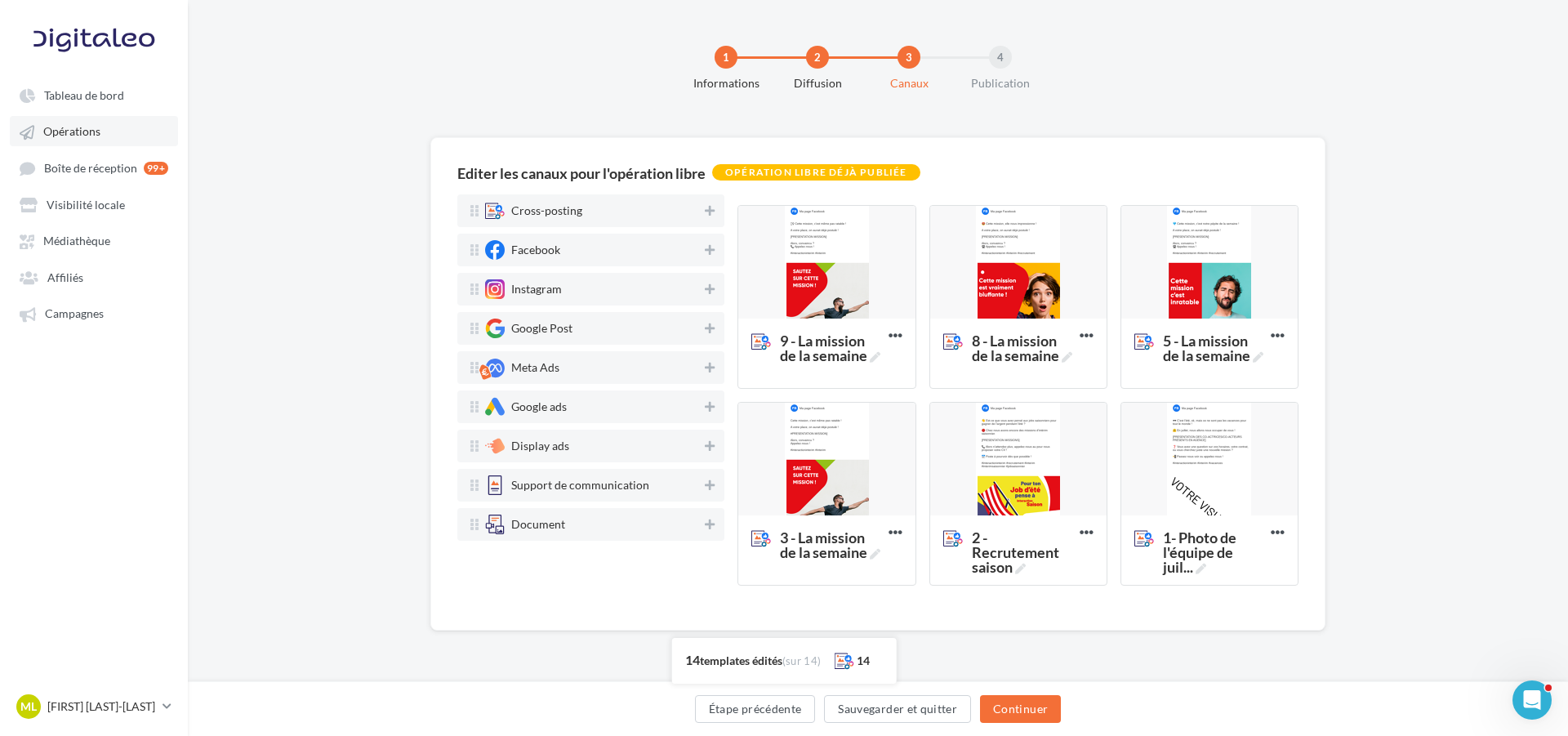 click on "Opérations" at bounding box center (94, 131) 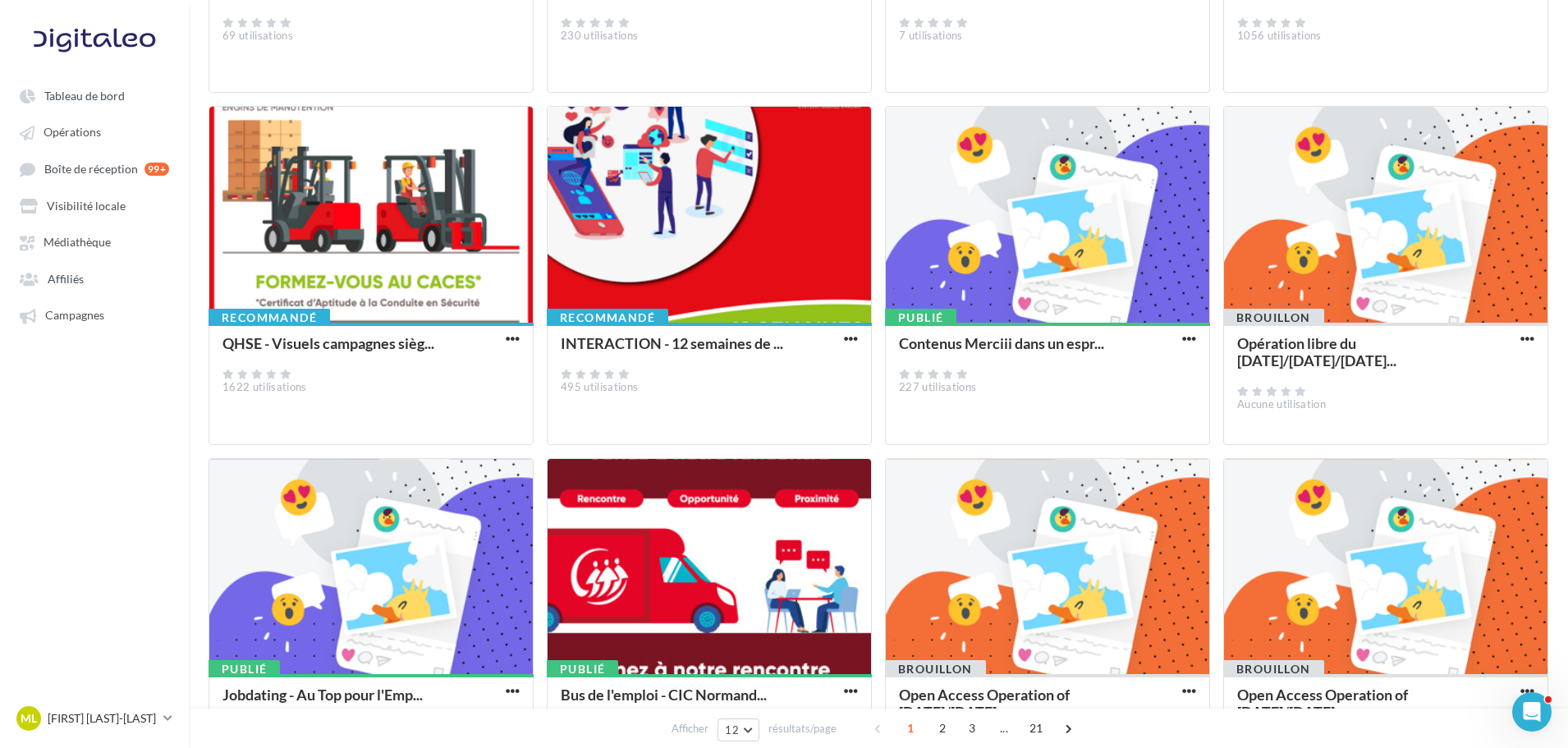 scroll, scrollTop: 371, scrollLeft: 0, axis: vertical 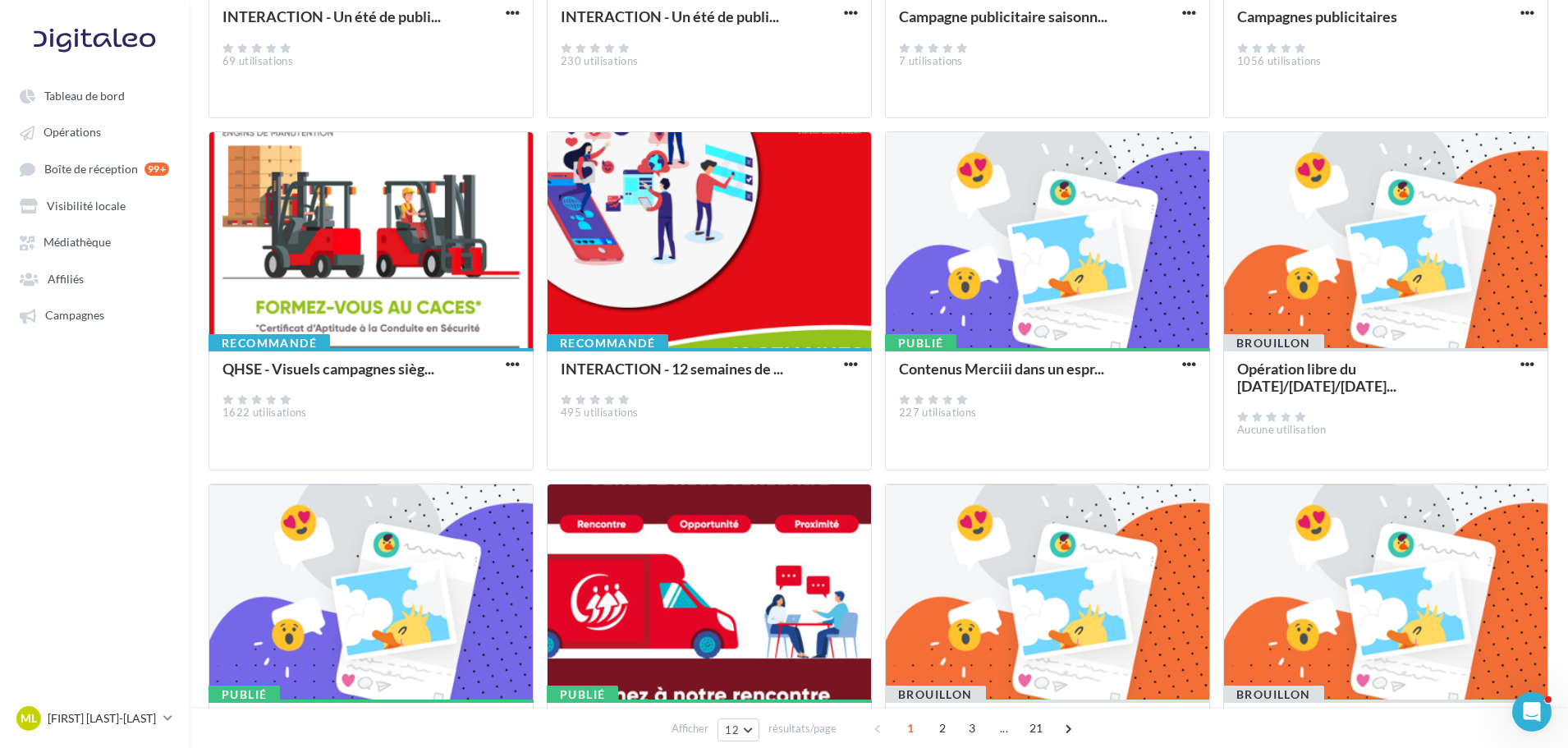 click at bounding box center [371, 241] 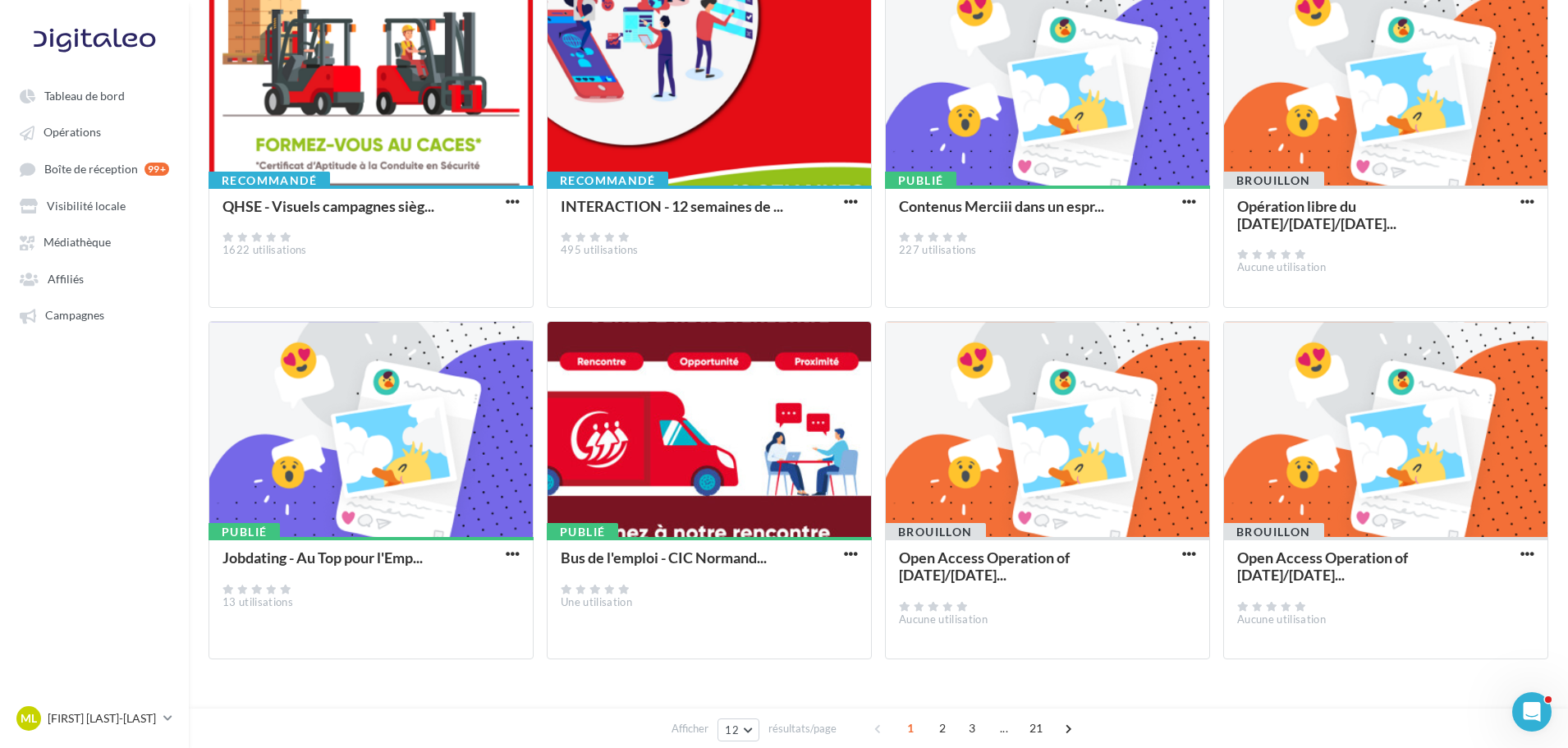 scroll, scrollTop: 535, scrollLeft: 0, axis: vertical 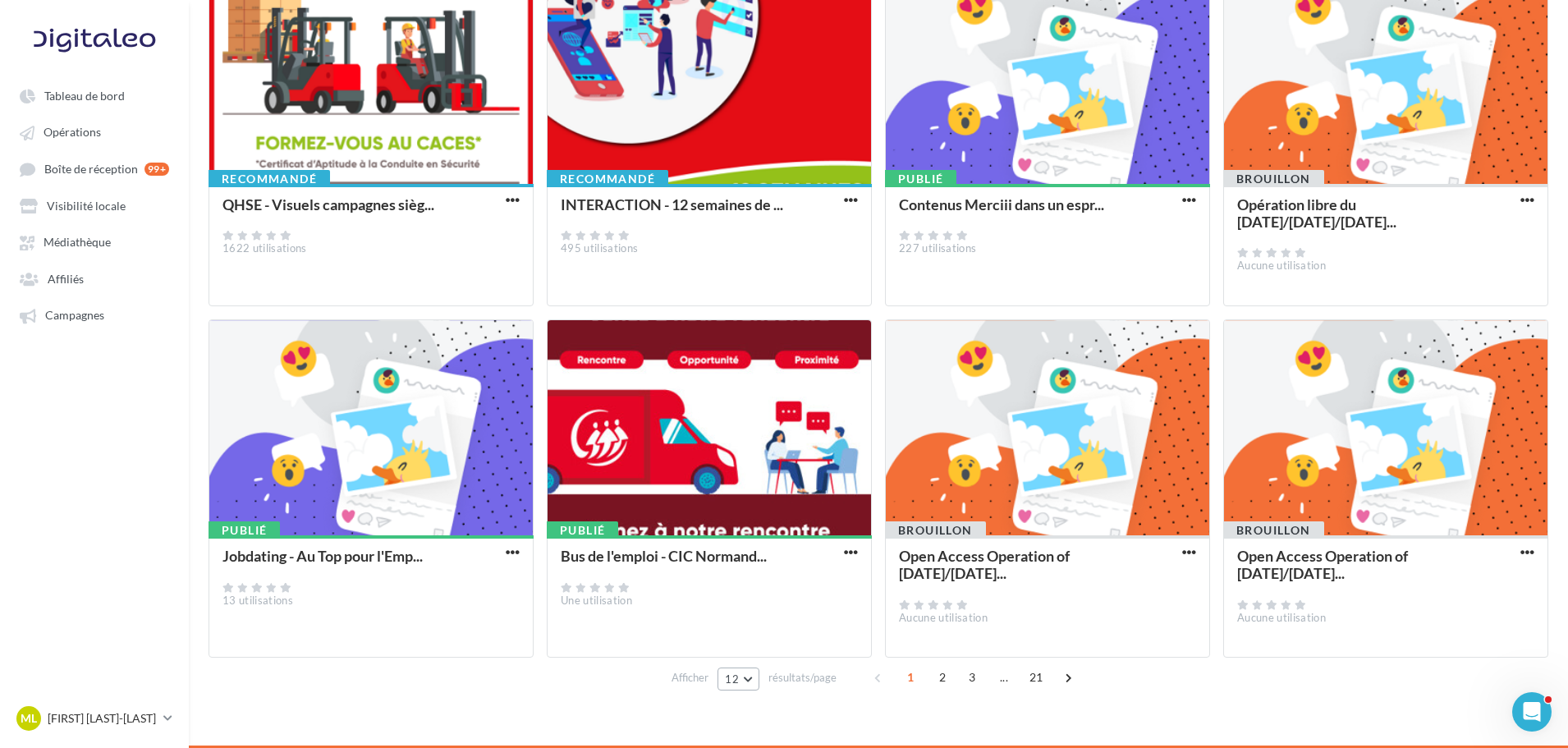 click on "12" at bounding box center [738, 679] 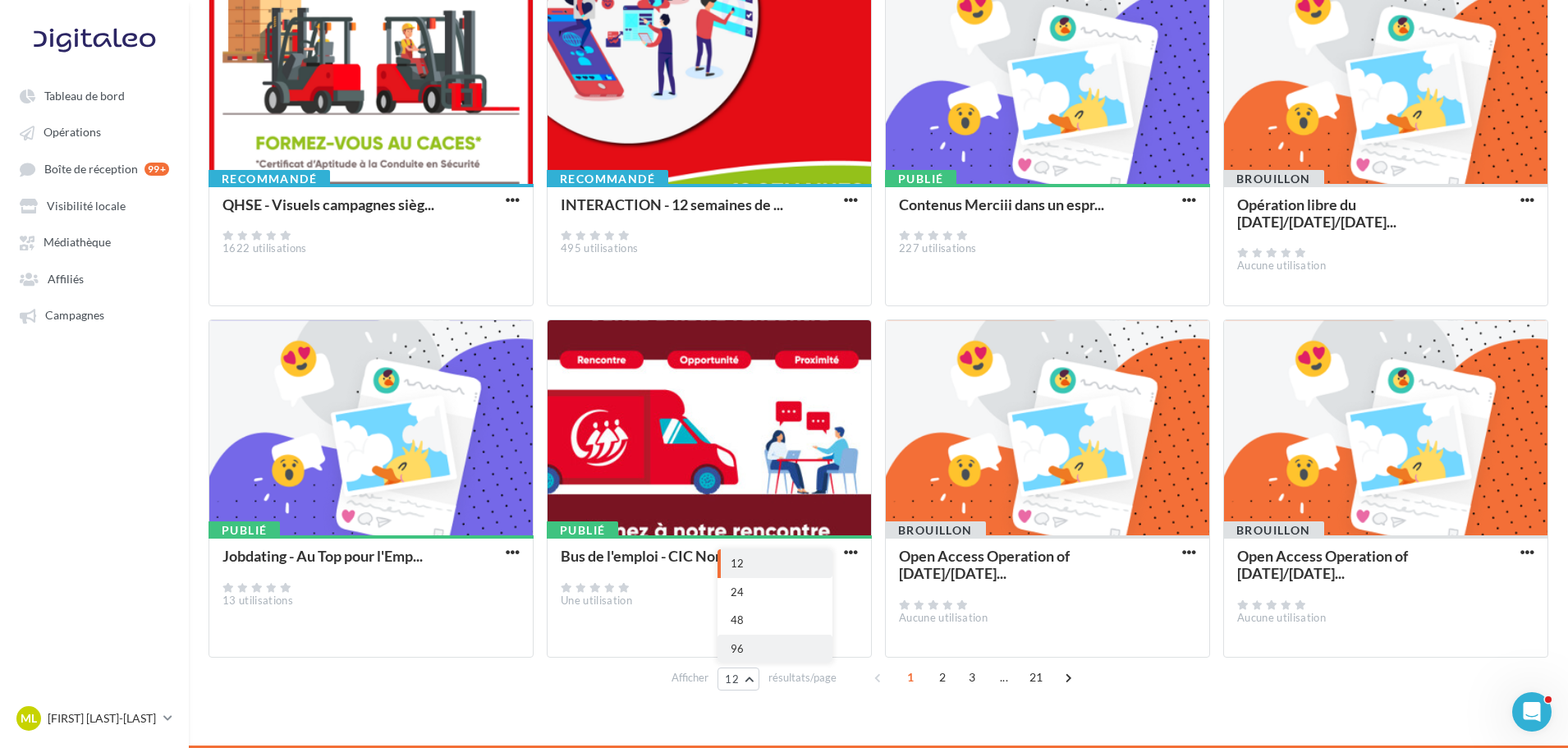 click on "96" at bounding box center (775, 649) 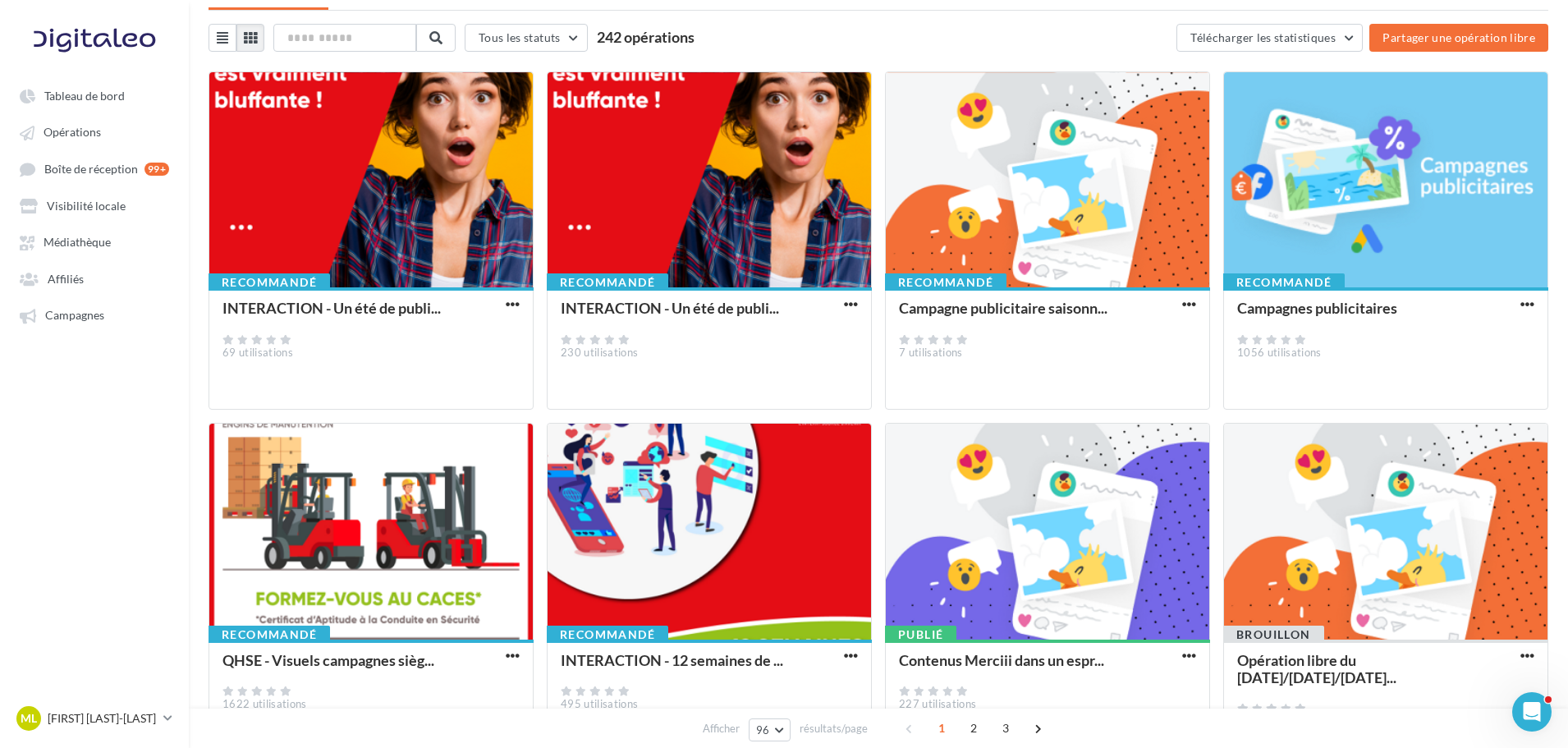 scroll, scrollTop: 0, scrollLeft: 0, axis: both 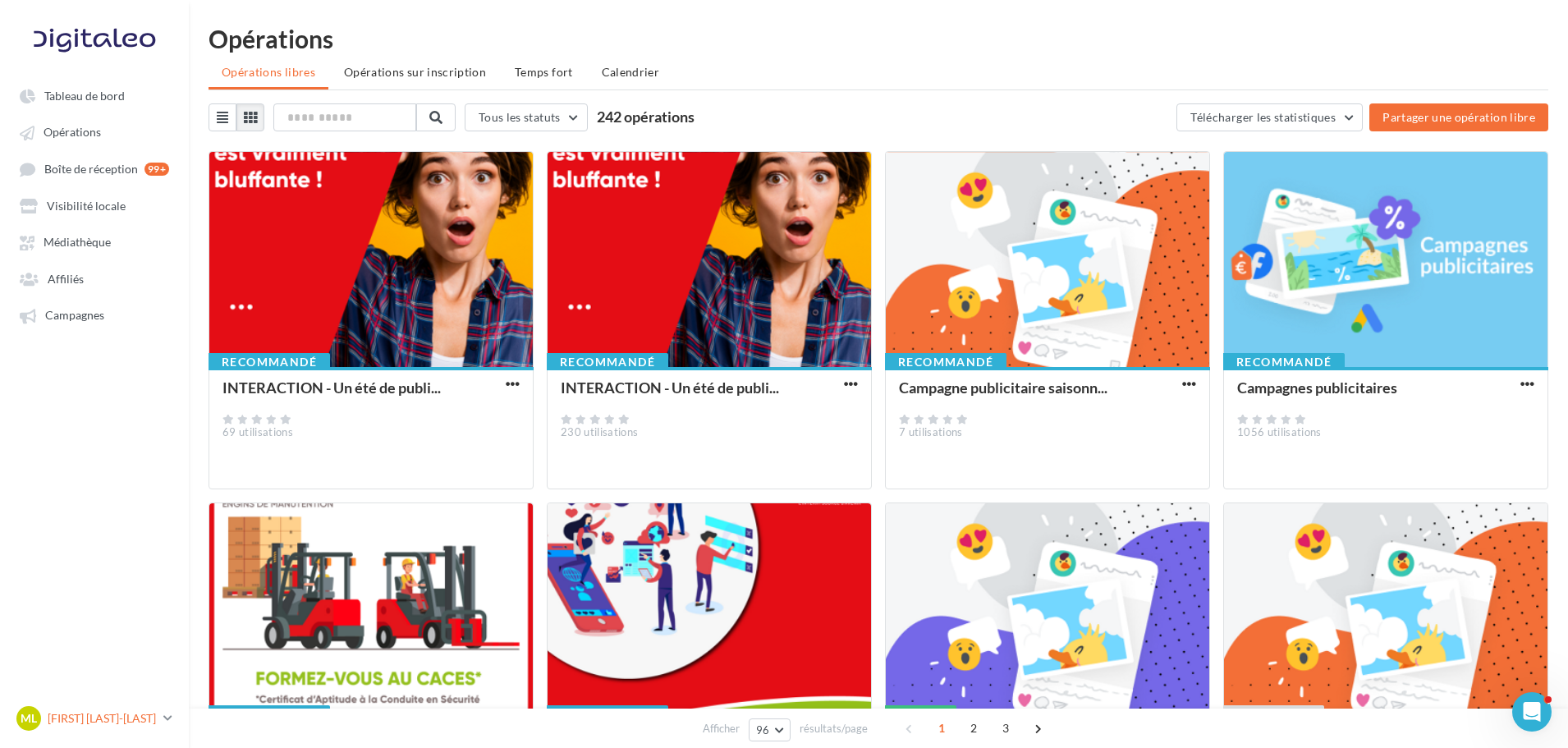 click at bounding box center [167, 718] 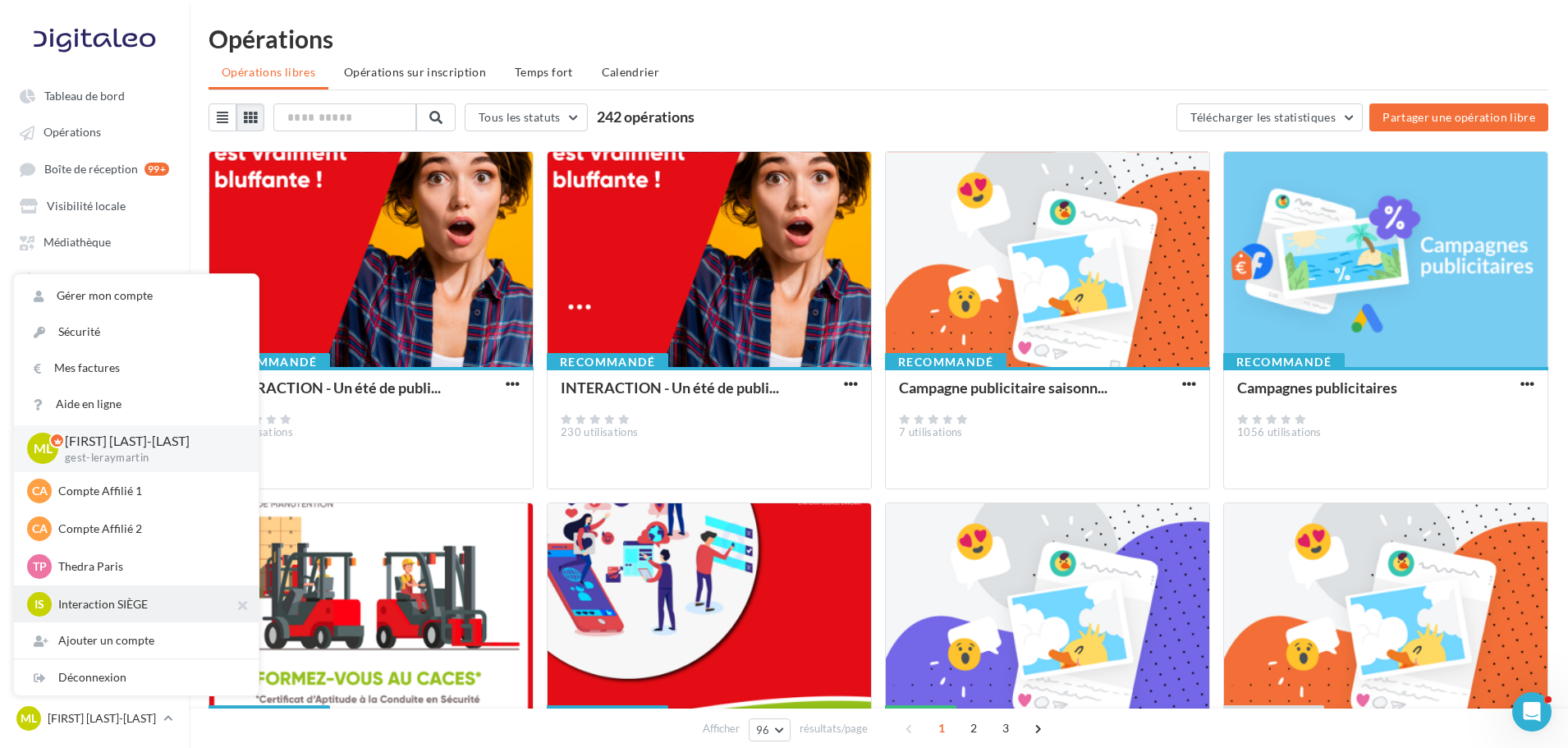 scroll, scrollTop: 164, scrollLeft: 0, axis: vertical 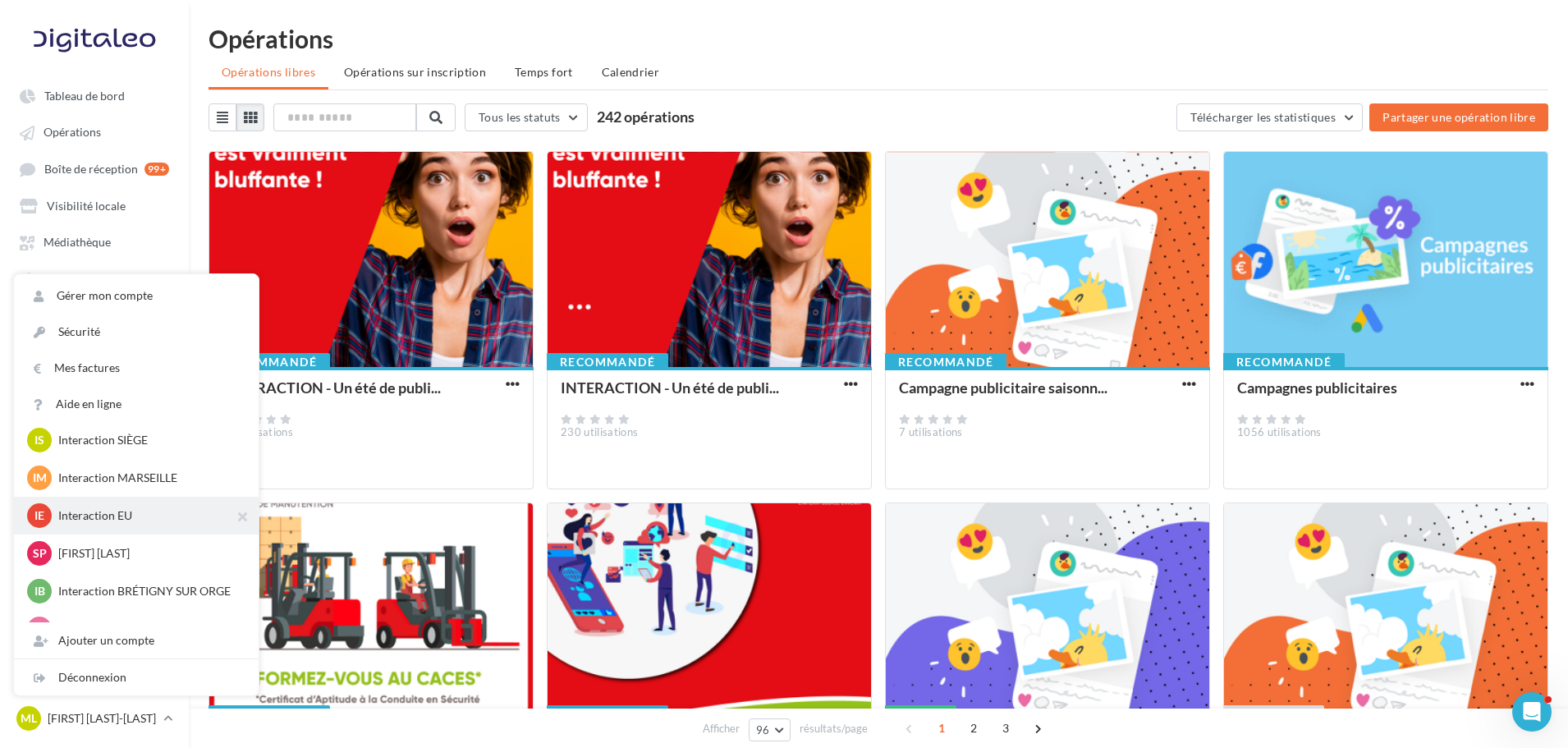 click on "Interaction EU" at bounding box center [149, 516] 